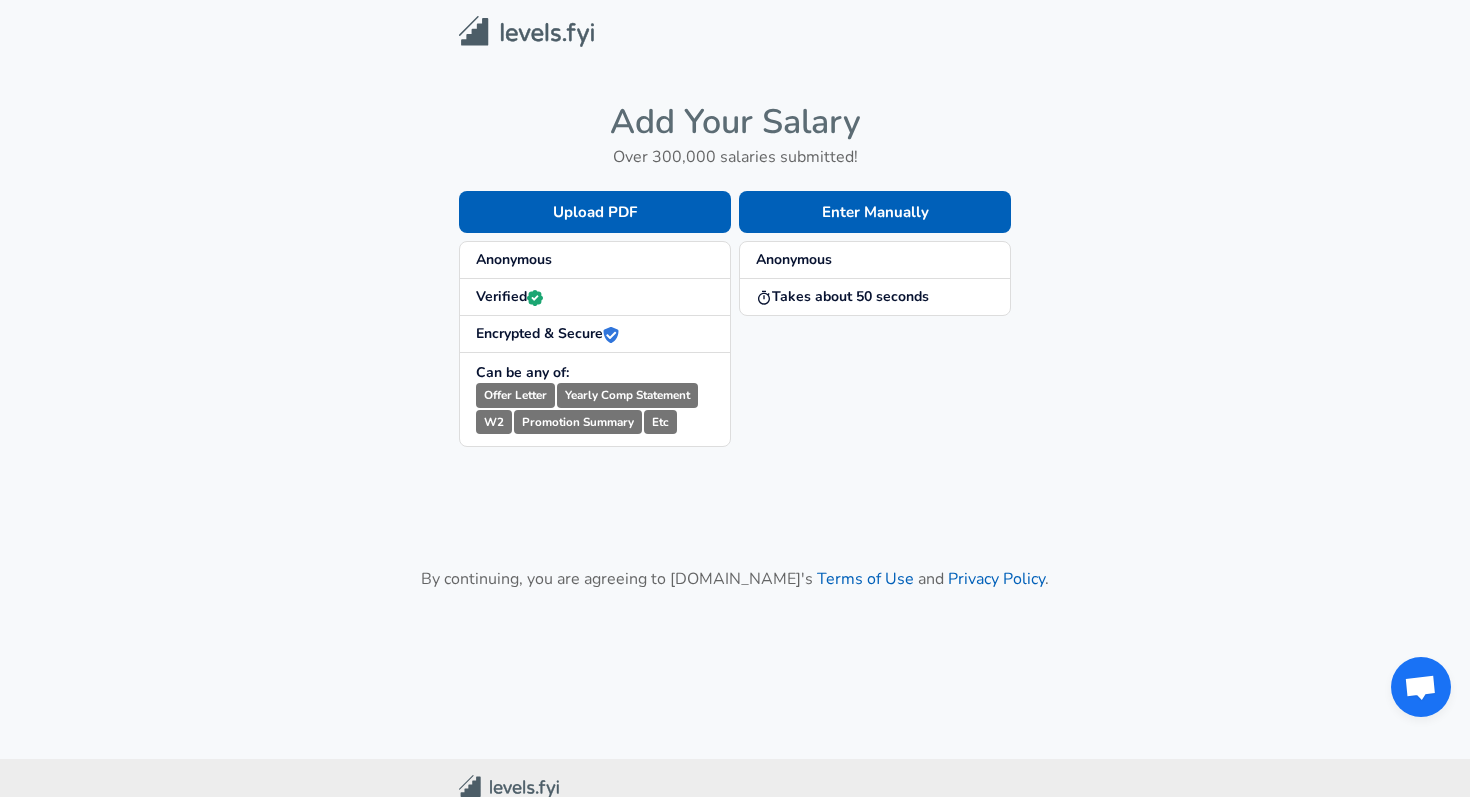 scroll, scrollTop: 0, scrollLeft: 0, axis: both 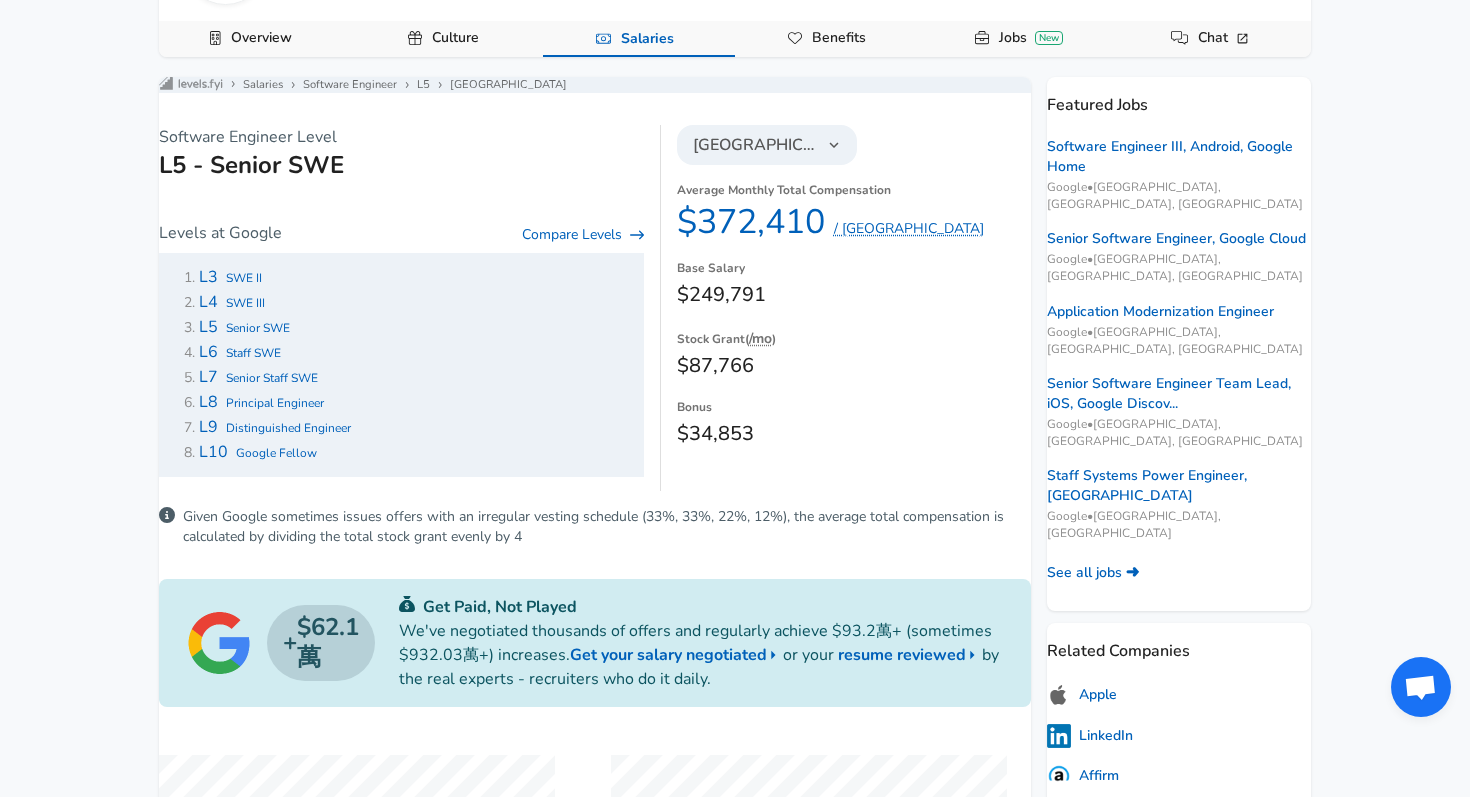 click on "For Employers NT$ TWD / mo Change English (US) Change Community Notifications Profile All Data By Location By Company By Title Salary Calculator Chart Visualizations Verified Salaries Internships Negotiation Support Compare Benefits Who's Hiring 2024 Pay Report Top Paying Companies Integrate Blog Press Google Software Engineer Product Manager [US_STATE][GEOGRAPHIC_DATA] Area Data Scientist View Individual Data Points   Levels FYI Logo Salaries 📂   All Data 🌎   By Location 🏢   By Company 🖋    By Title 🏭️    By Industry 📍   Salary Heatmap 📈   Chart Visualizations 🔥   Real-time Percentiles 🎓   Internships ❣️   Compare Benefits 🎬   2024 Pay Report 🏆   Top Paying Companies 💸   Calculate Meeting Cost #️⃣   Salary Calculator Contribute Add Salary Add Company Benefits Add Level Mapping Jobs Services Candidate Services 💵  Negotiation Coaching 📄  Resume Review 🎁  Gift a Resume Review For Employers Interactive Offers Real-time Percentiles  🔥 Compensation Benchmarking ←" at bounding box center (735, 82) 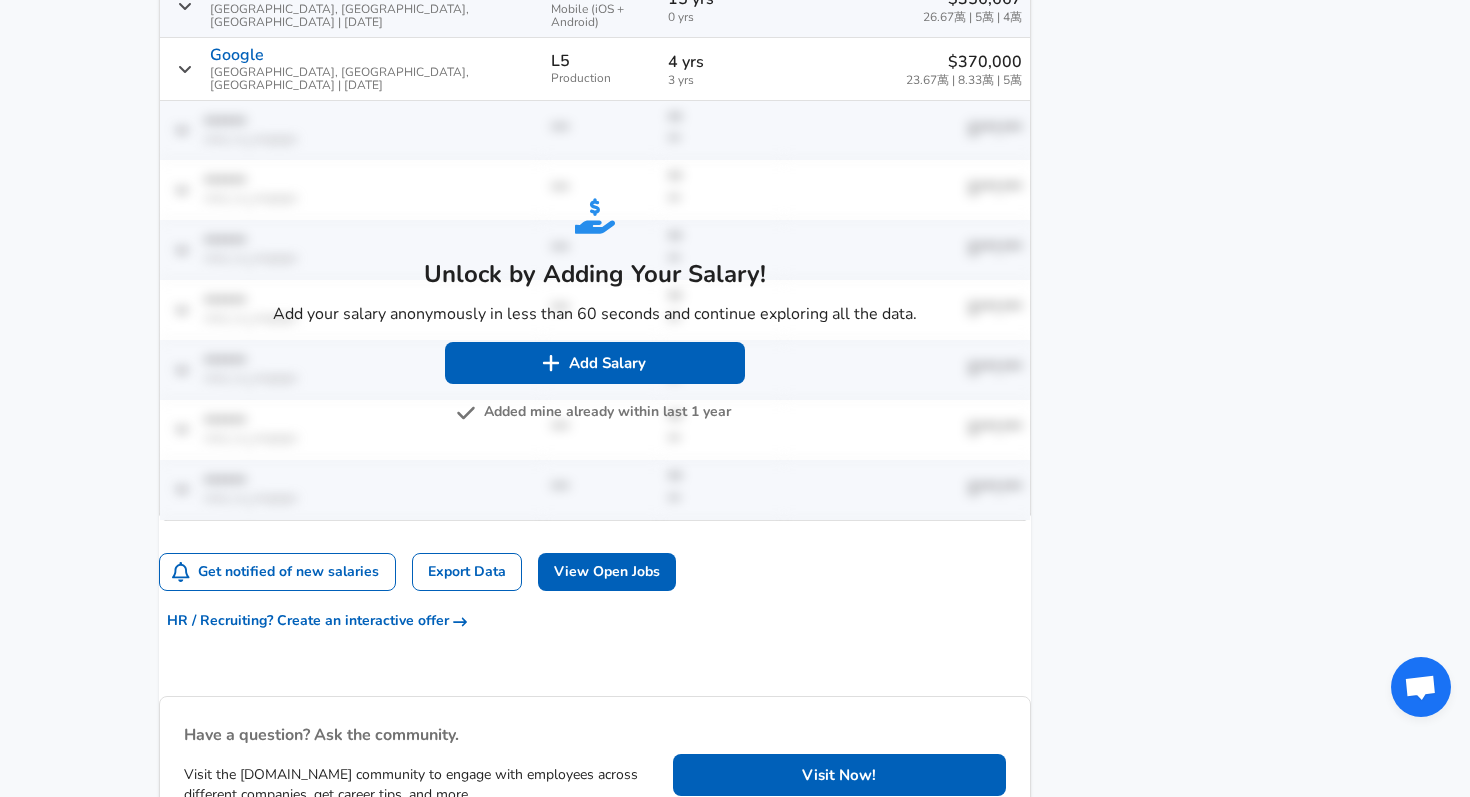 scroll, scrollTop: 1712, scrollLeft: 0, axis: vertical 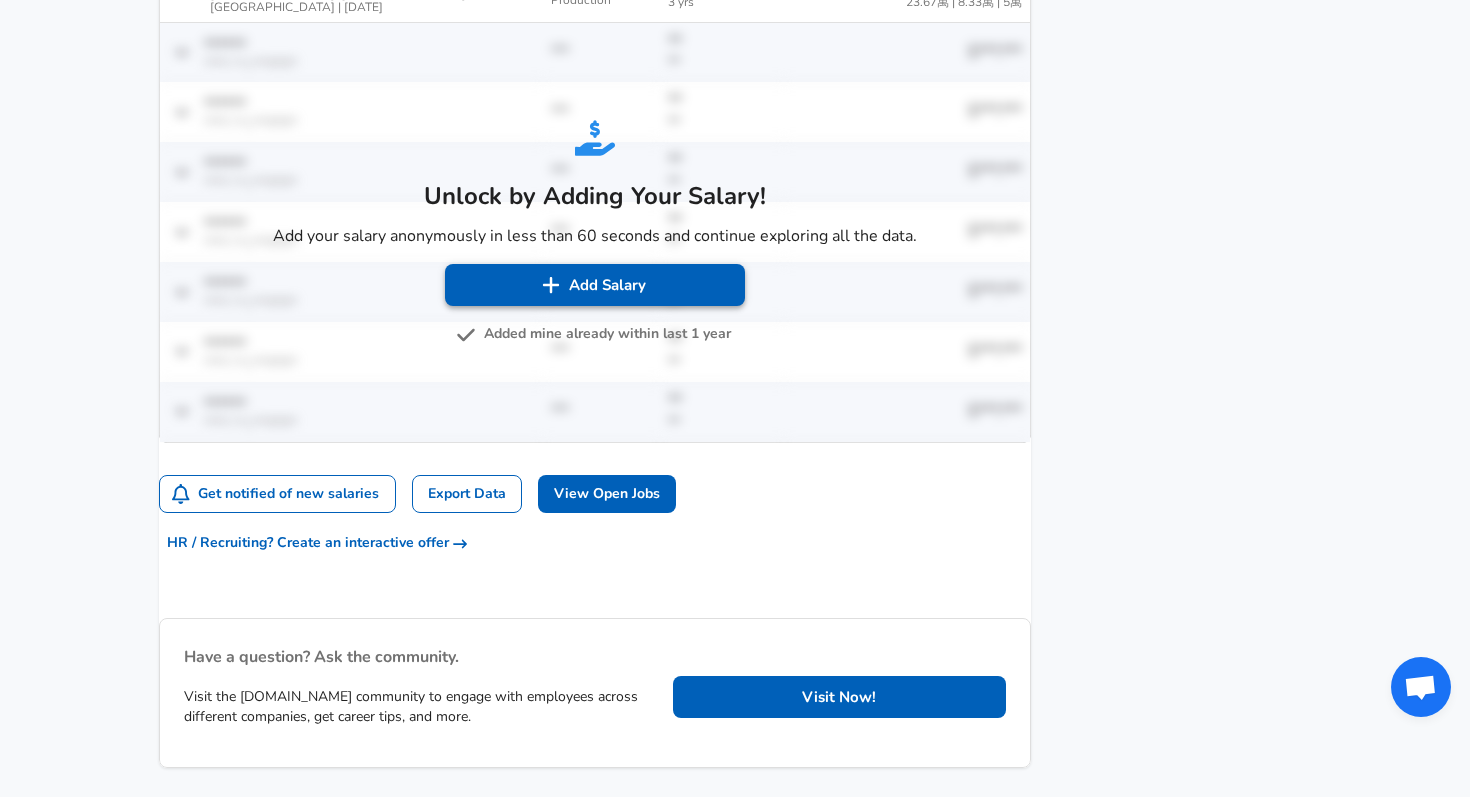 click on "Add Salary" at bounding box center [595, 285] 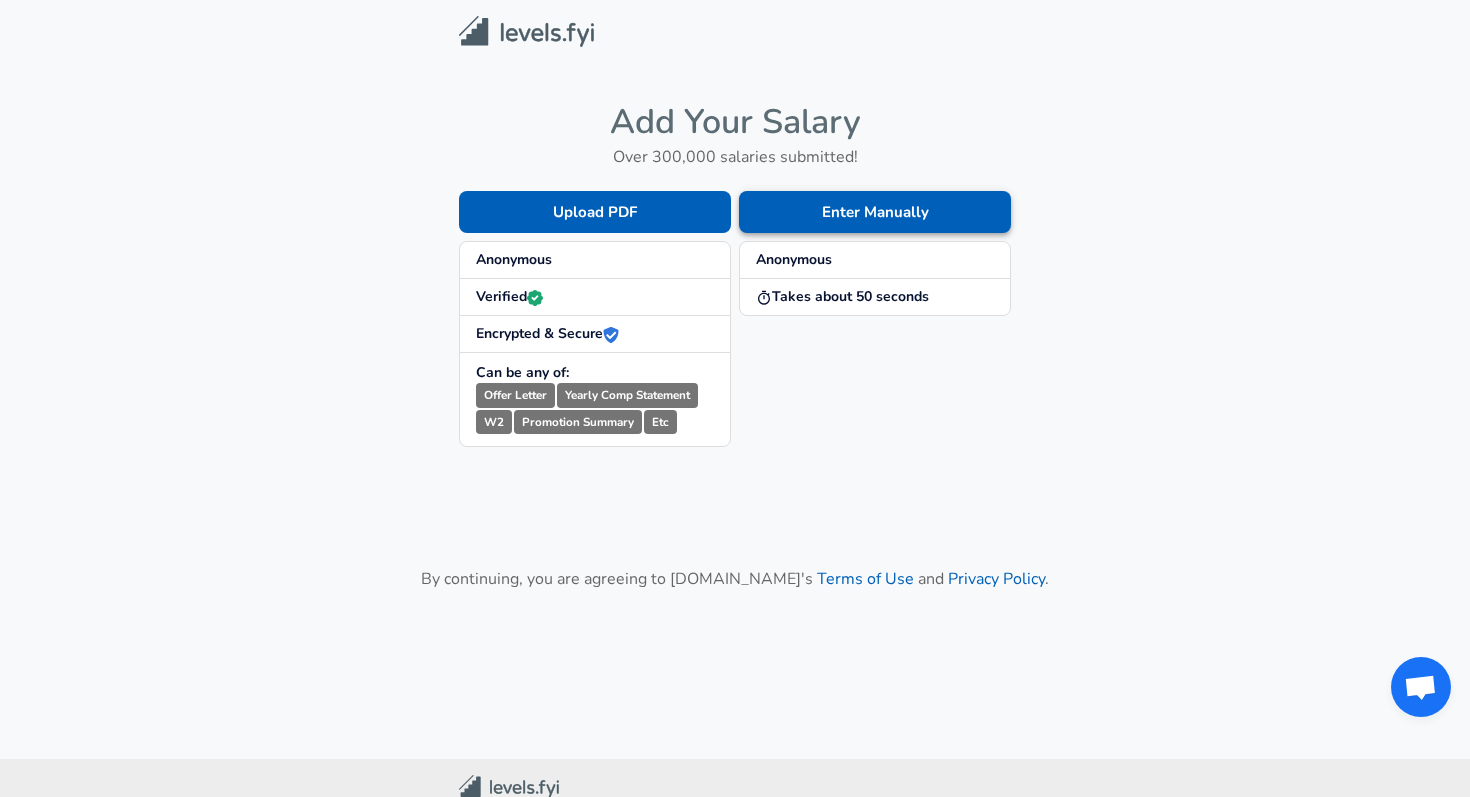 click on "Enter Manually" at bounding box center [875, 212] 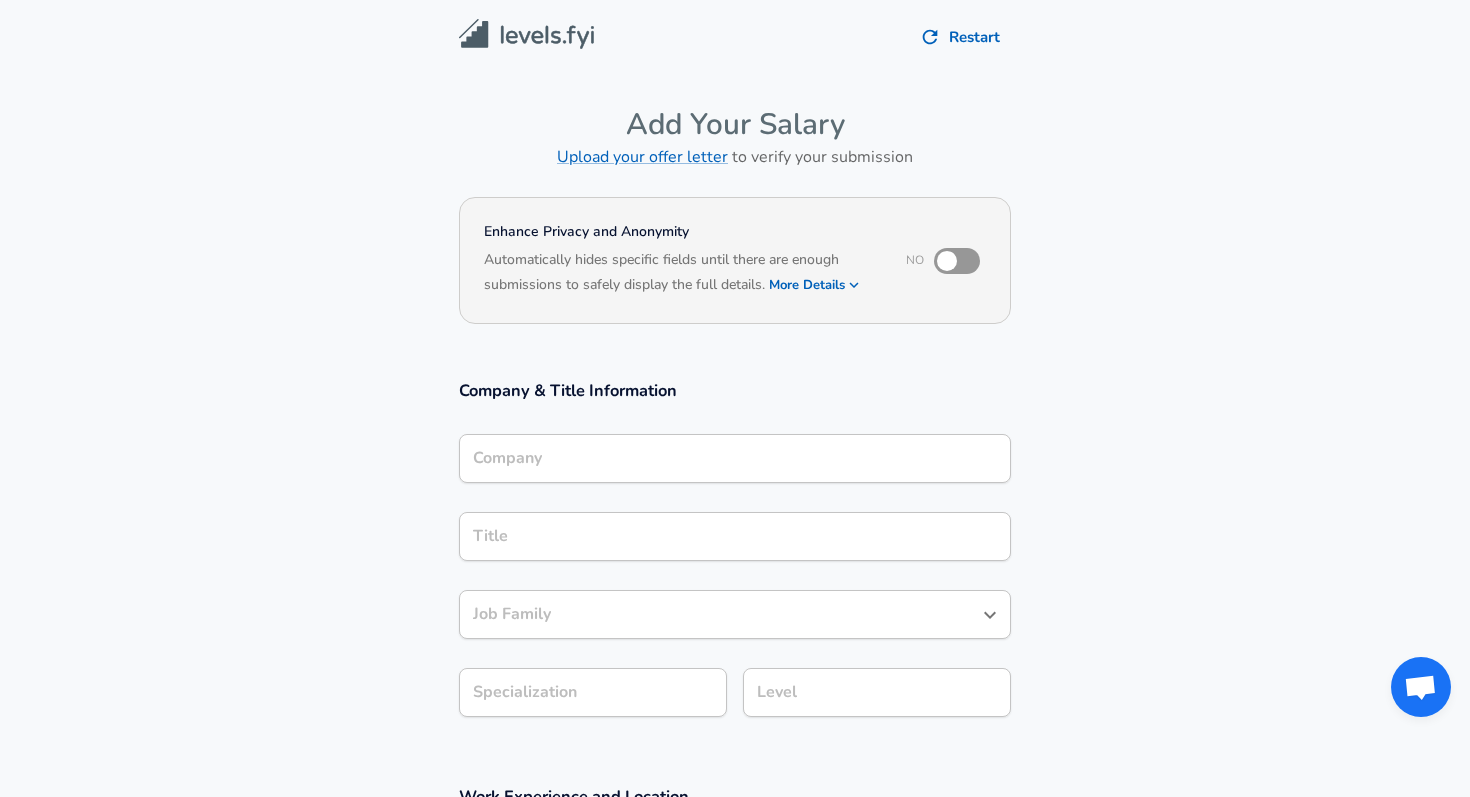 click on "Company" at bounding box center (735, 458) 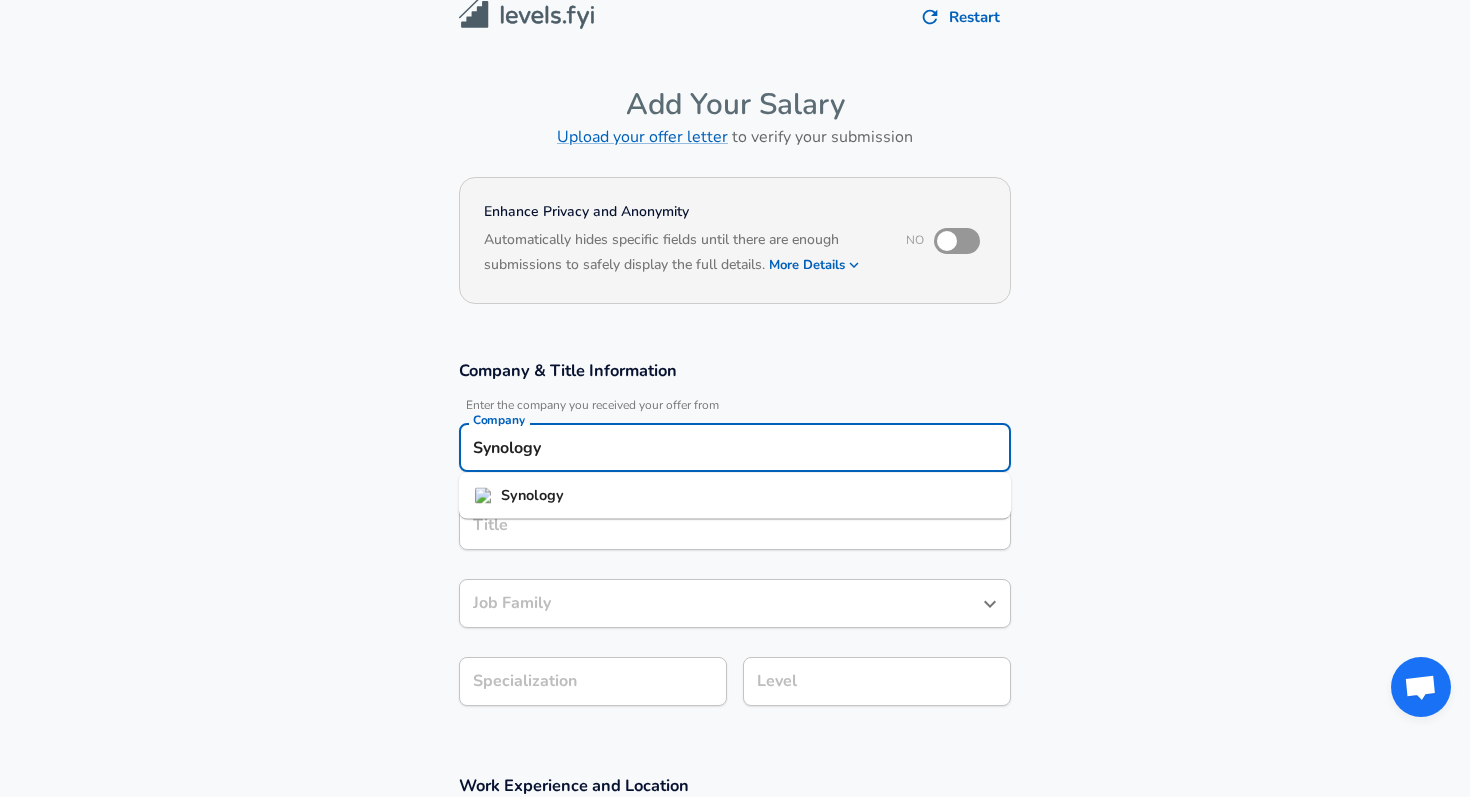 type on "Synology" 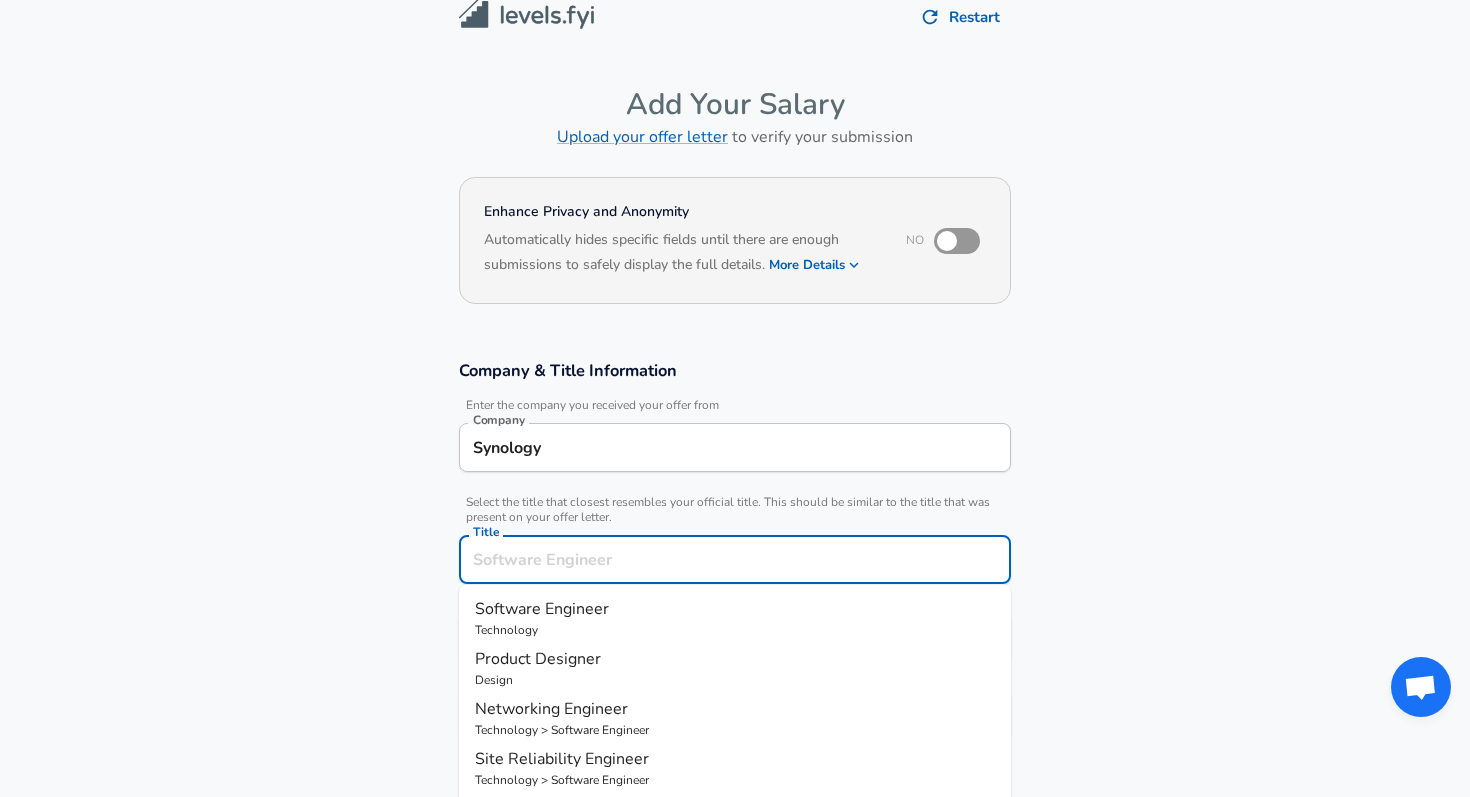 scroll, scrollTop: 60, scrollLeft: 0, axis: vertical 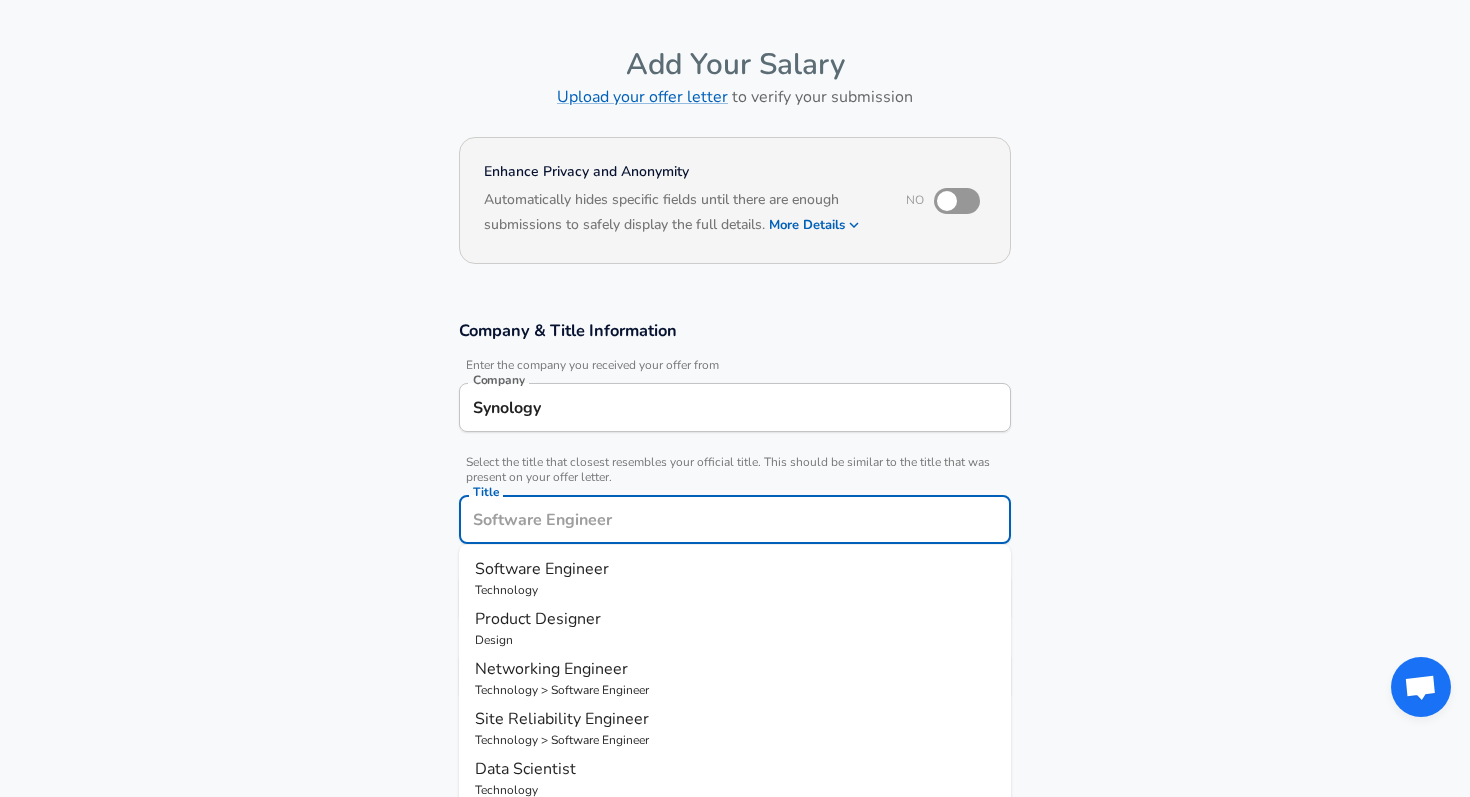 click on "Synology" at bounding box center (735, 407) 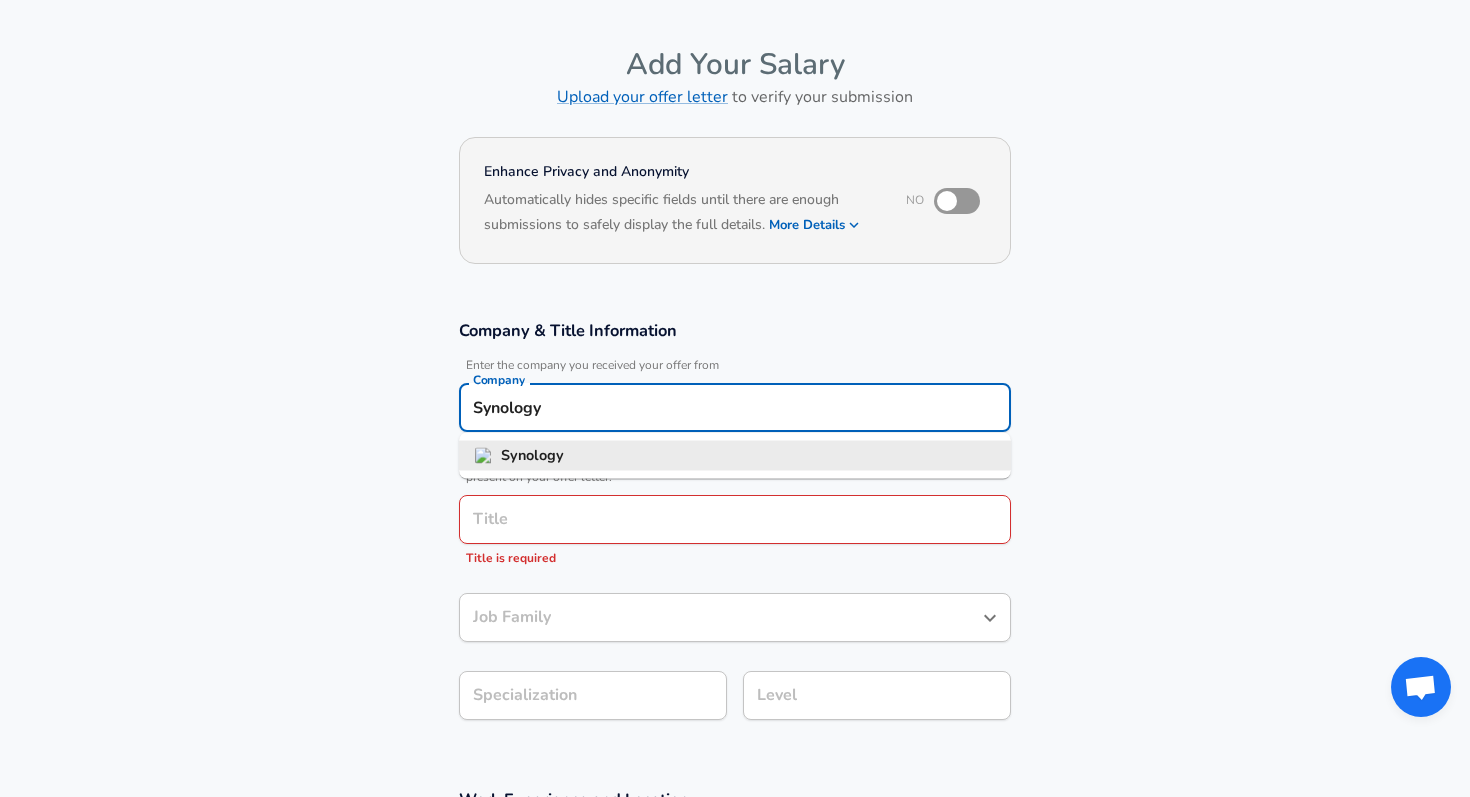 click on "Synology" at bounding box center [735, 456] 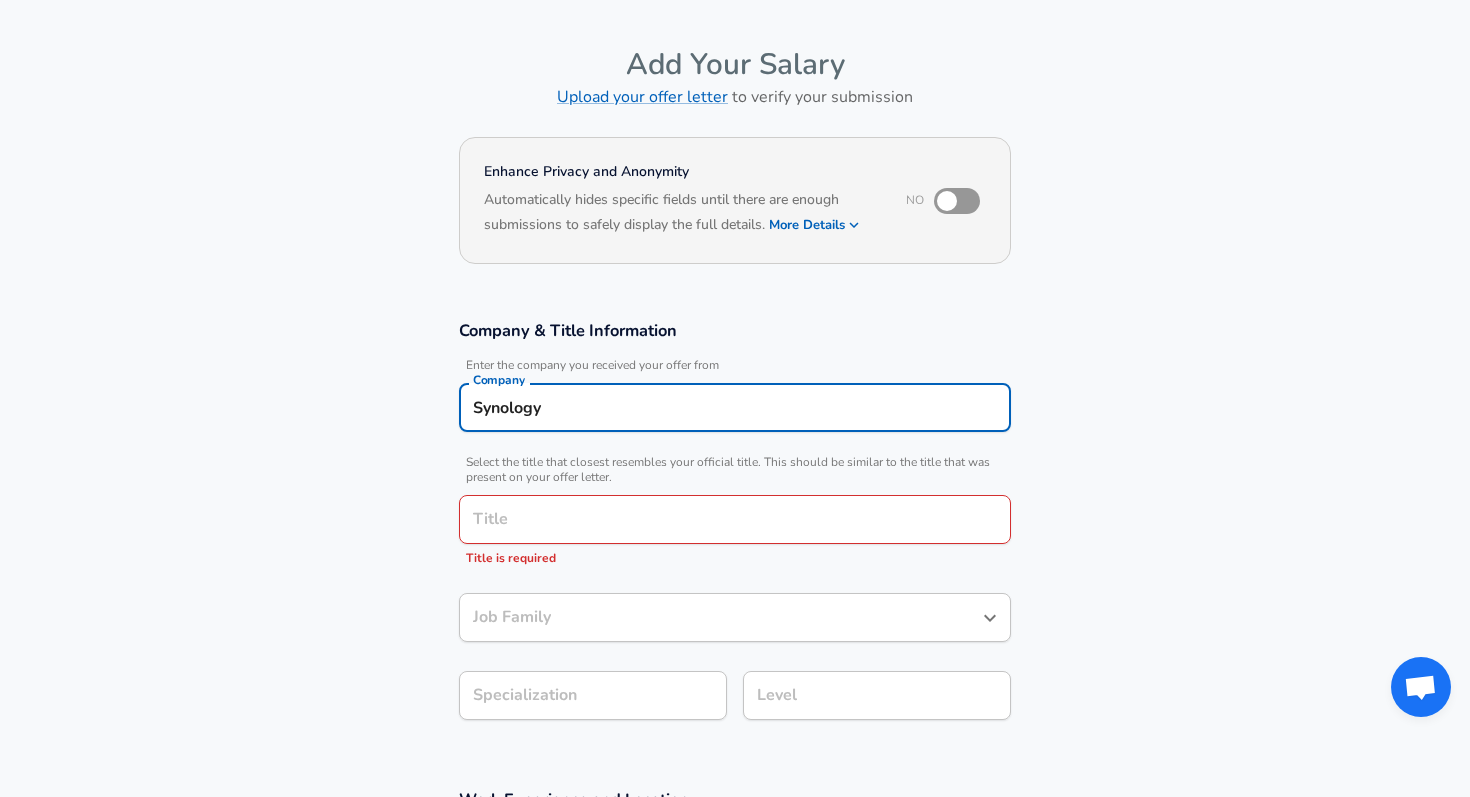 click on "Title" at bounding box center [735, 519] 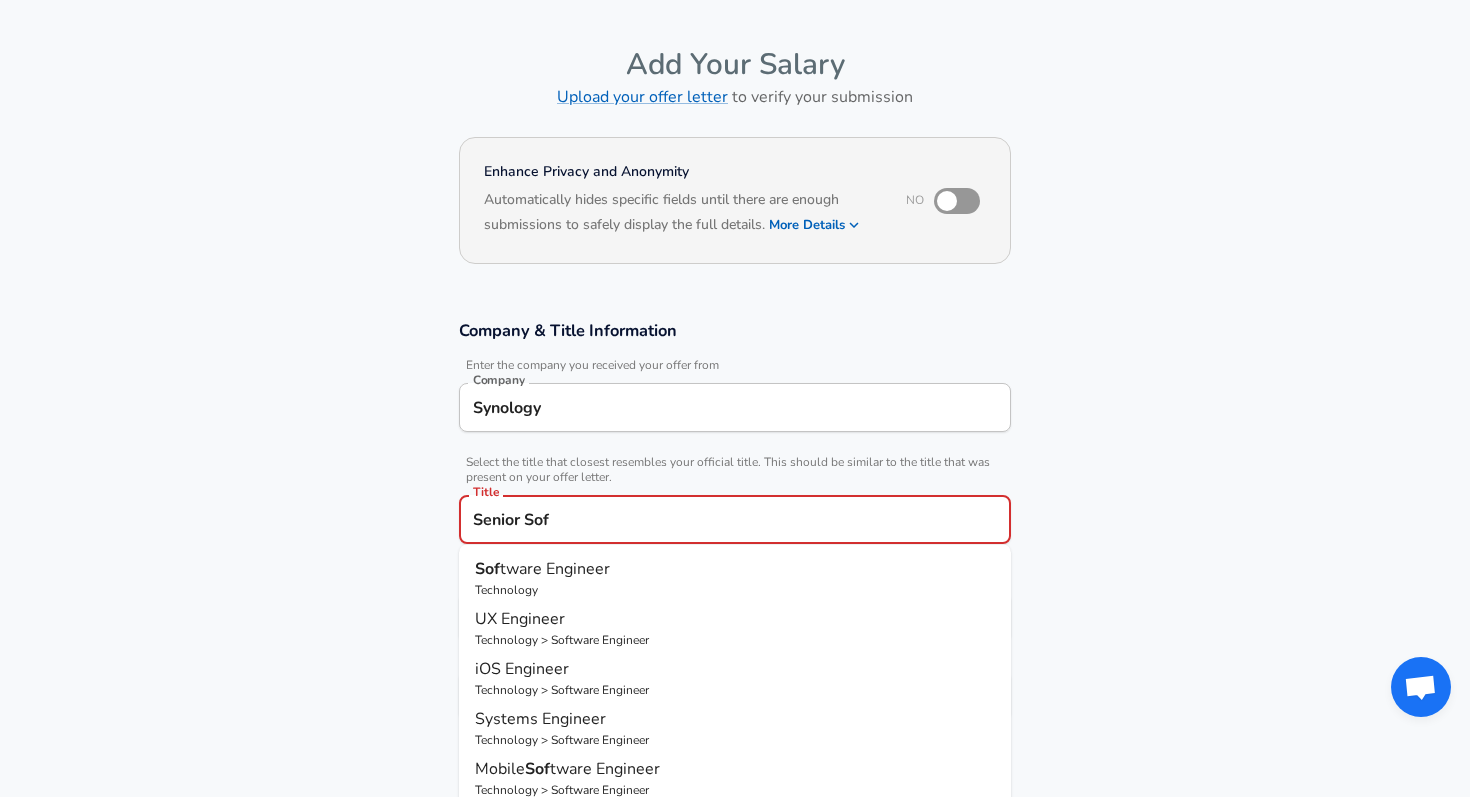 click on "Technology" at bounding box center (735, 590) 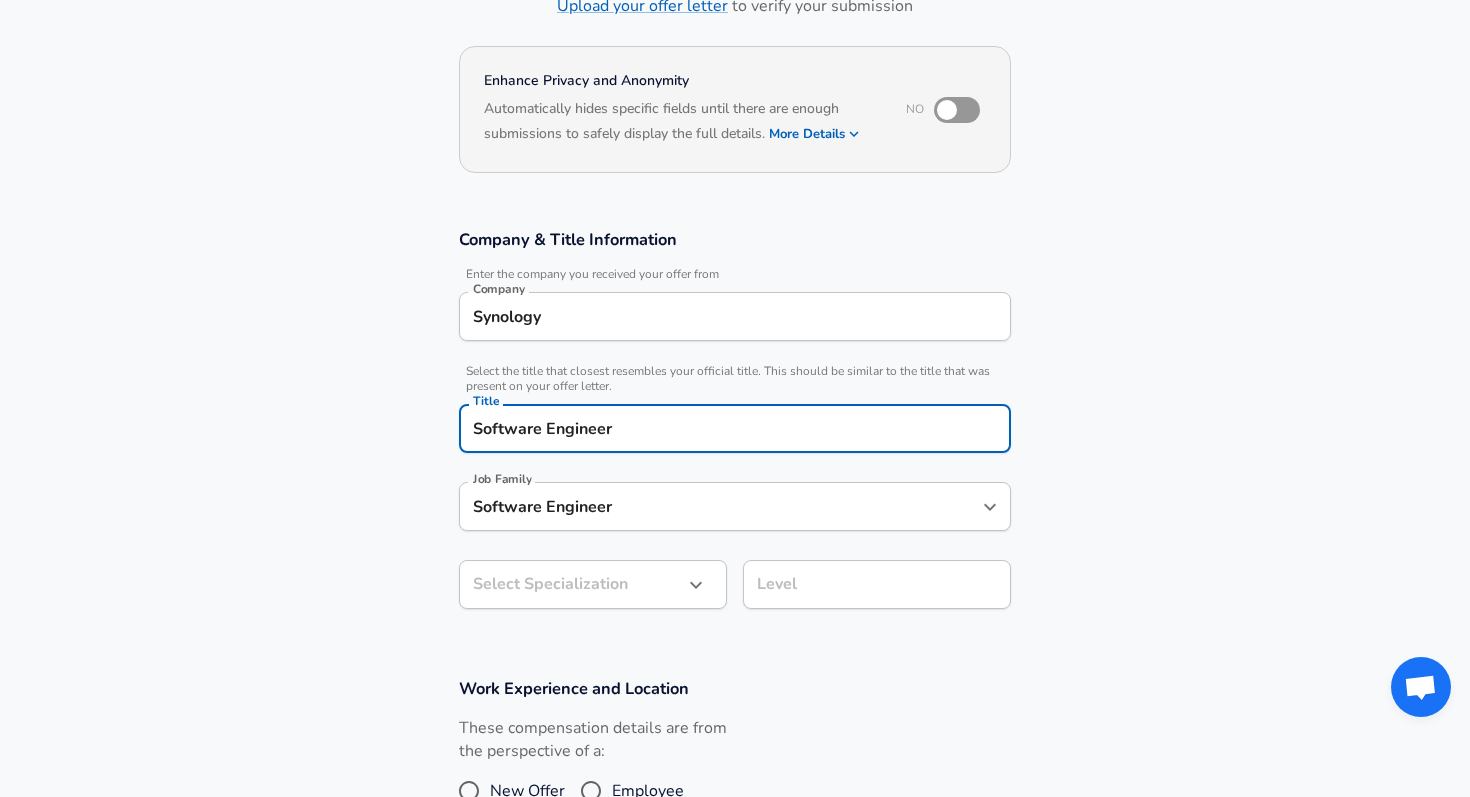 scroll, scrollTop: 236, scrollLeft: 0, axis: vertical 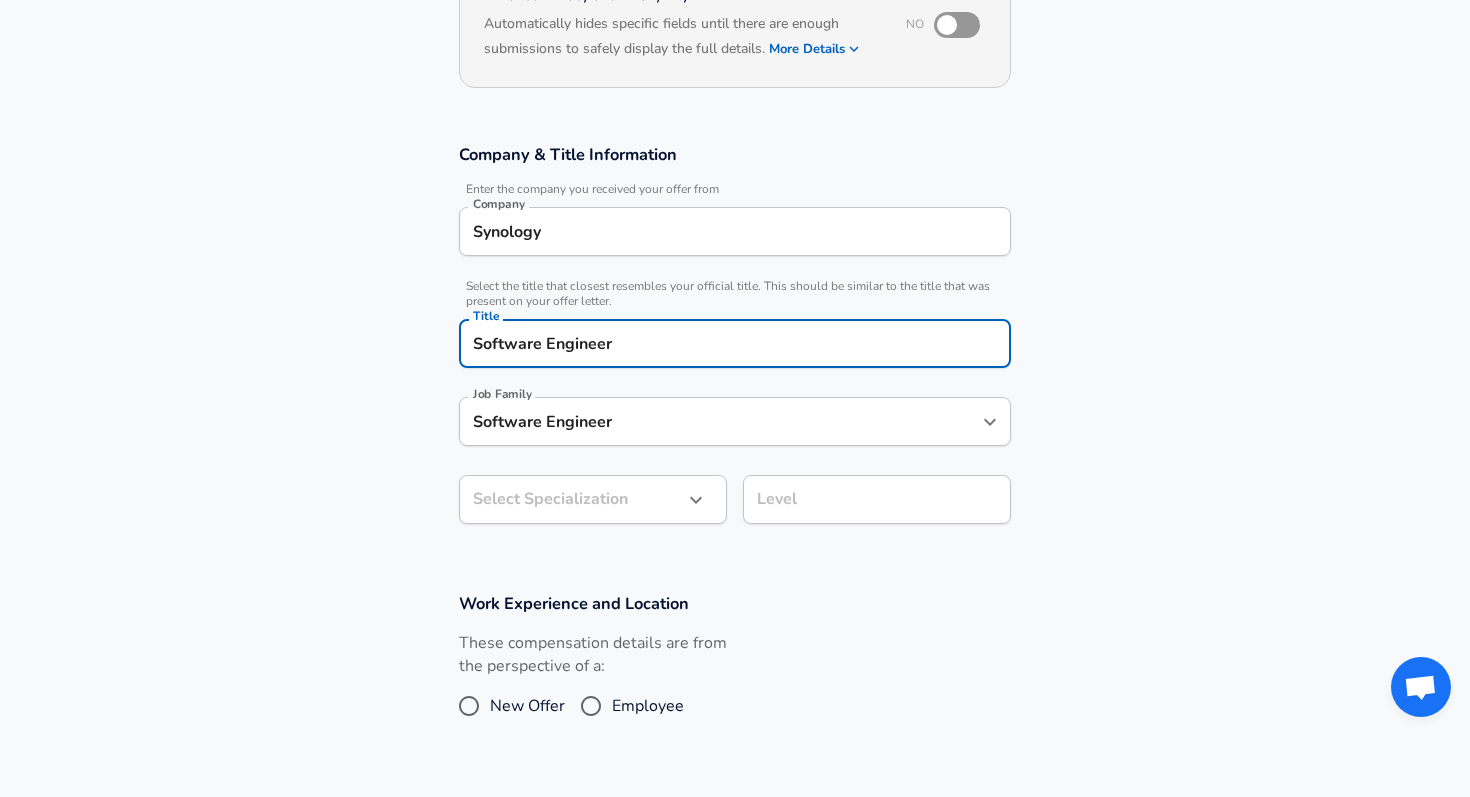 click on "Software Engineer Job Family" at bounding box center [735, 421] 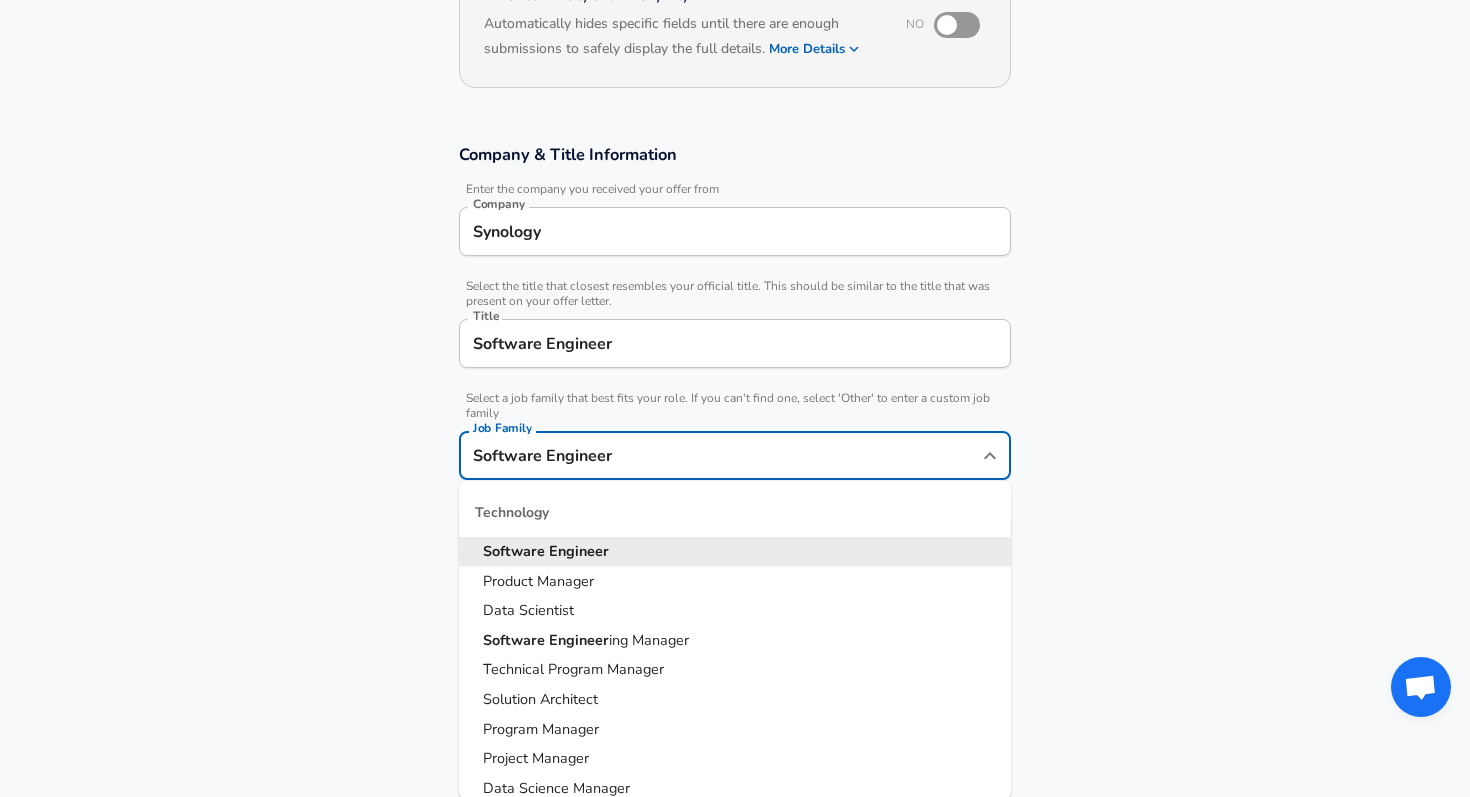 scroll, scrollTop: 276, scrollLeft: 0, axis: vertical 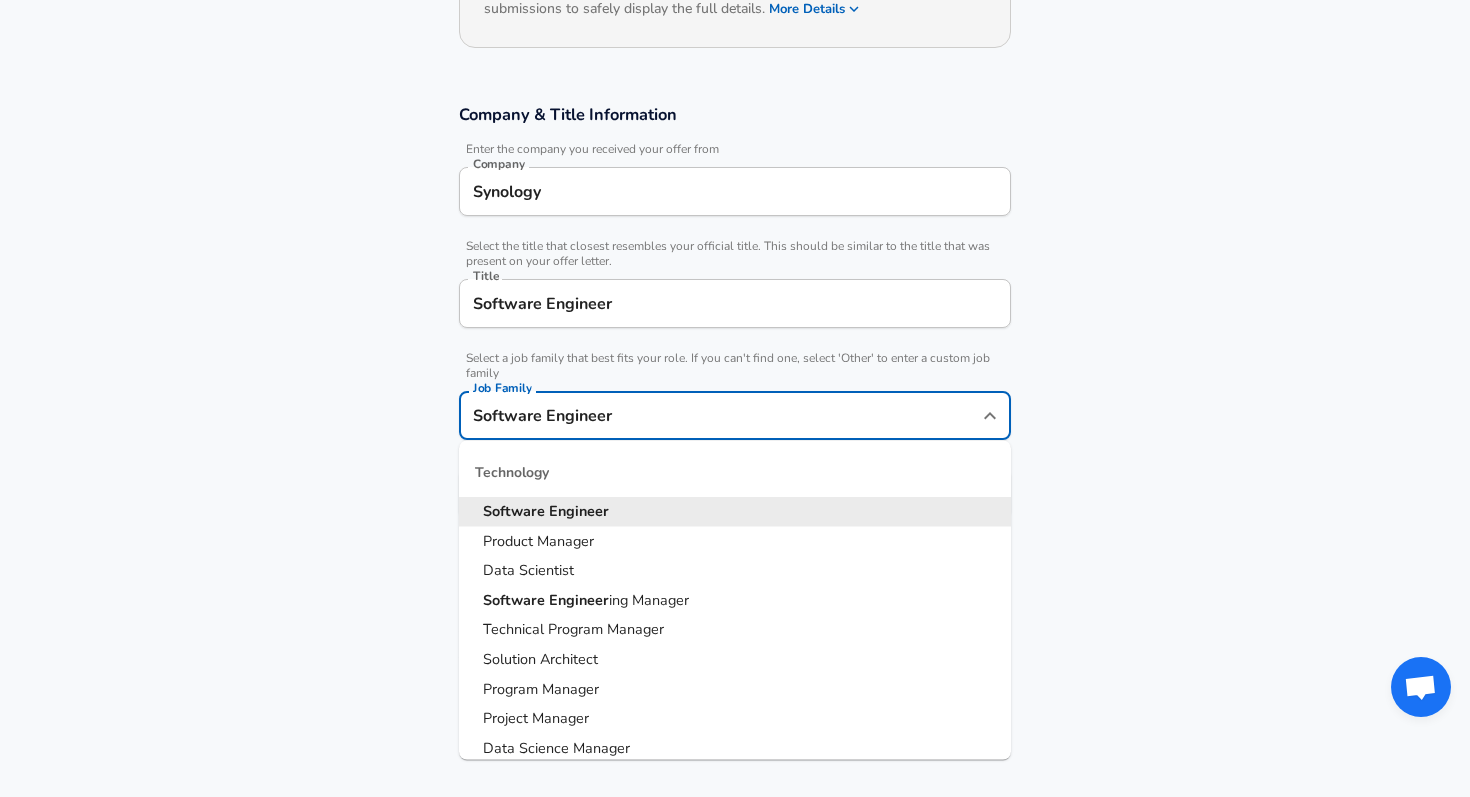 click on "Company & Title Information   Enter the company you received your offer from Company Synology Company   Select the title that closest resembles your official title. This should be similar to the title that was present on your offer letter. Title Software Engineer Title   Select a job family that best fits your role. If you can't find one, select 'Other' to enter a custom job family Job Family Software Engineer Job Family Technology Software     Engineer Product Manager Data Scientist Software     Engineer ing Manager Technical Program Manager Solution Architect Program Manager Project Manager Data Science Manager Technical Writer Engineering Biomedical  Engineer Civil  Engineer Hardware  Engineer Mechanical  Engineer Geological  Engineer Electrical  Engineer Controls  Engineer Chemical  Engineer Aerospace  Engineer Materials  Engineer Optical  Engineer MEP  Engineer Prompt  Engineer Business Management Consultant Business Development Sales Sales Legal Legal Sales Sales  Engineer Legal Regulatory Affairs Sales" at bounding box center (735, 321) 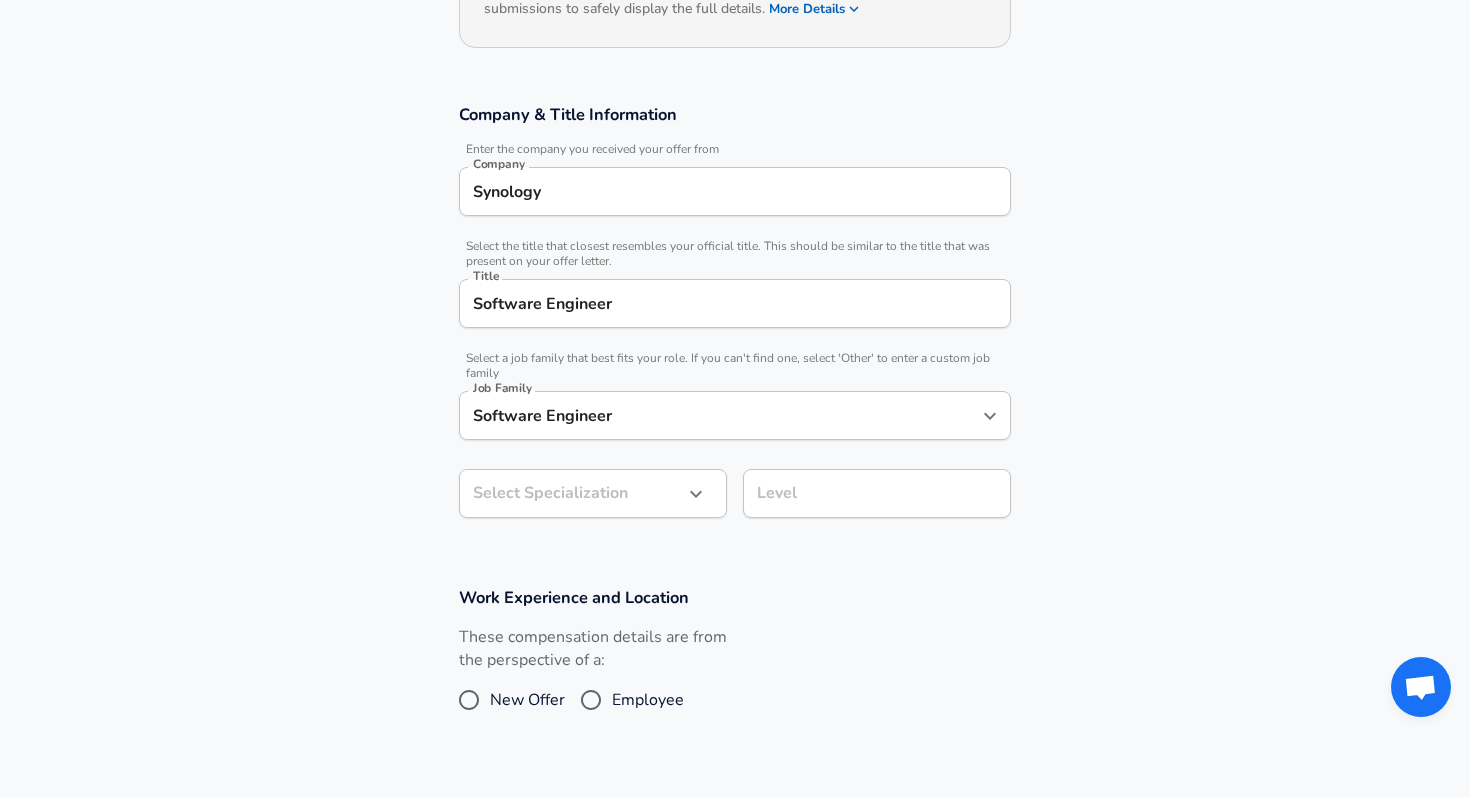 click on "Software Engineer" at bounding box center (735, 303) 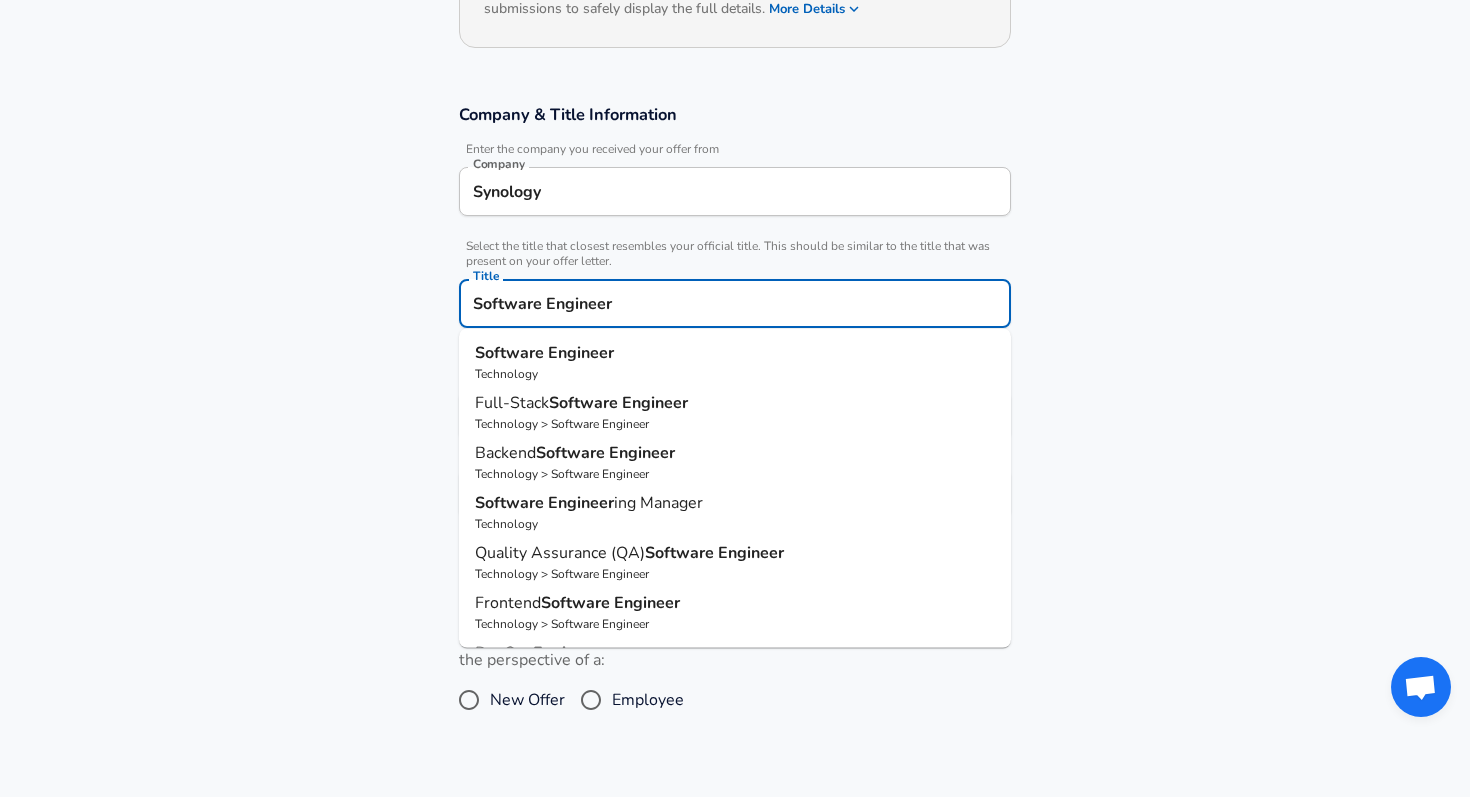 click on "Software Engineer" at bounding box center (735, 303) 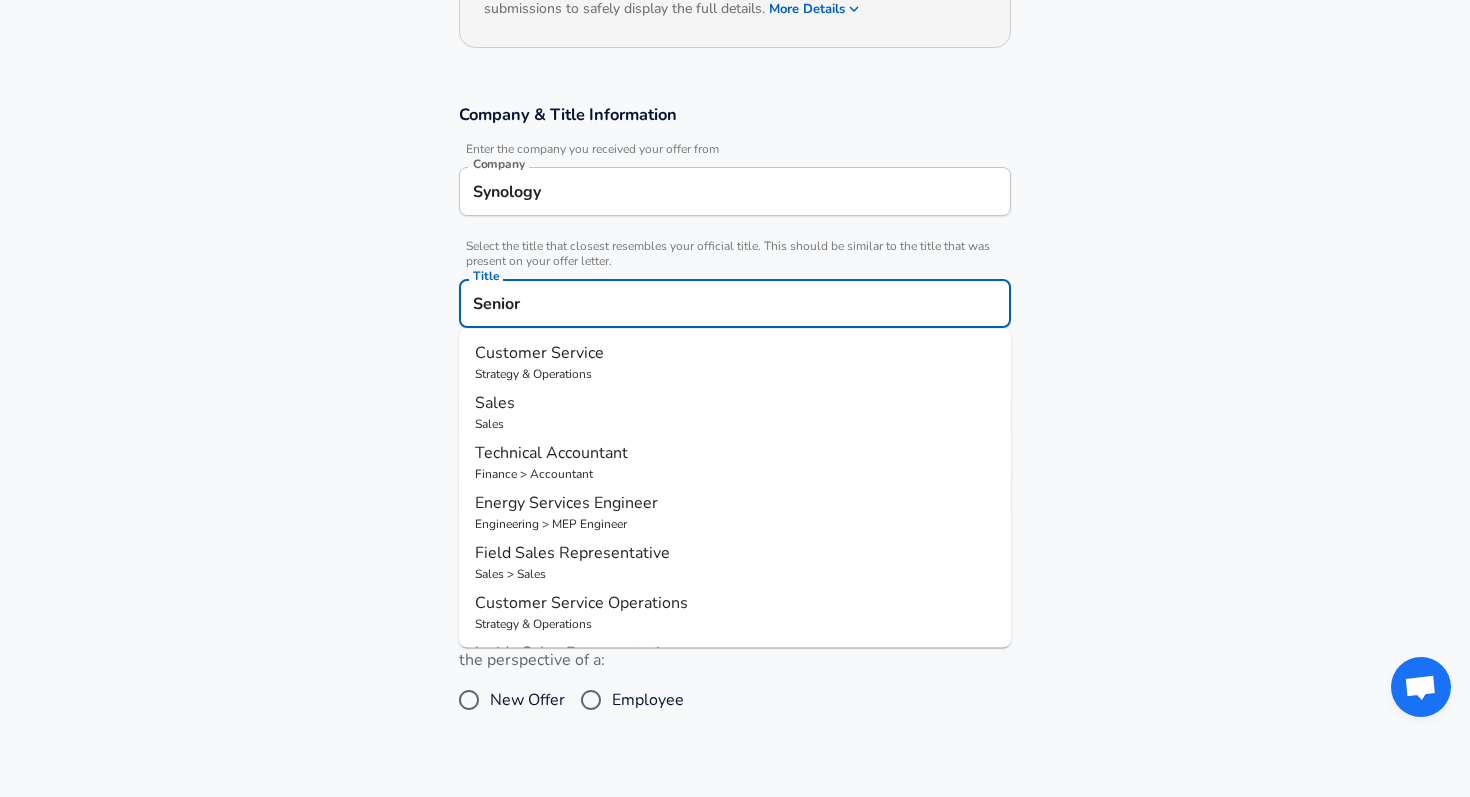 type on "Senior" 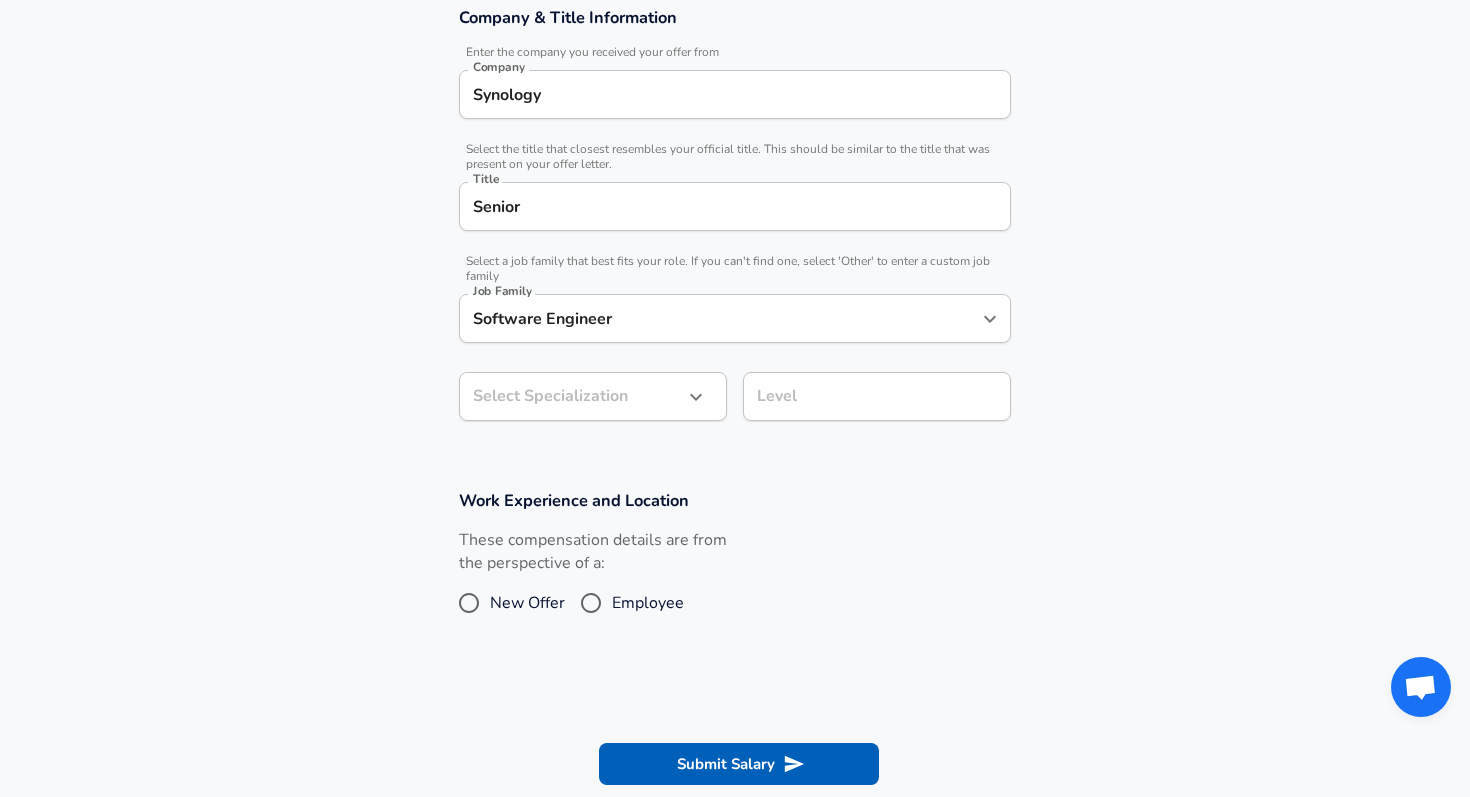 scroll, scrollTop: 395, scrollLeft: 0, axis: vertical 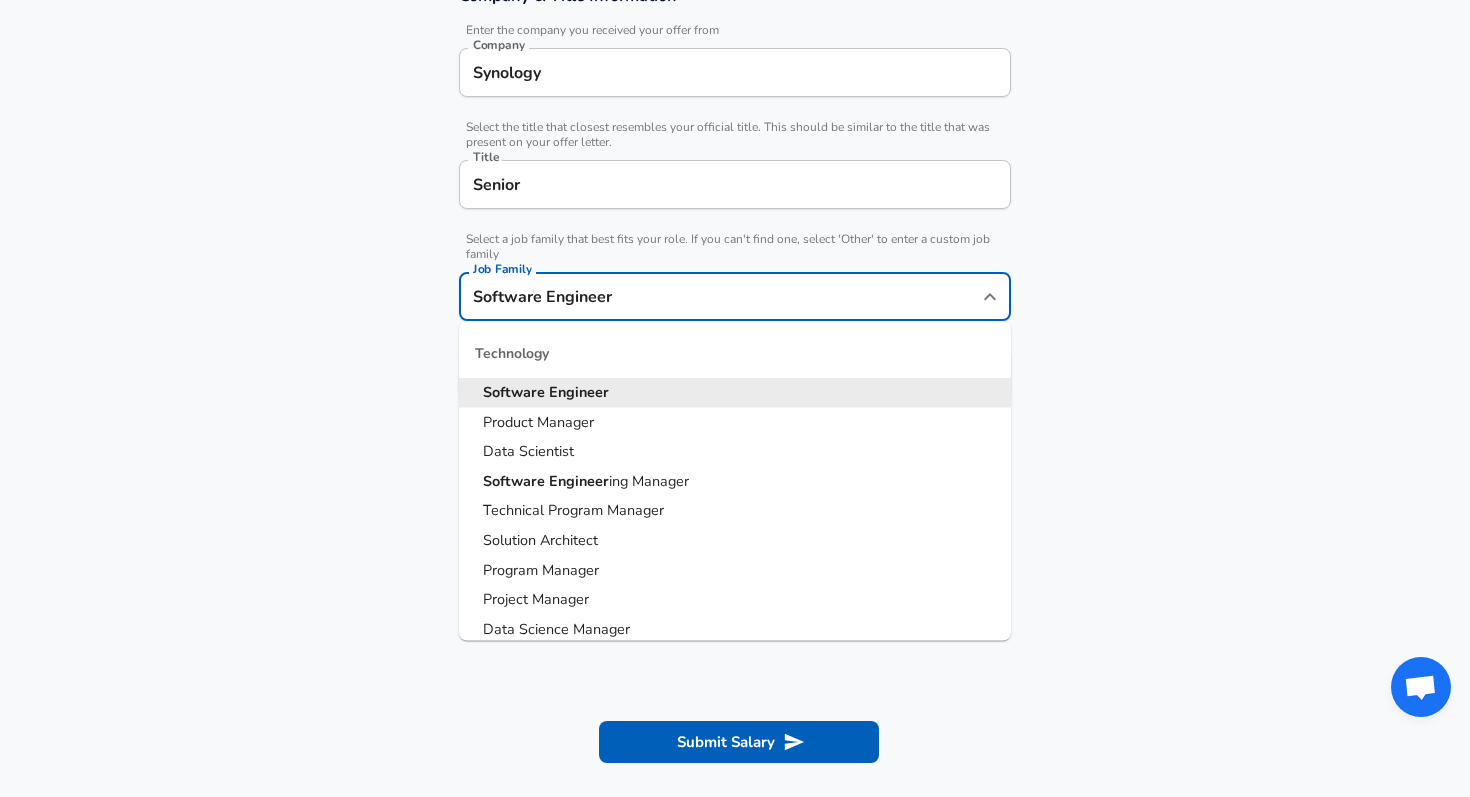 drag, startPoint x: 635, startPoint y: 304, endPoint x: 390, endPoint y: 305, distance: 245.00204 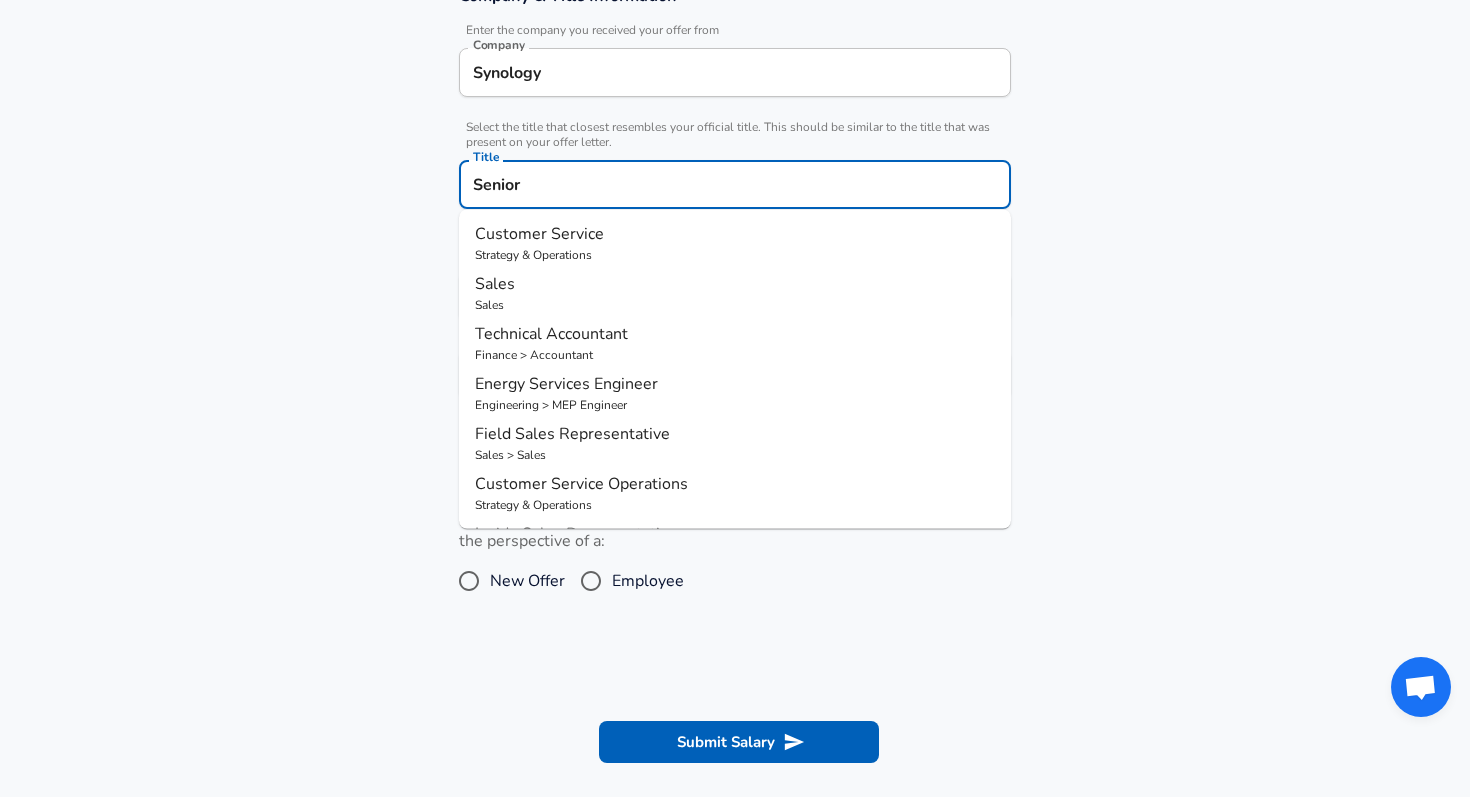 scroll, scrollTop: 0, scrollLeft: 0, axis: both 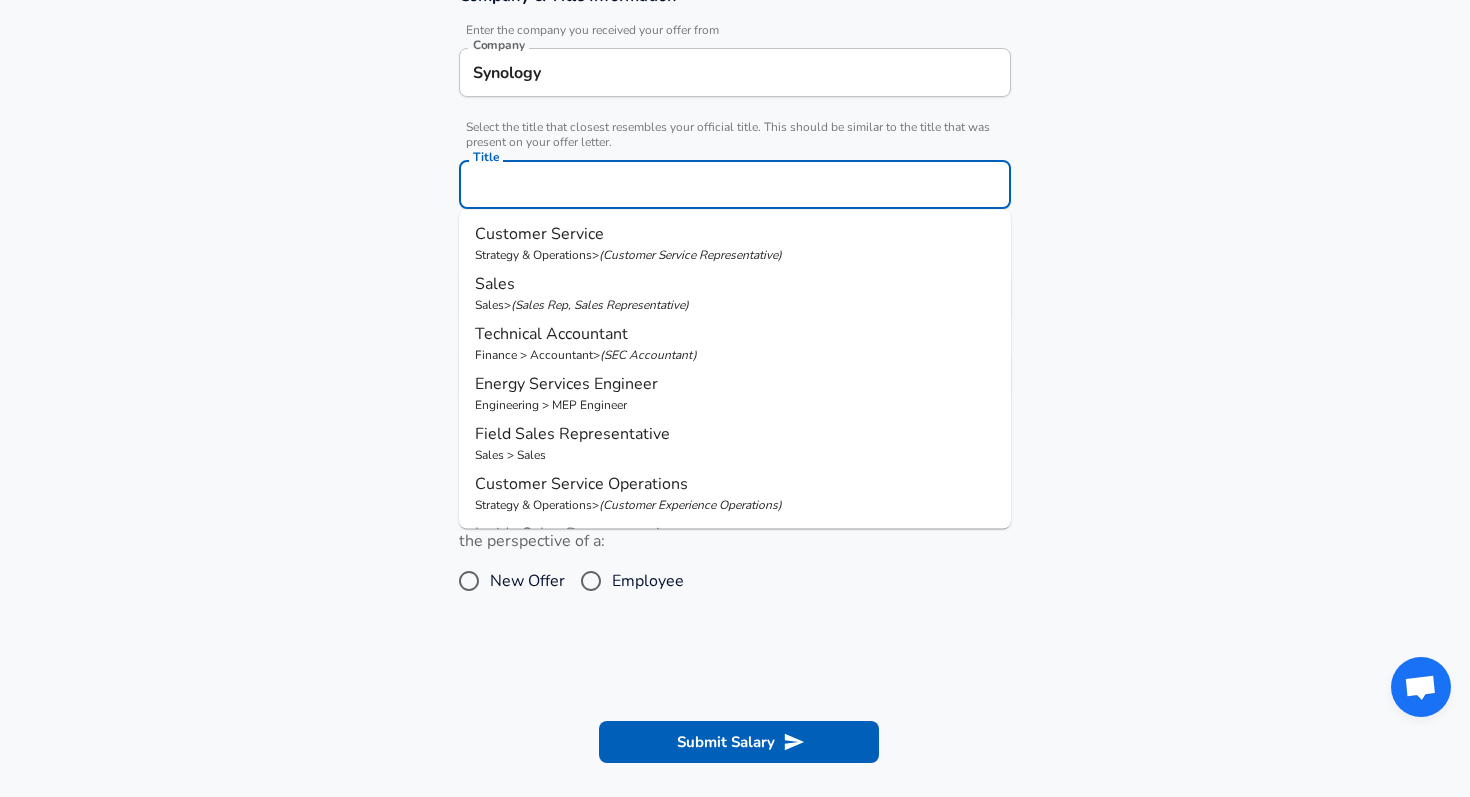 click on "Title" at bounding box center (735, 184) 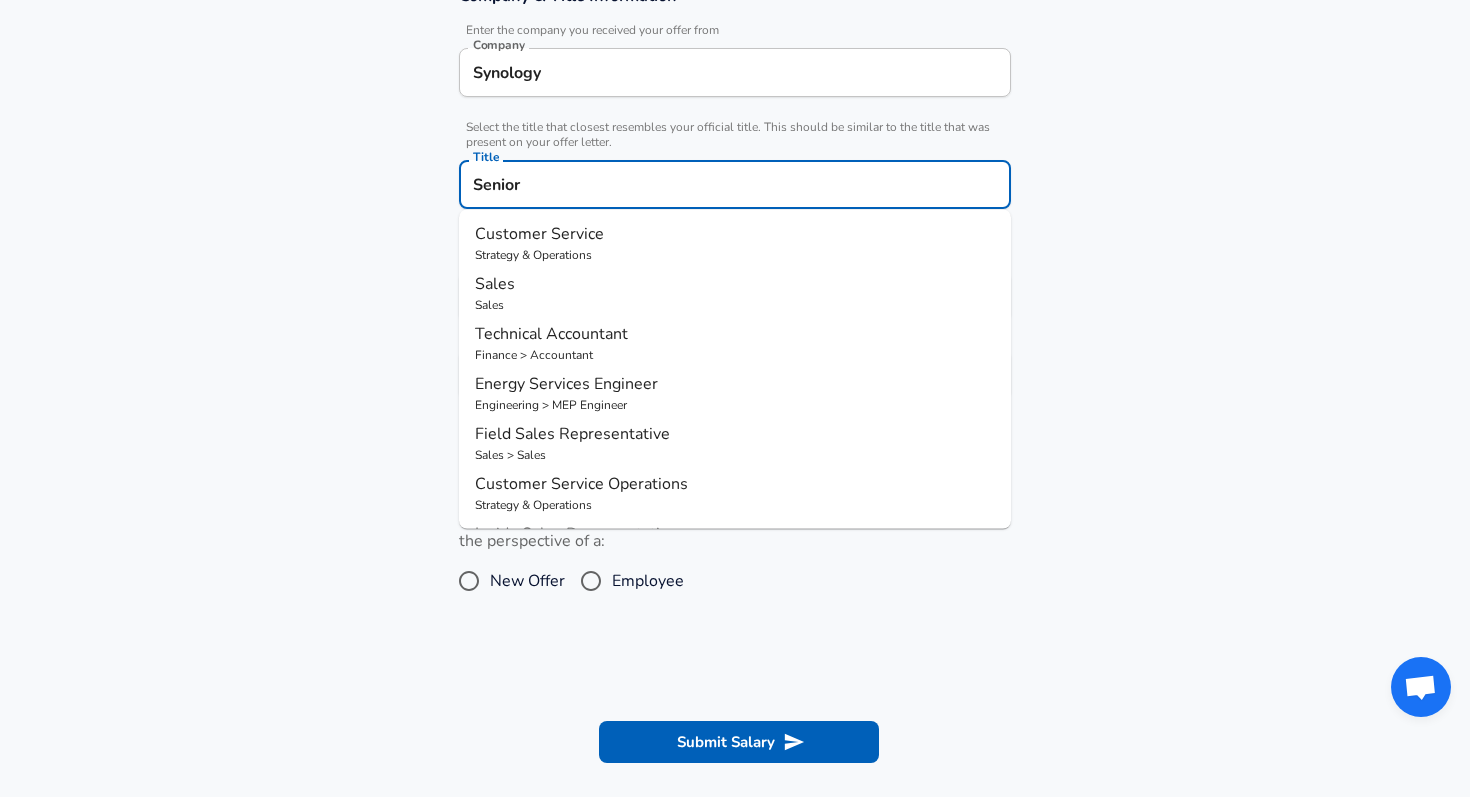 paste on "Software Engineer" 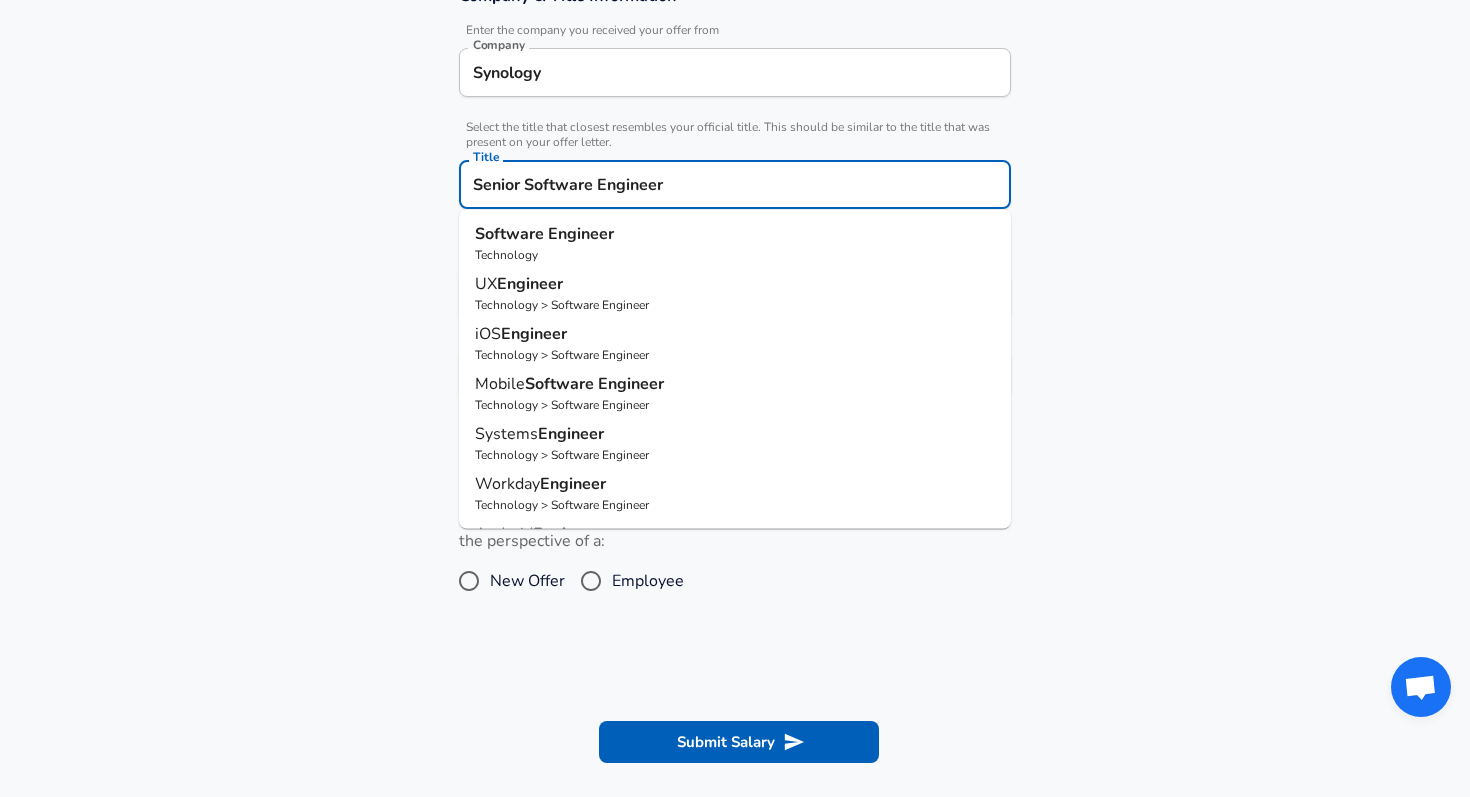 type on "Senior Software Engineer" 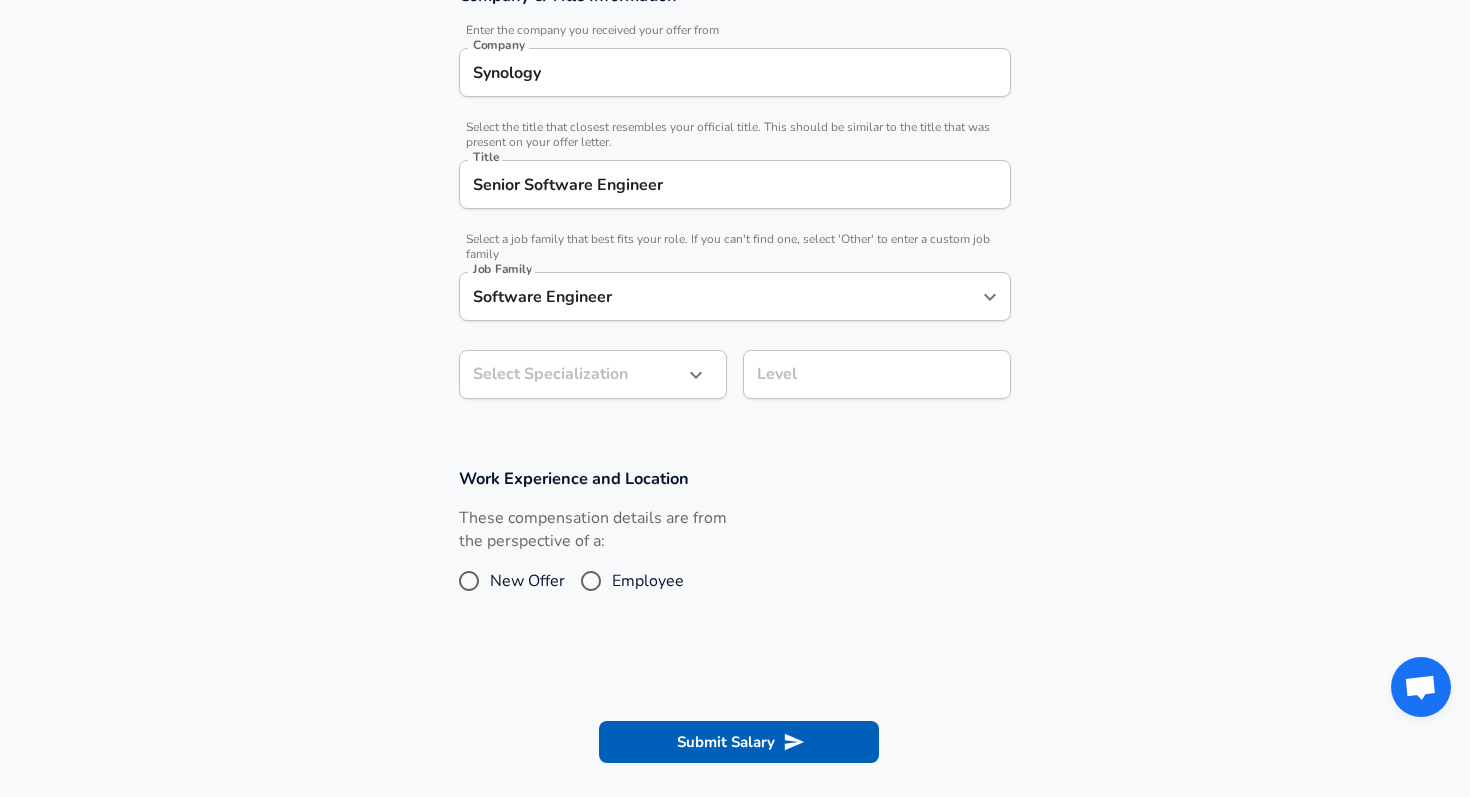 click on "Restart Add Your Salary Upload your offer letter   to verify your submission Enhance Privacy and Anonymity No Automatically hides specific fields until there are enough submissions to safely display the full details.   More Details Based on your submission and the data points that we have already collected, we will automatically hide and anonymize specific fields if there aren't enough data points to remain sufficiently anonymous. Company & Title Information   Enter the company you received your offer from Company Synology Company   Select the title that closest resembles your official title. This should be similar to the title that was present on your offer letter. Title Senior Software Engineer Title   Select a job family that best fits your role. If you can't find one, select 'Other' to enter a custom job family Job Family Software Engineer Job Family Select Specialization ​ Select Specialization Level Level Work Experience and Location These compensation details are from the perspective of a: New Offer" at bounding box center (735, 3) 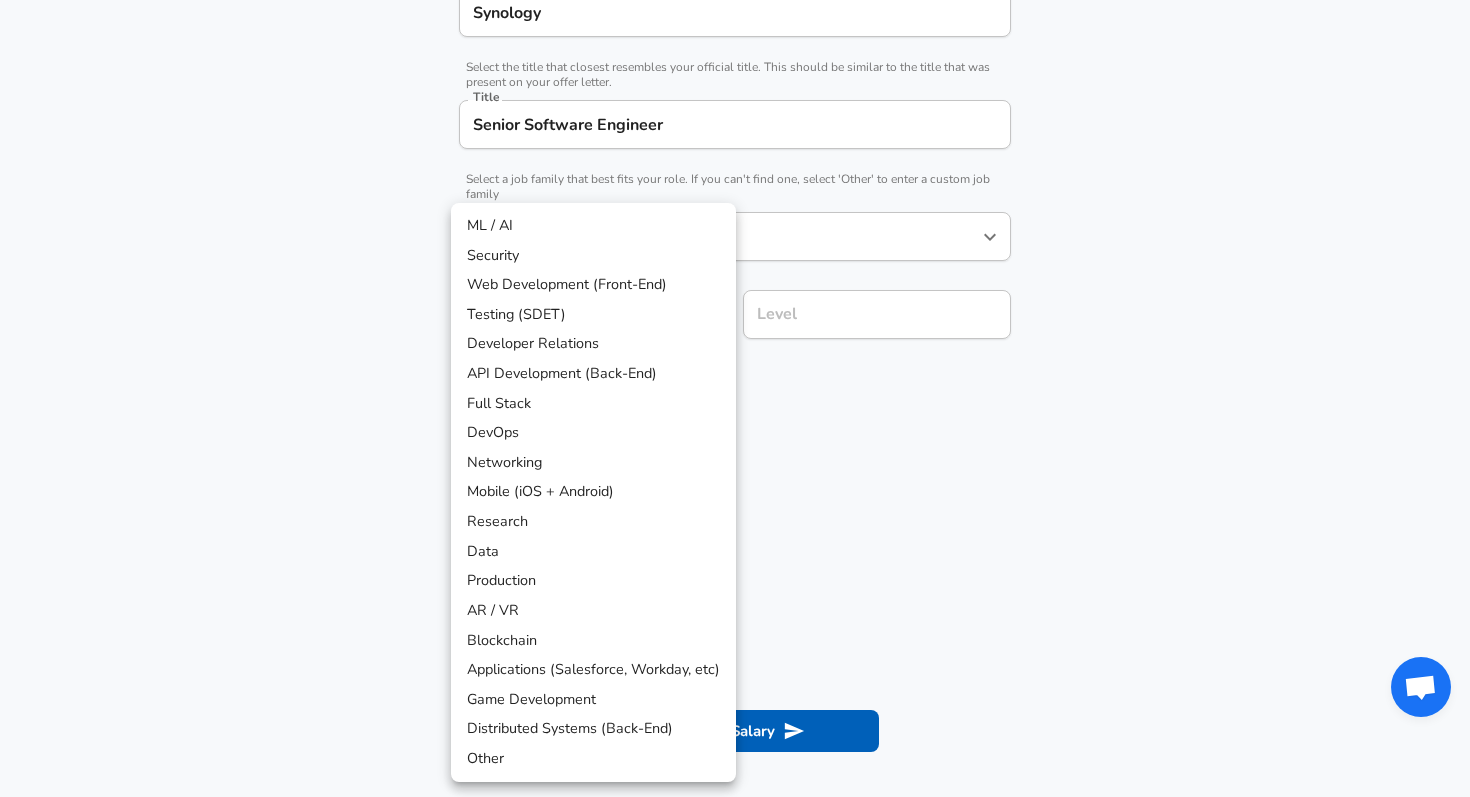 click on "Distributed Systems (Back-End)" at bounding box center [593, 729] 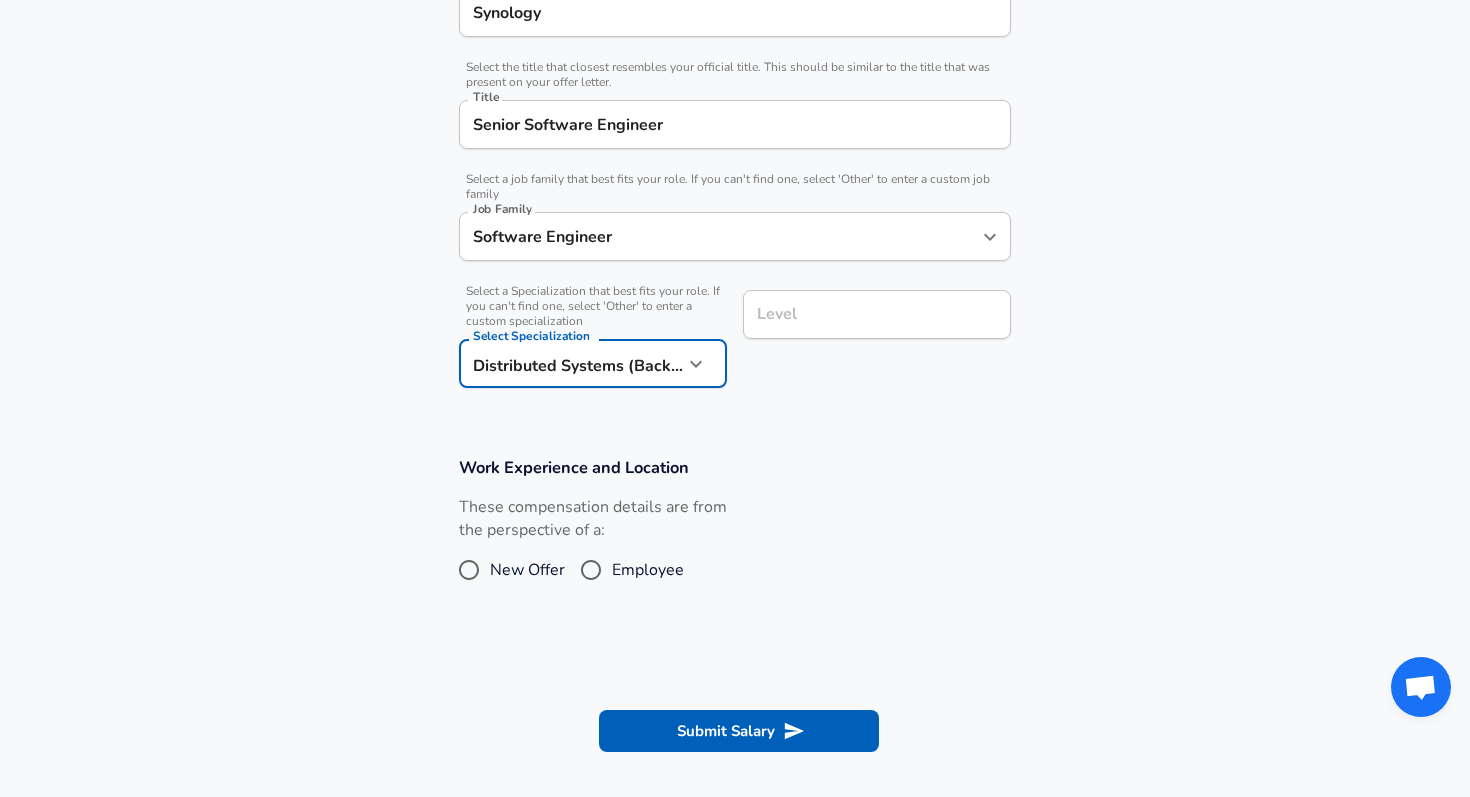 click on "Level" at bounding box center (877, 314) 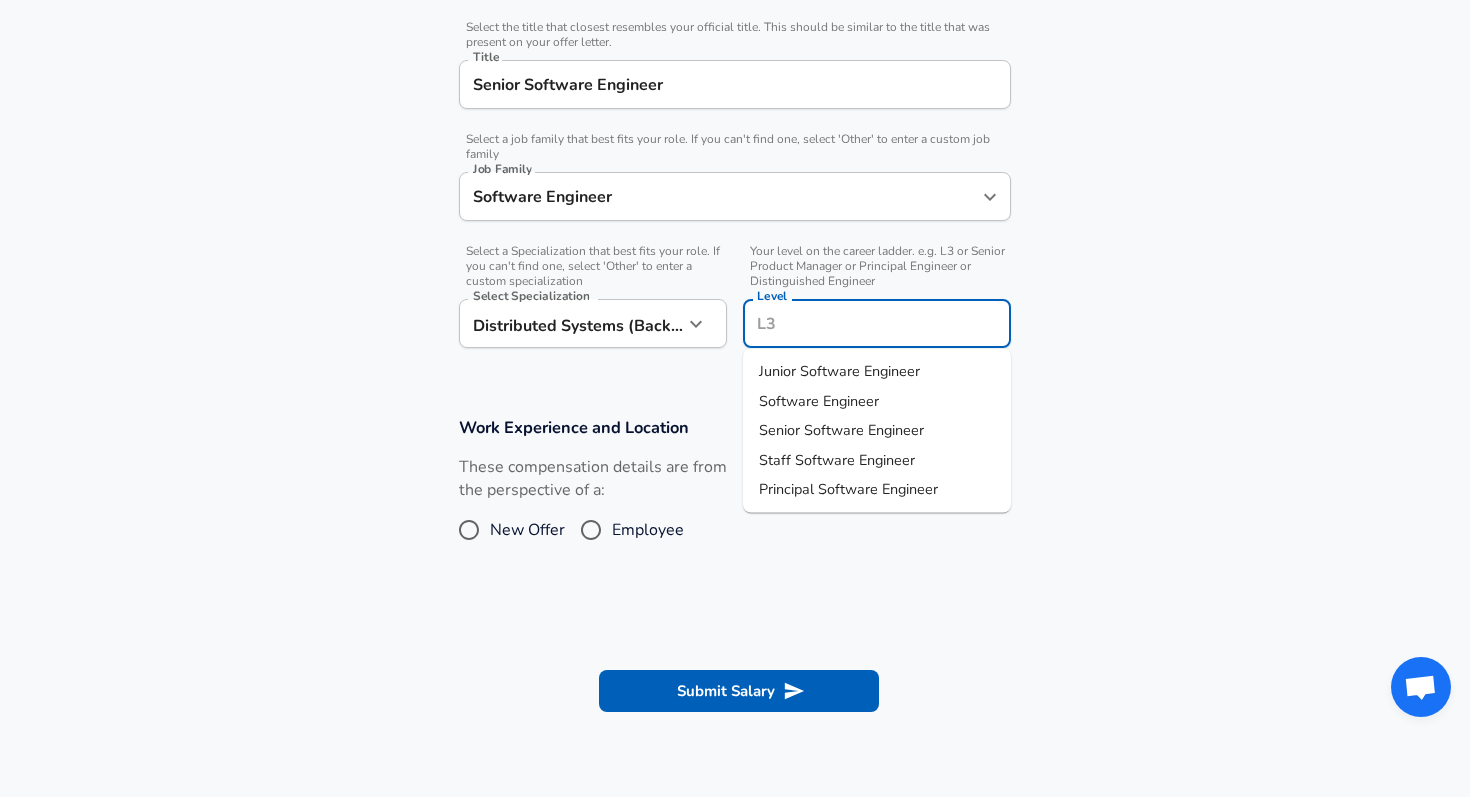 click on "Senior Software Engineer" at bounding box center [841, 430] 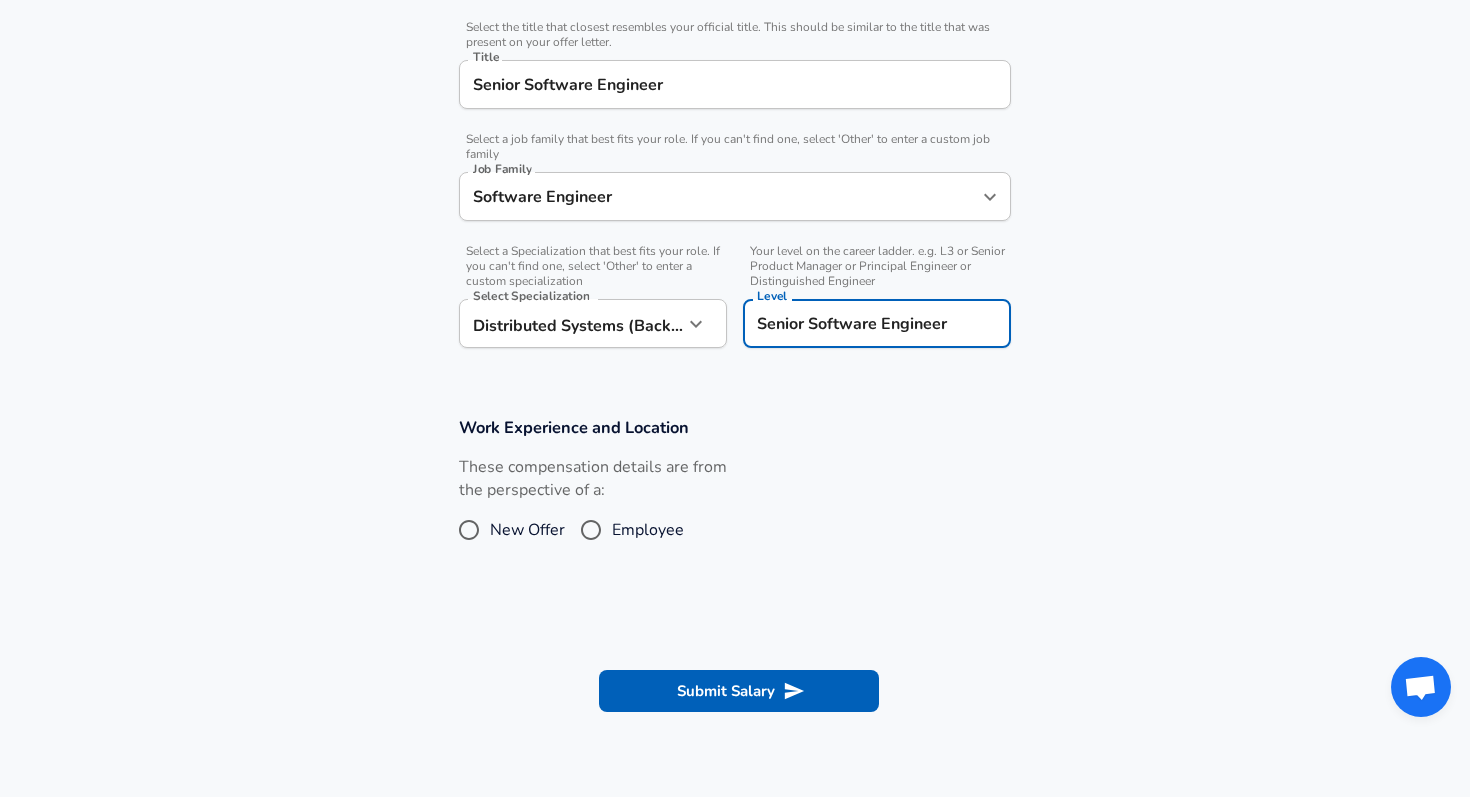 click on "Work Experience and Location These compensation details are from the perspective of a: New Offer Employee" at bounding box center [735, 493] 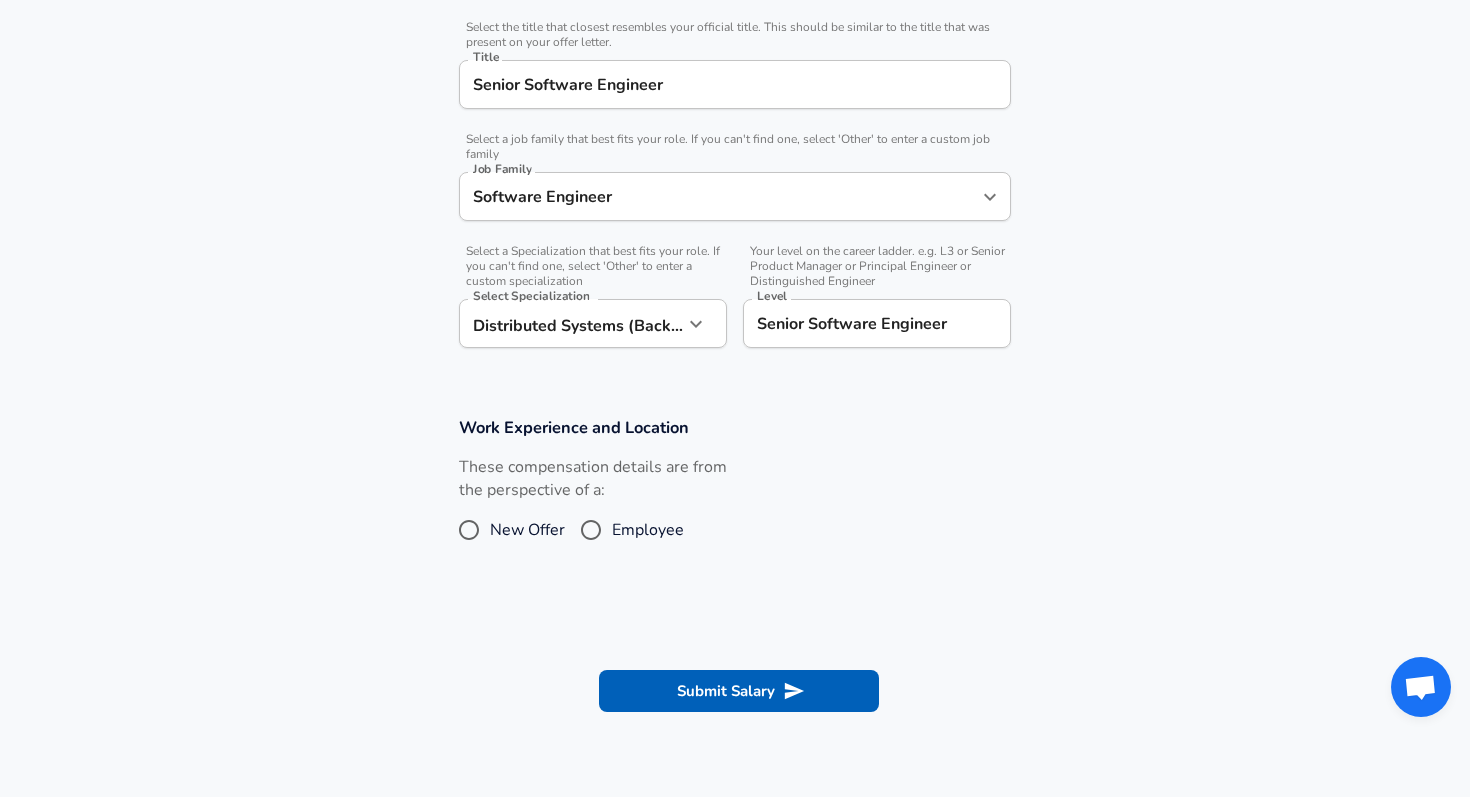 click on "Restart Add Your Salary Upload your offer letter   to verify your submission Enhance Privacy and Anonymity No Automatically hides specific fields until there are enough submissions to safely display the full details.   More Details Based on your submission and the data points that we have already collected, we will automatically hide and anonymize specific fields if there aren't enough data points to remain sufficiently anonymous. Company & Title Information   Enter the company you received your offer from Company Synology Company   Select the title that closest resembles your official title. This should be similar to the title that was present on your offer letter. Title Senior Software Engineer Title   Select a job family that best fits your role. If you can't find one, select 'Other' to enter a custom job family Job Family Software Engineer Job Family   Select a Specialization that best fits your role. If you can't find one, select 'Other' to enter a custom specialization Select Specialization   Level" at bounding box center (735, -97) 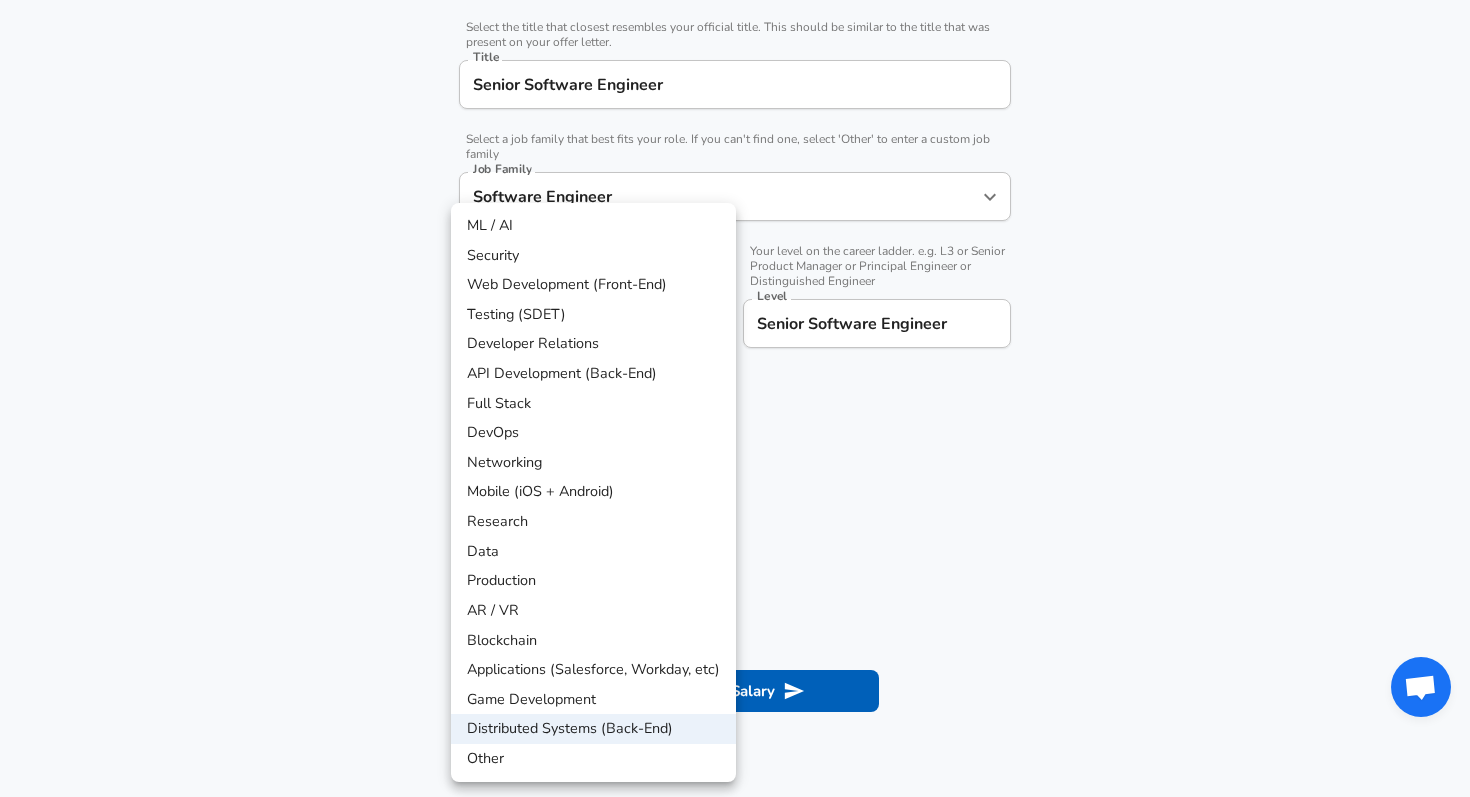 click on "Developer Relations" at bounding box center (593, 344) 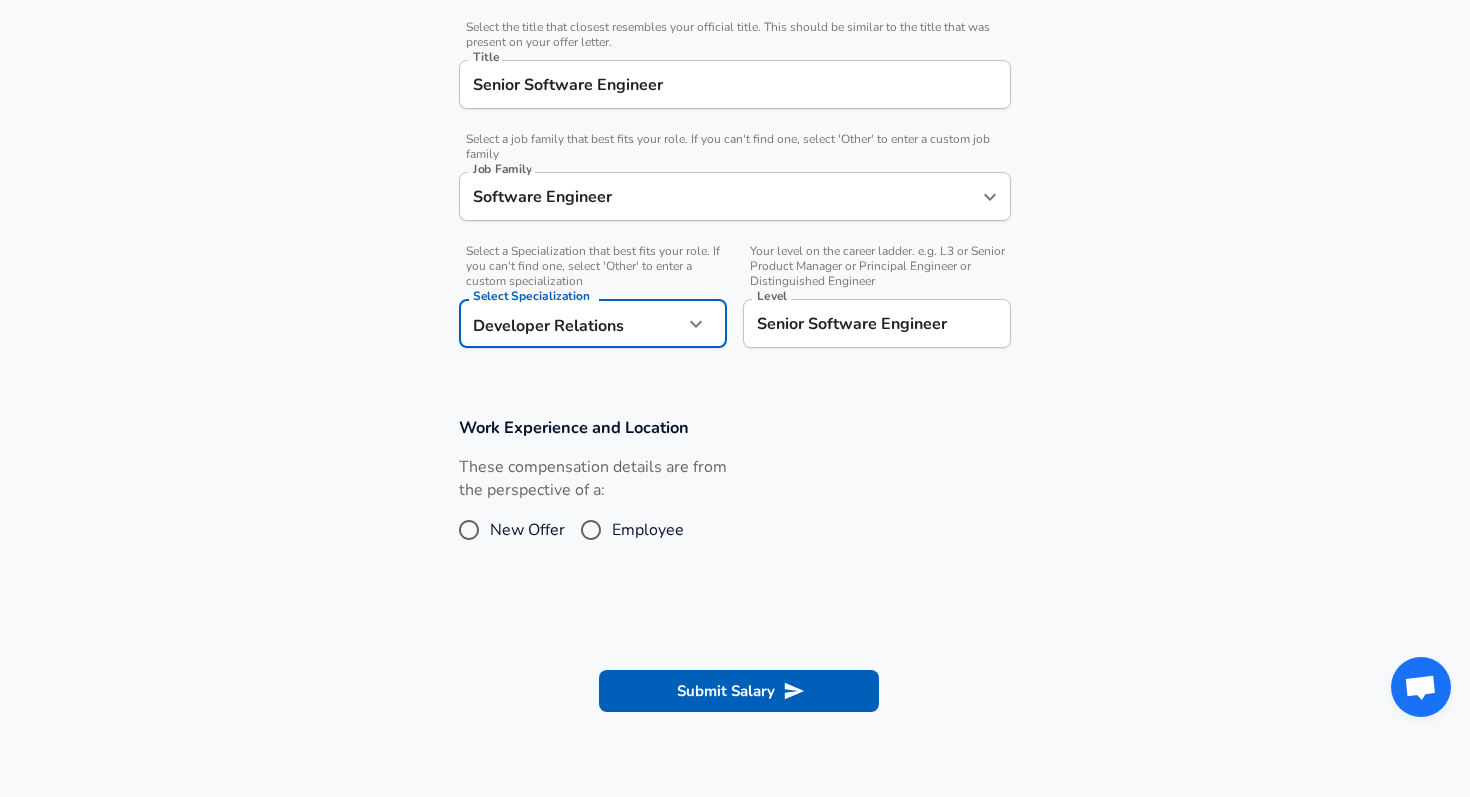 click on "Employee" at bounding box center [591, 530] 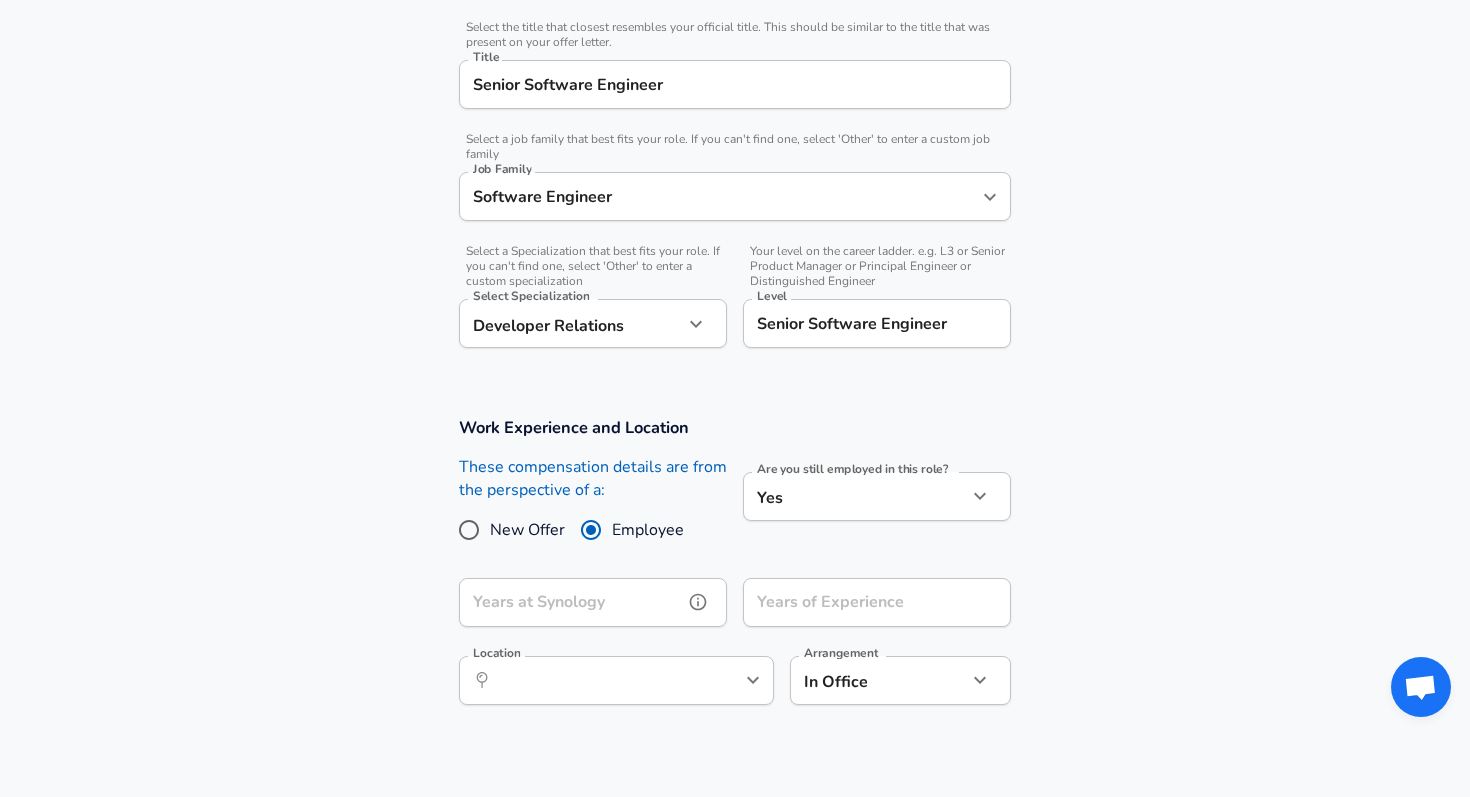 click on "Years at Synology" at bounding box center [571, 602] 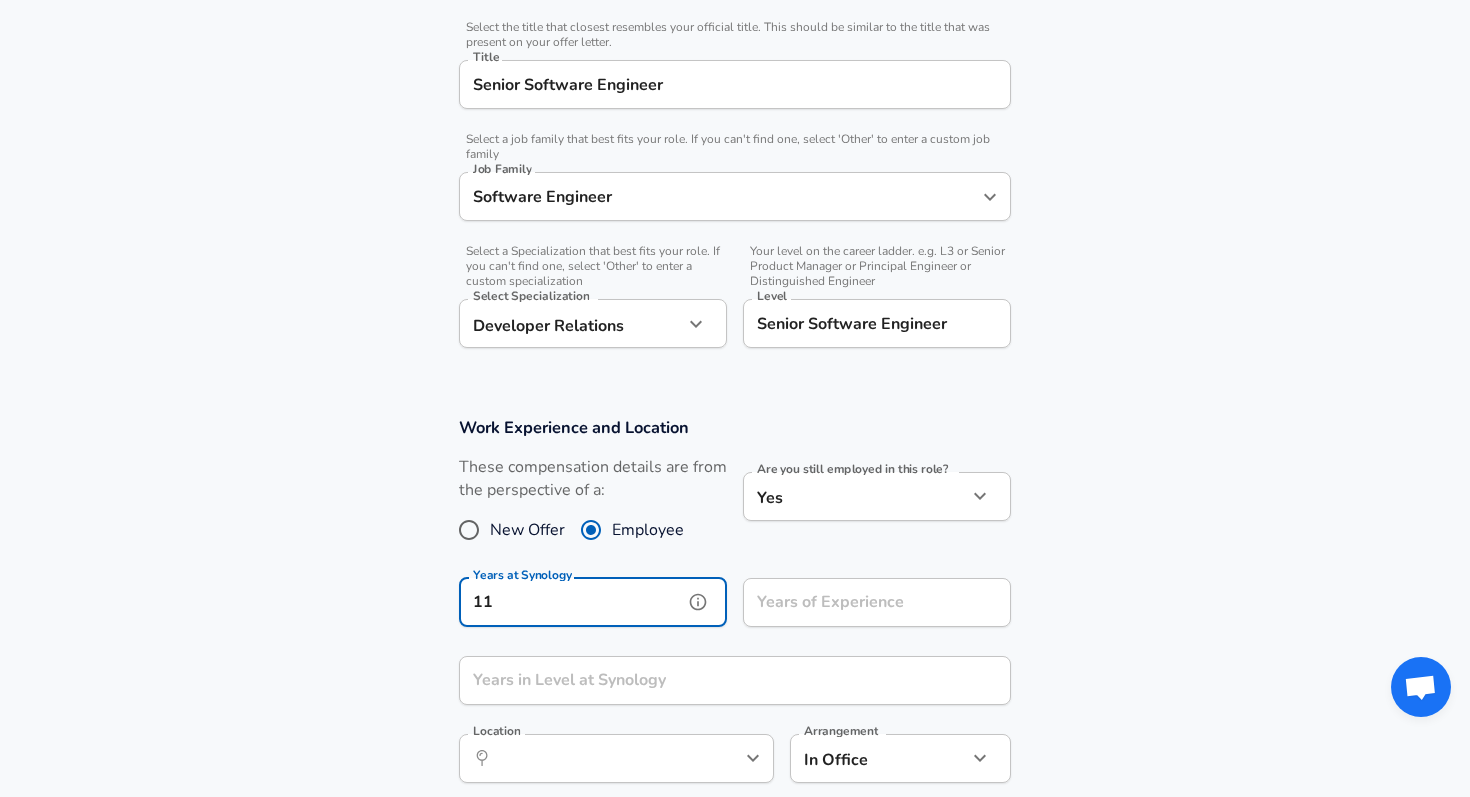 type on "11" 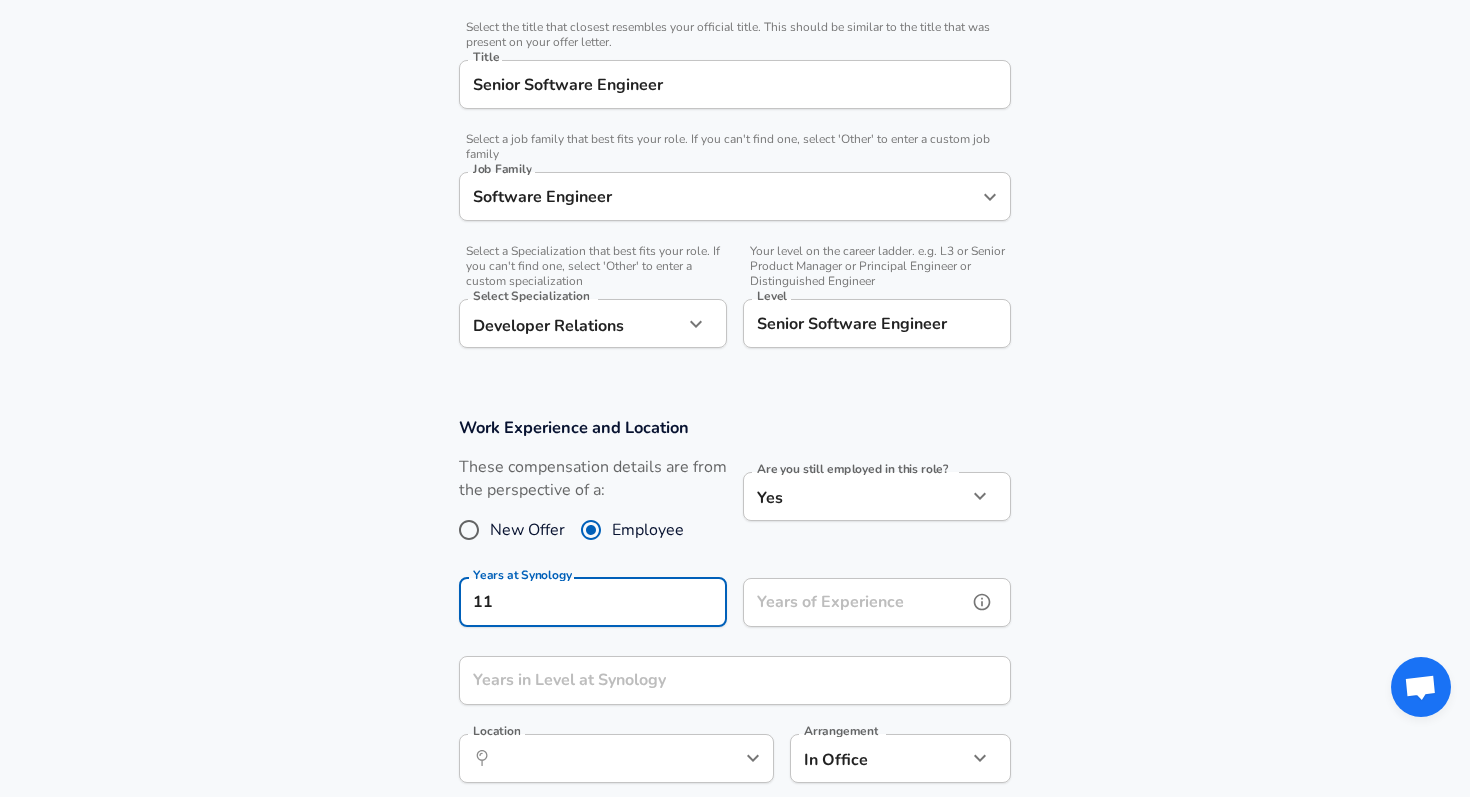 click on "Years of Experience" at bounding box center [855, 602] 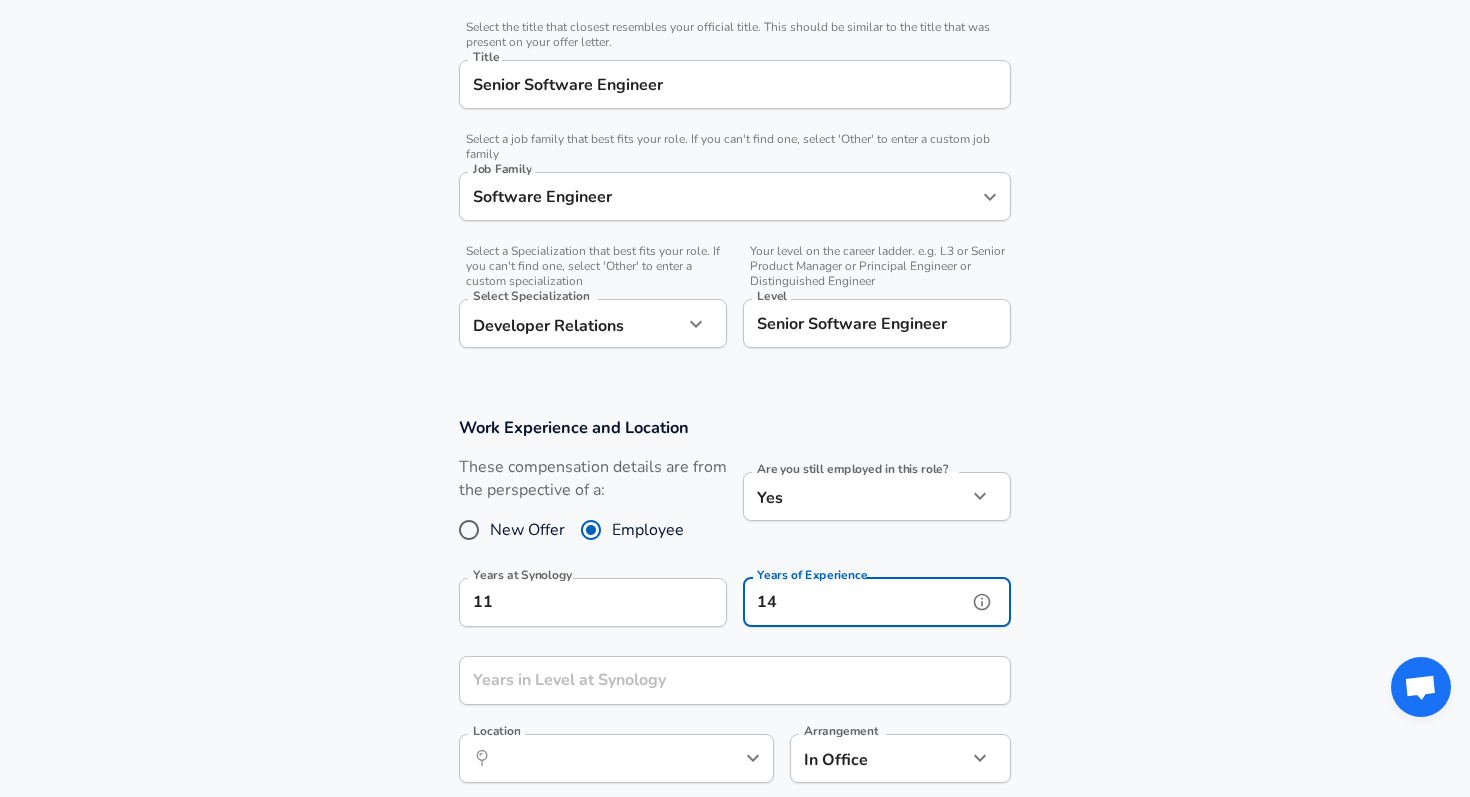 type on "14" 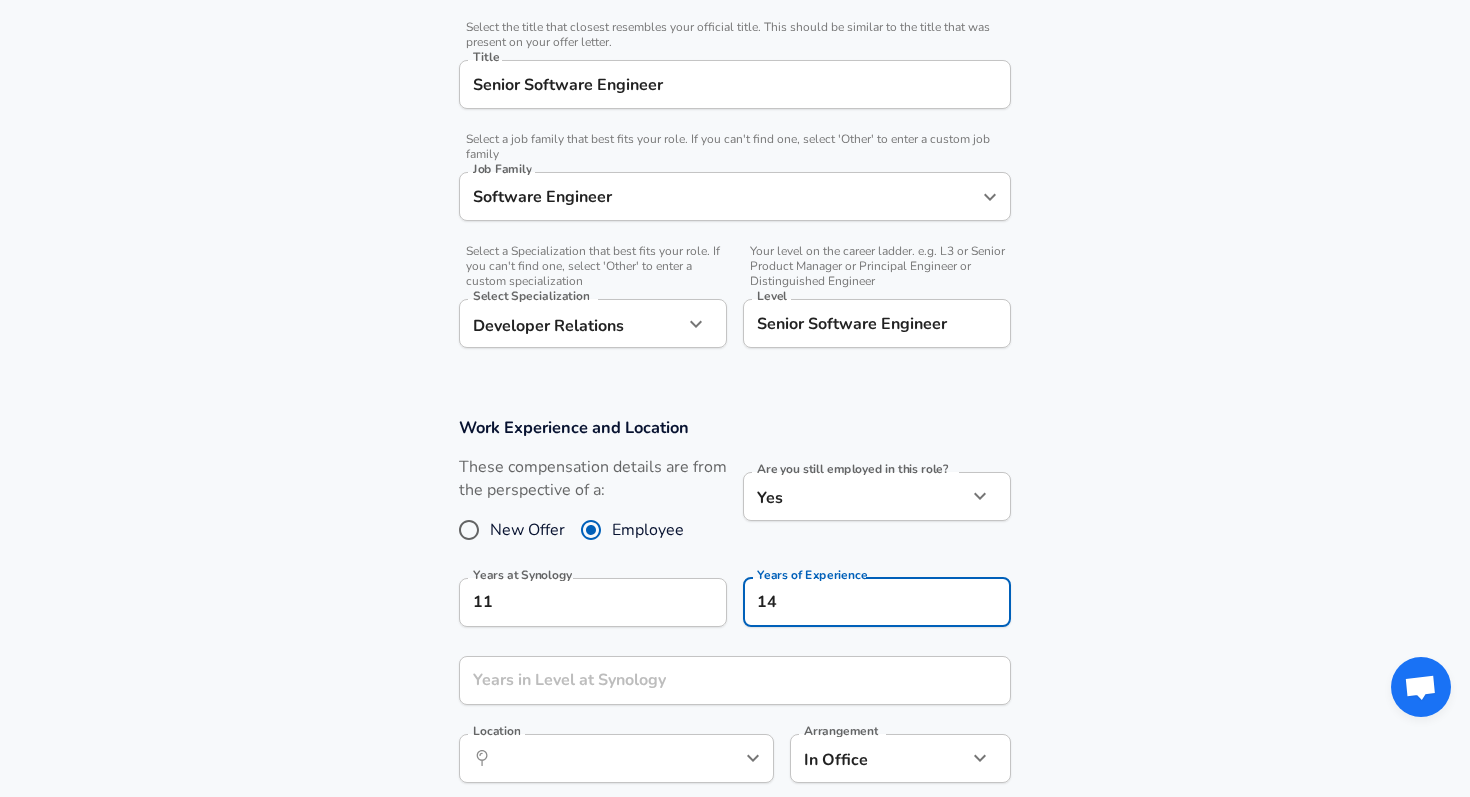click on "Work Experience and Location These compensation details are from the perspective of a: New Offer Employee Are you still employed in this role? Yes yes Are you still employed in this role? Years at Synology 11 Years at Synology Years of Experience 14 Years of Experience Years in Level at Synology Years in Level at Synology Location ​ Location Arrangement In Office office Arrangement" at bounding box center (735, 610) 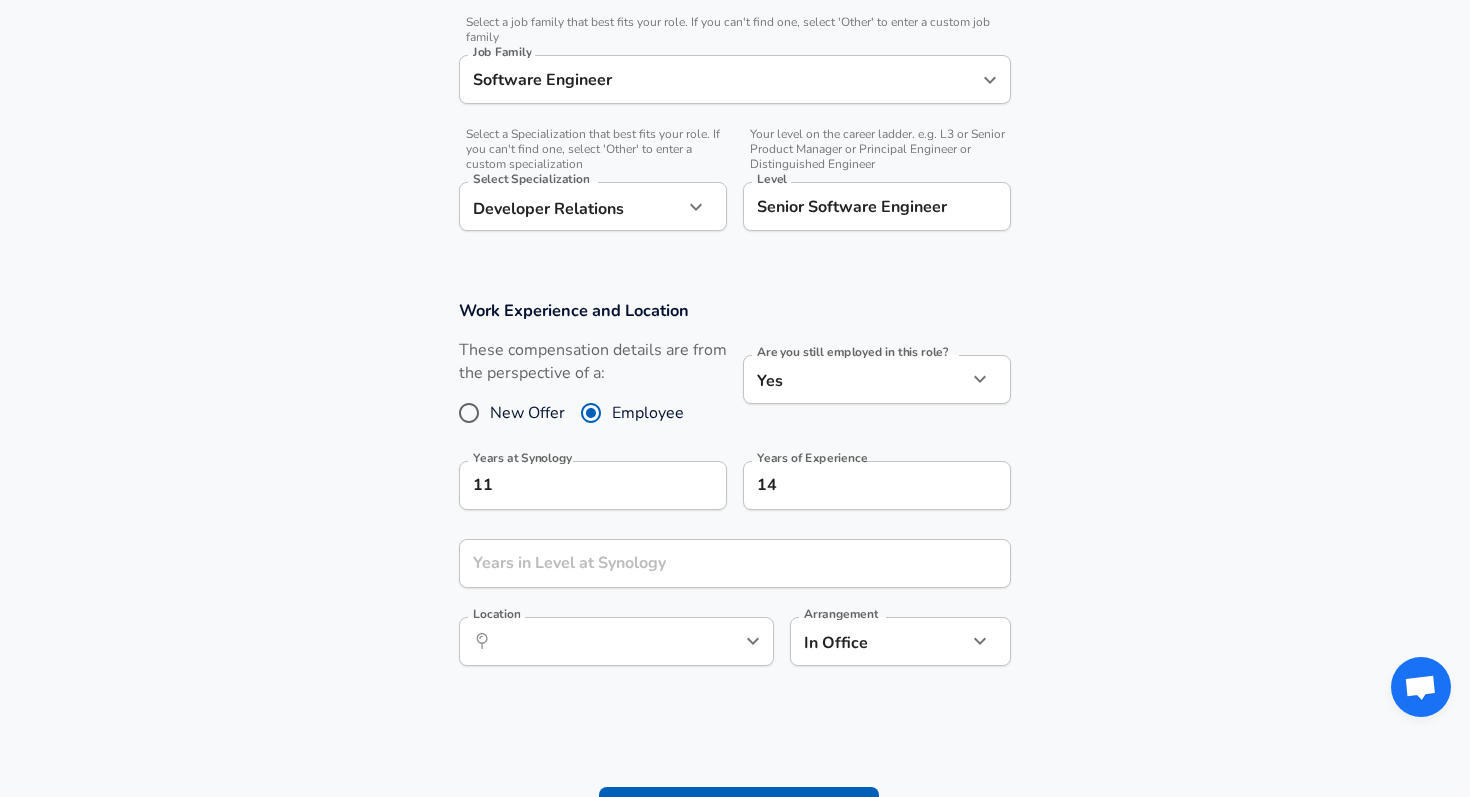 scroll, scrollTop: 786, scrollLeft: 0, axis: vertical 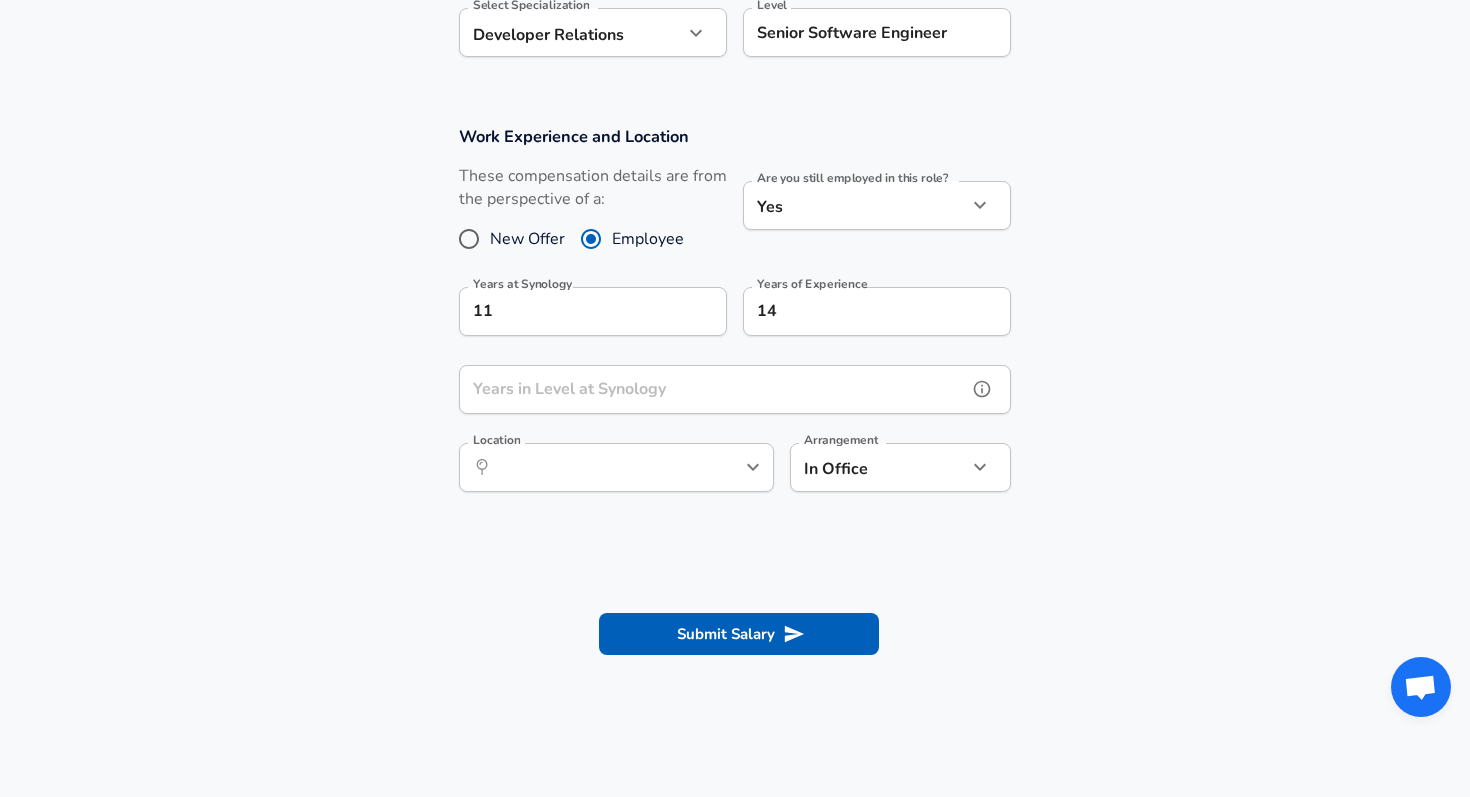 click on "Years in Level at Synology" at bounding box center (713, 389) 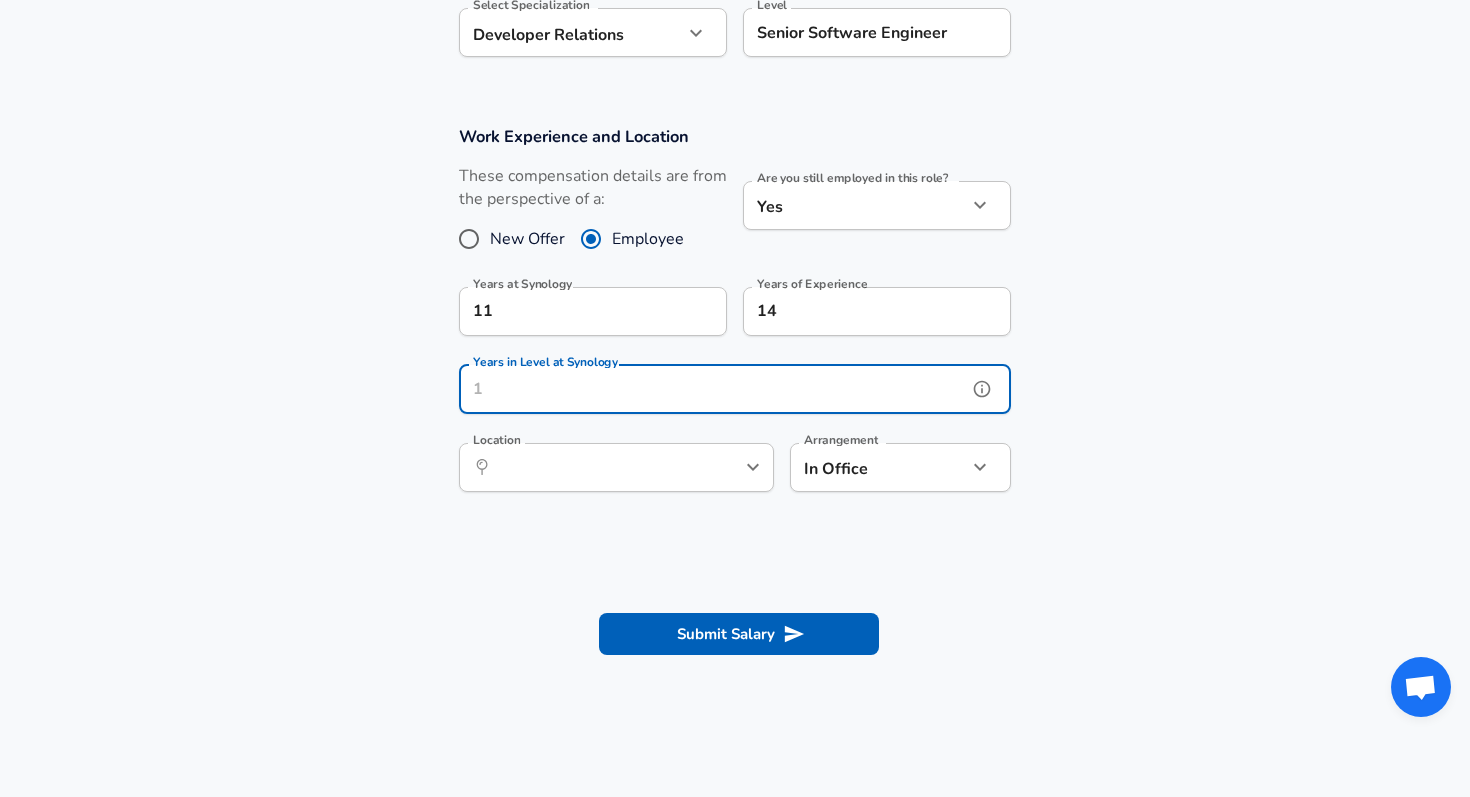 click on "Years in Level at Synology" at bounding box center [713, 389] 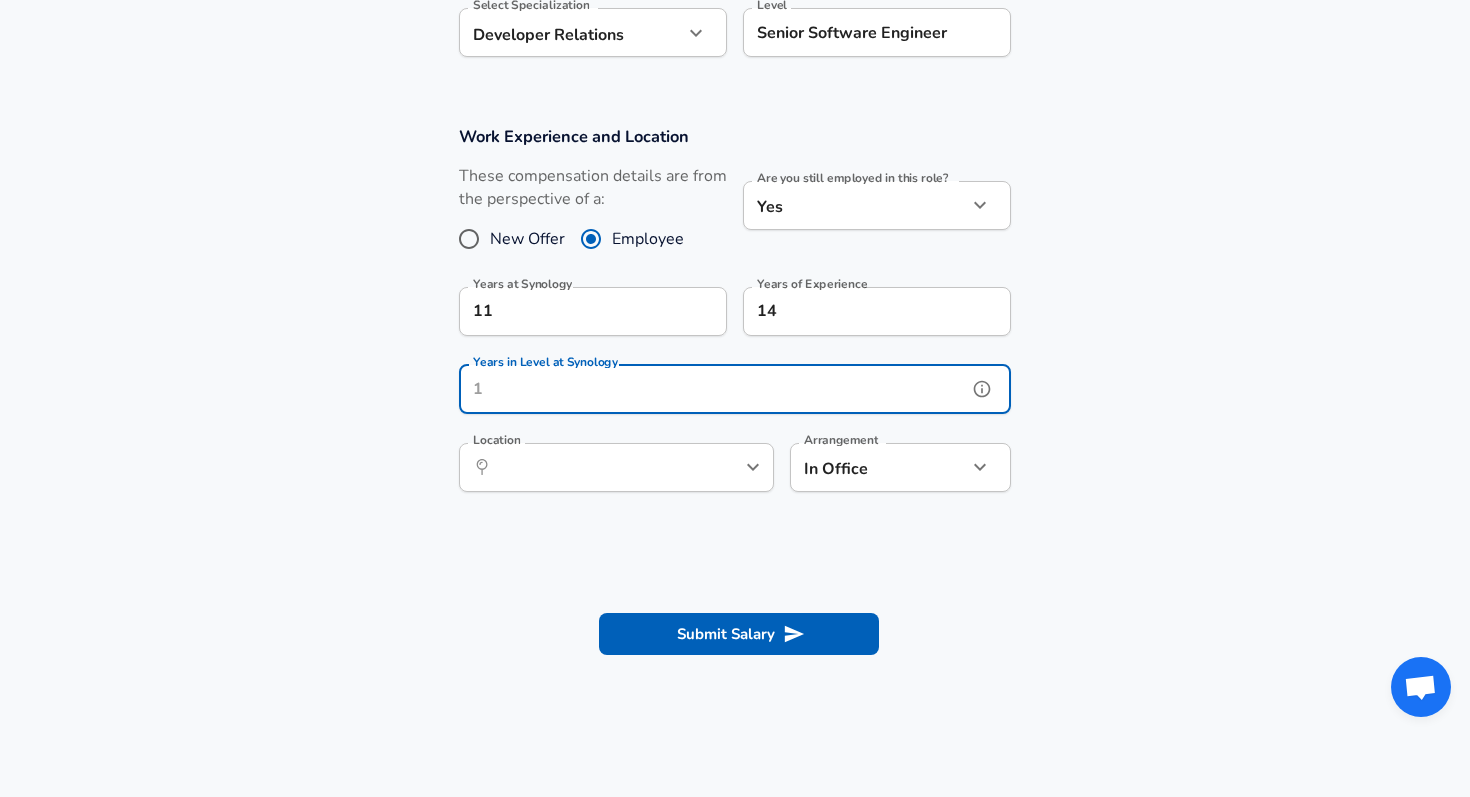 type on "1" 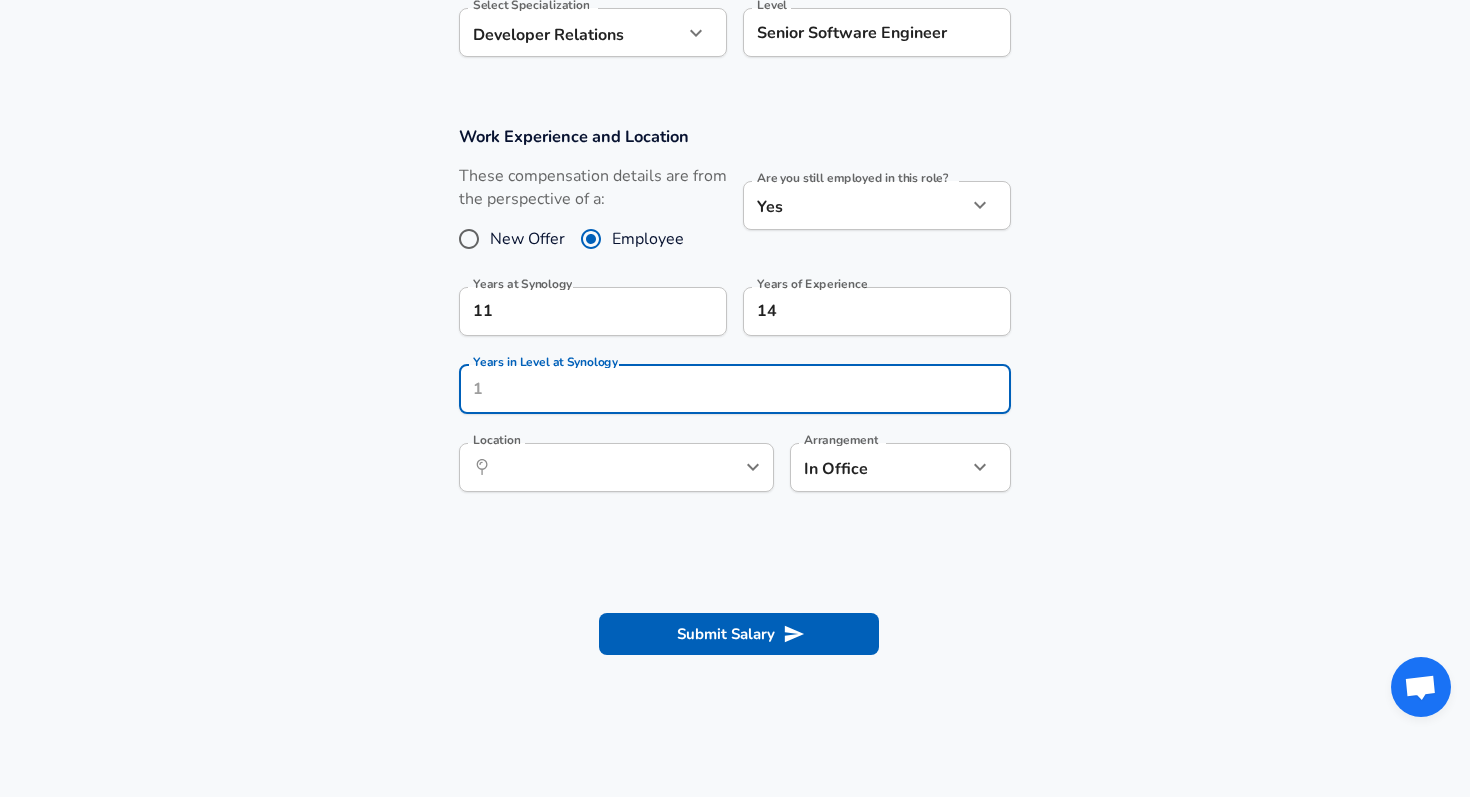 click on "Submit Salary" at bounding box center [735, 634] 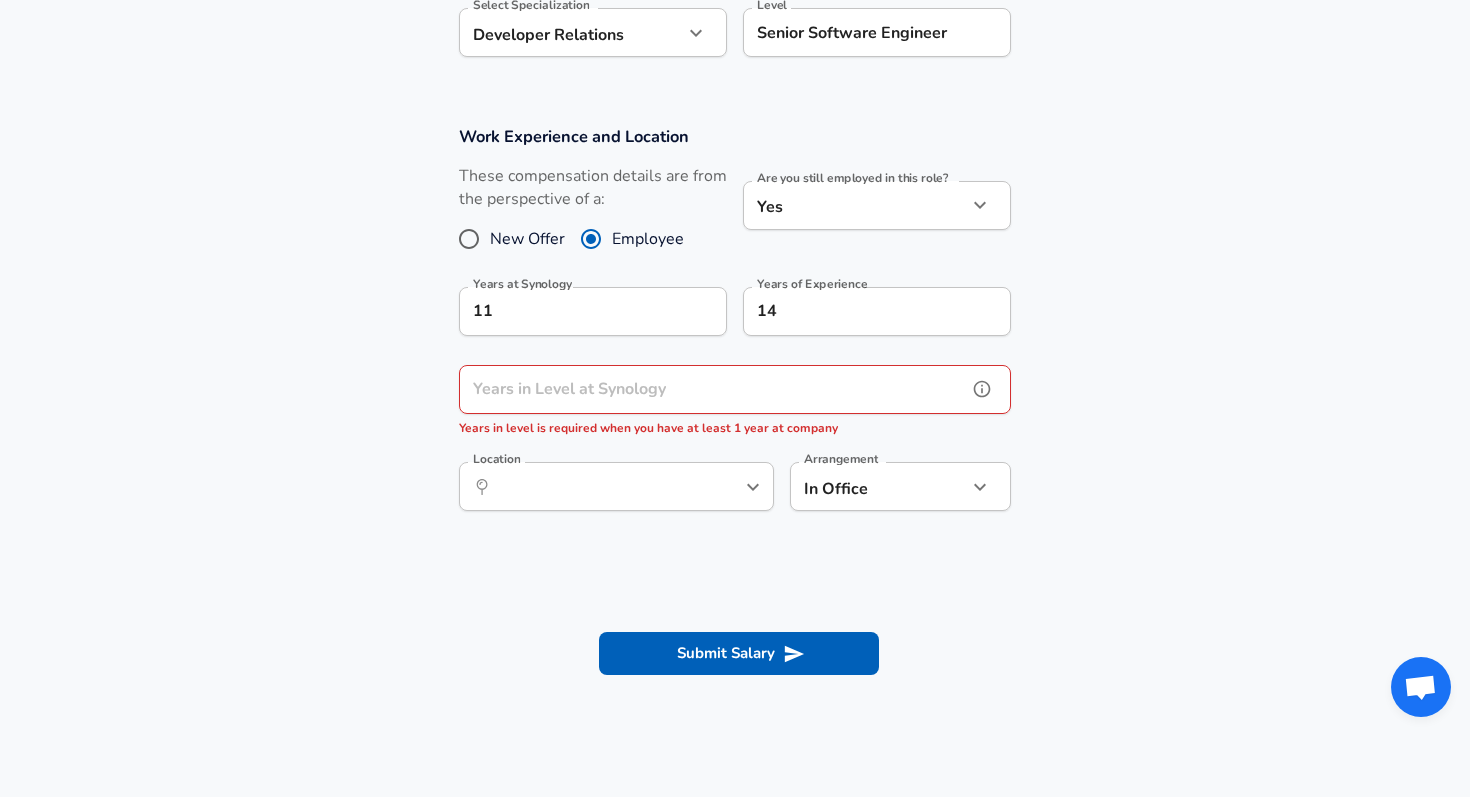 click on "Years in Level at Synology Years in Level at Synology Years in level is required when you have at least 1 year at company" at bounding box center [735, 402] 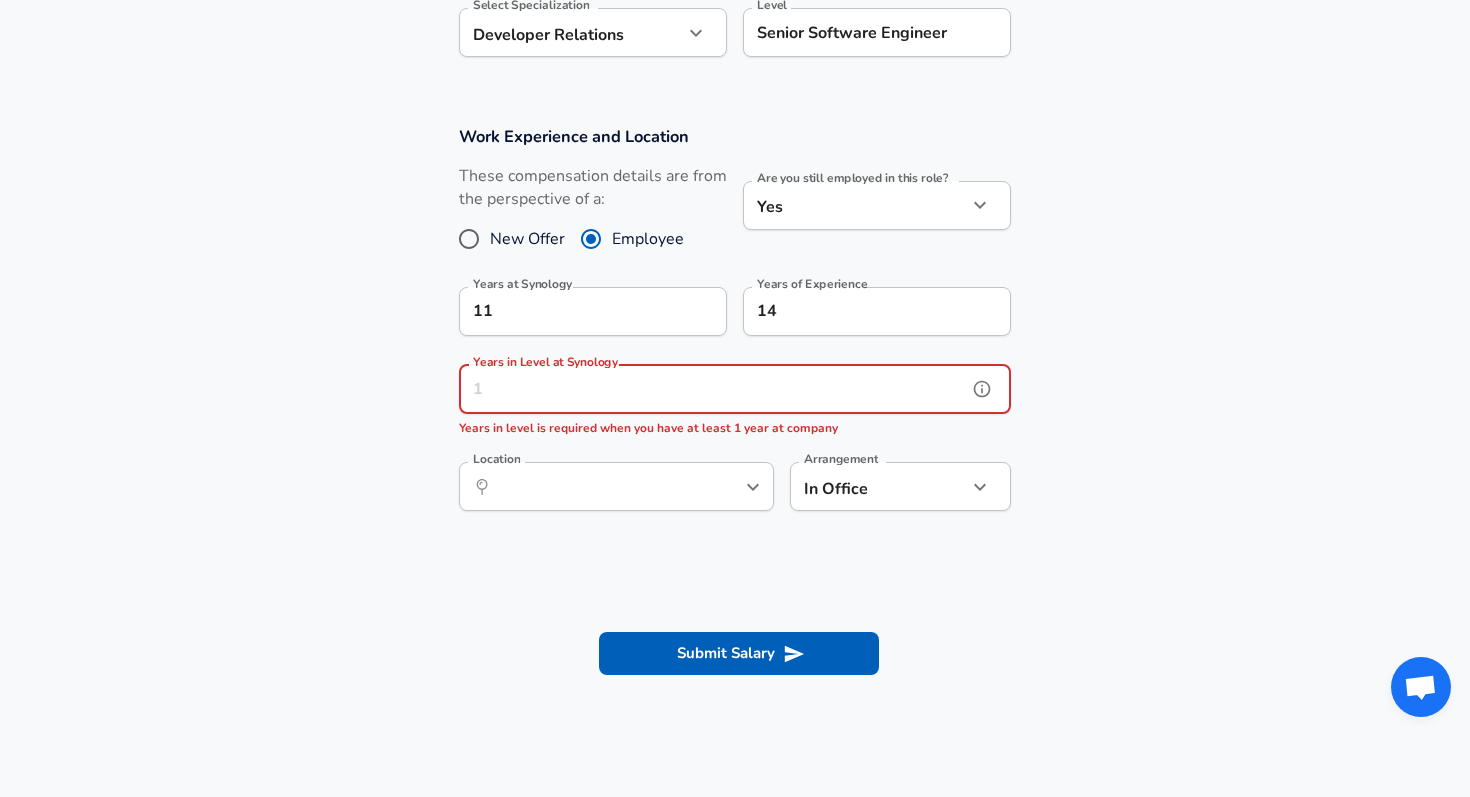 type on "1" 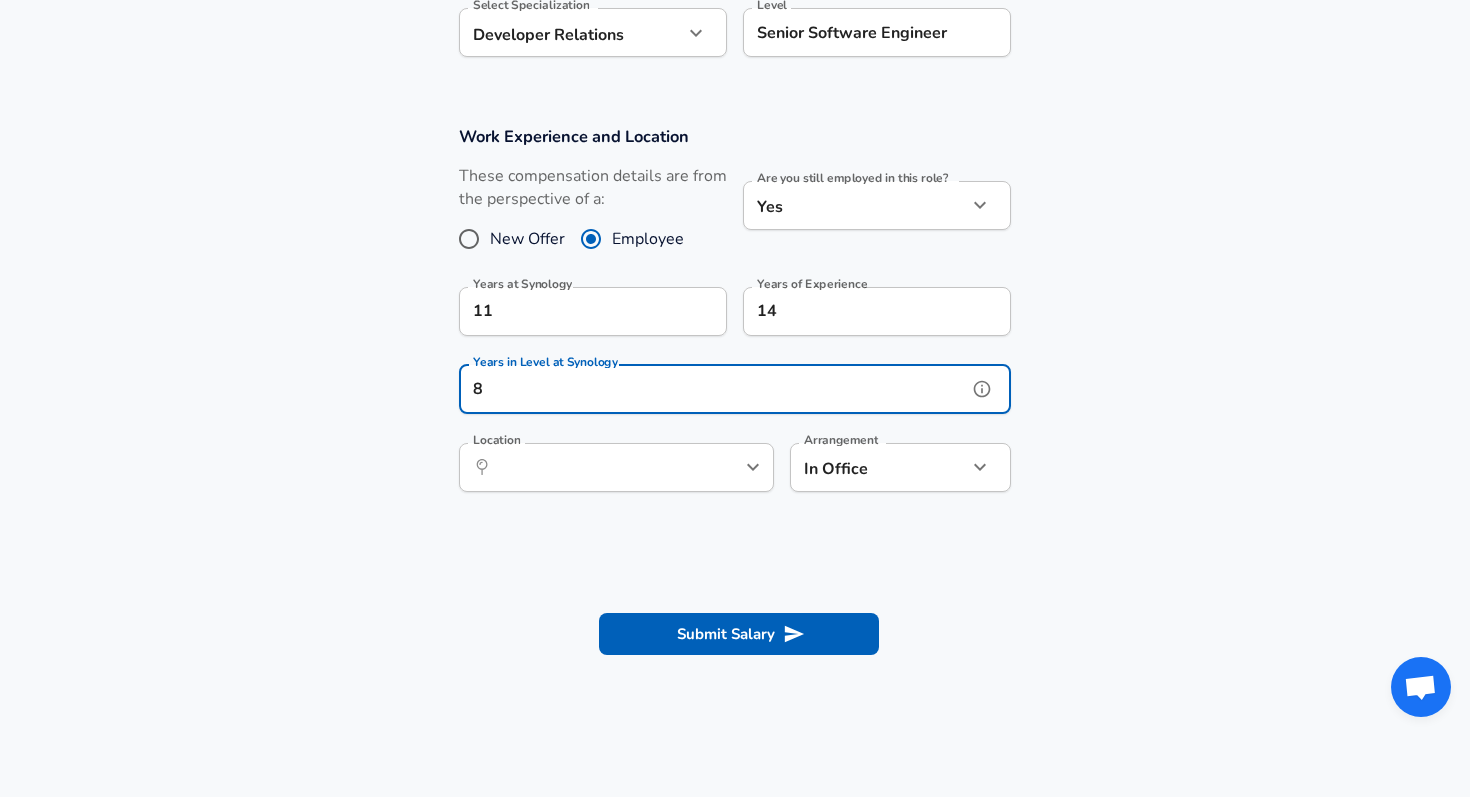 type on "8" 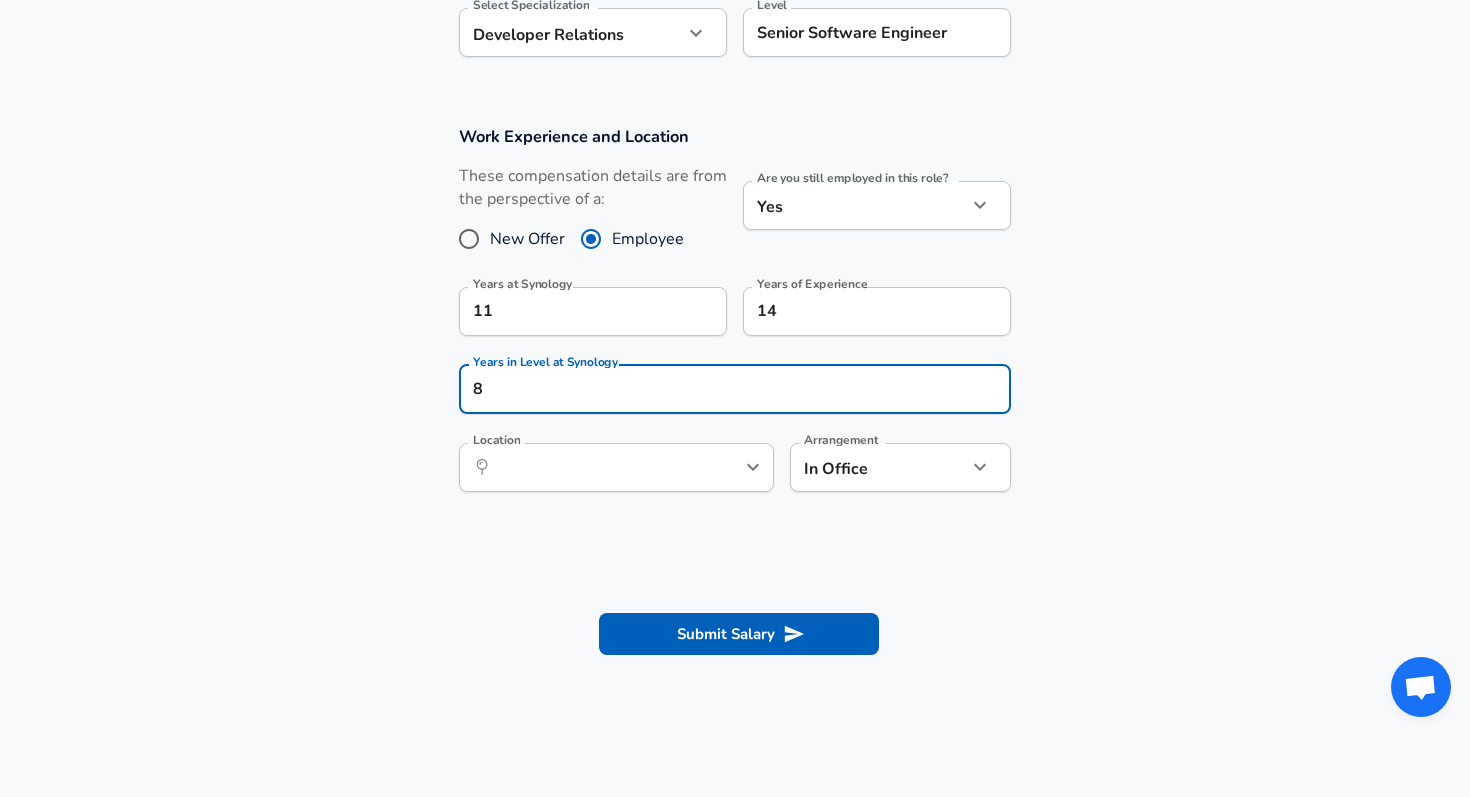 click on "Work Experience and Location These compensation details are from the perspective of a: New Offer Employee Are you still employed in this role? Yes yes Are you still employed in this role? Years at Synology 11 Years at Synology Years of Experience 14 Years of Experience Years in Level at Synology 8 Years in Level at Synology Location ​ Location Arrangement In Office office Arrangement" at bounding box center [735, 319] 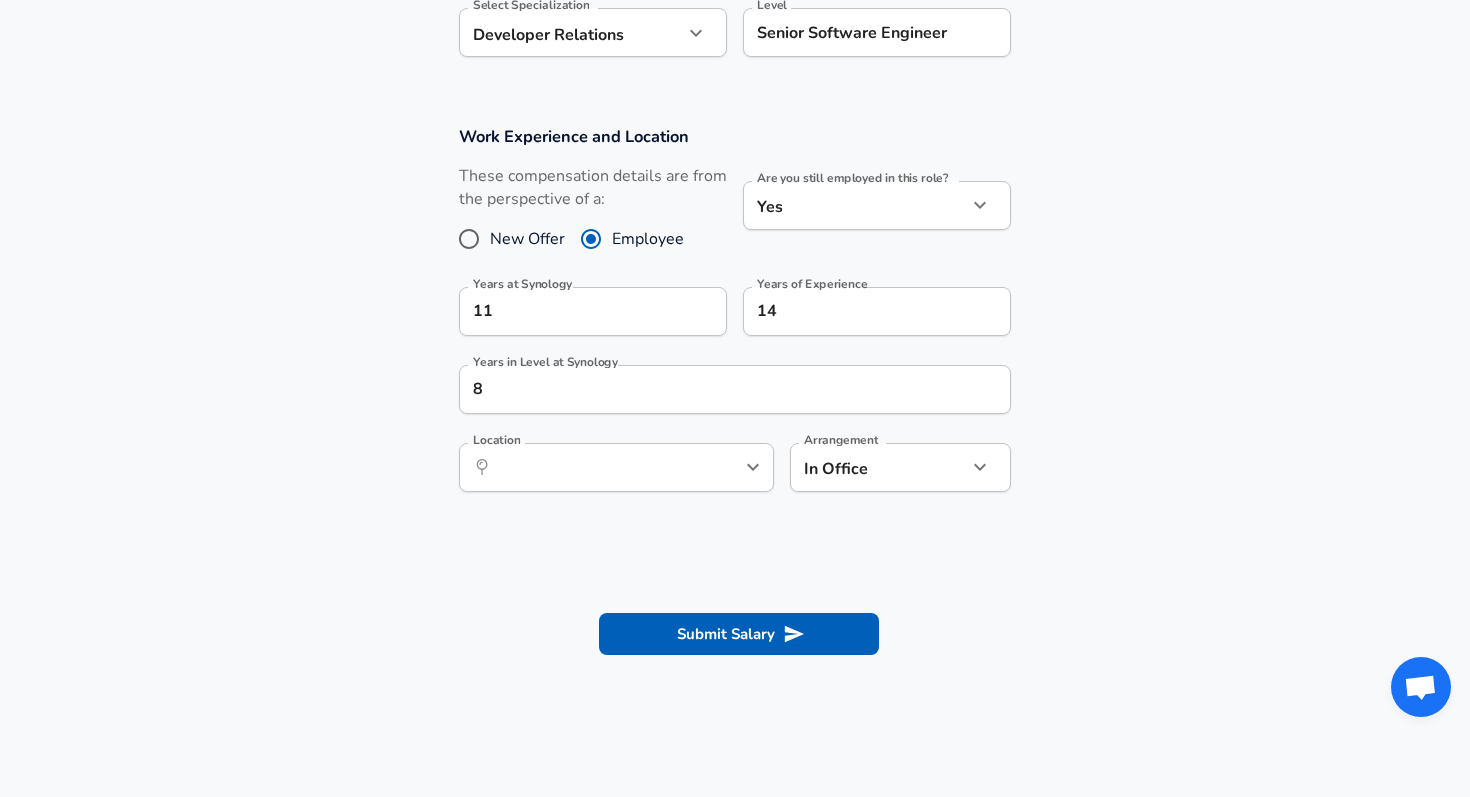 click at bounding box center (720, 467) 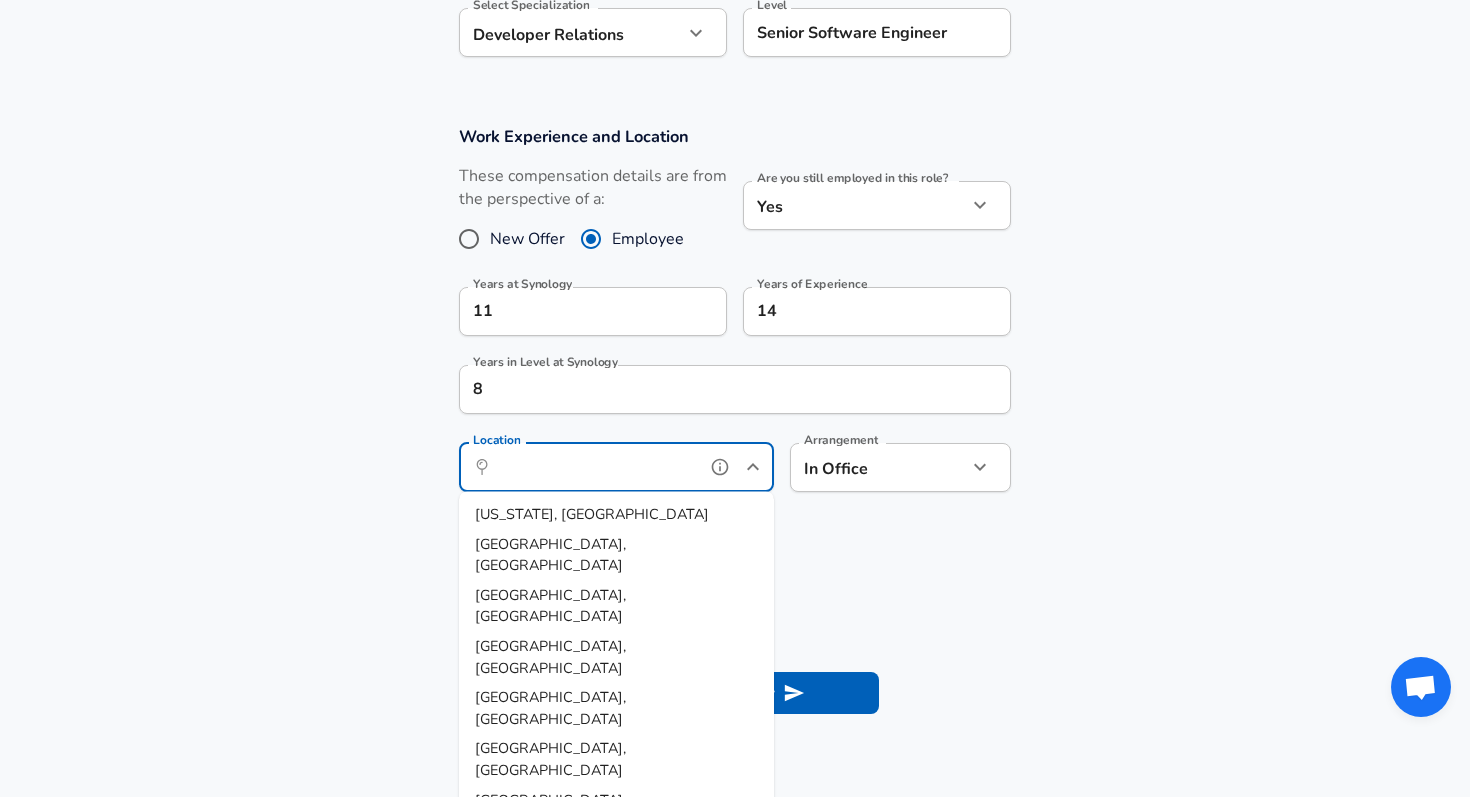 click on "Location" at bounding box center (594, 467) 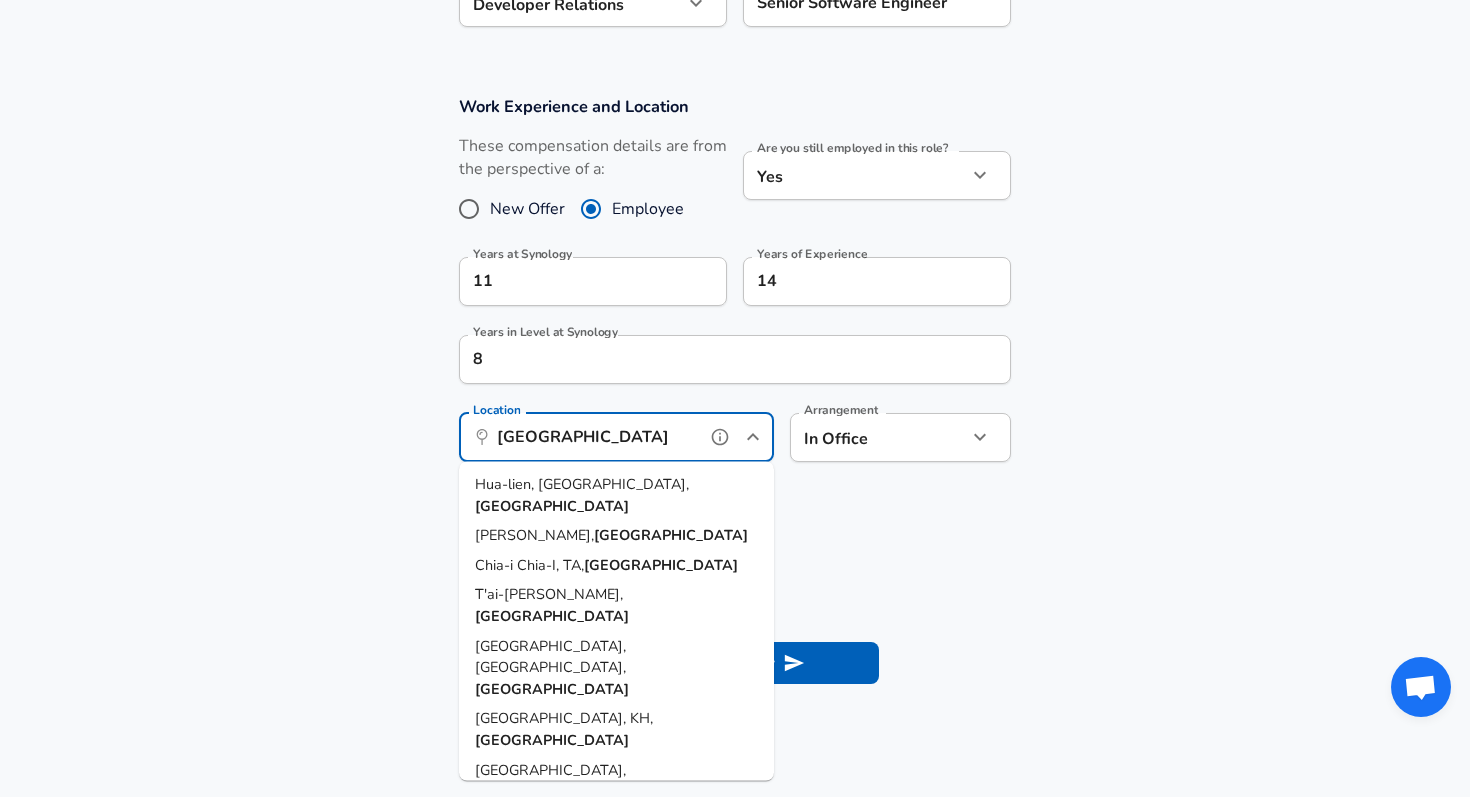 scroll, scrollTop: 828, scrollLeft: 0, axis: vertical 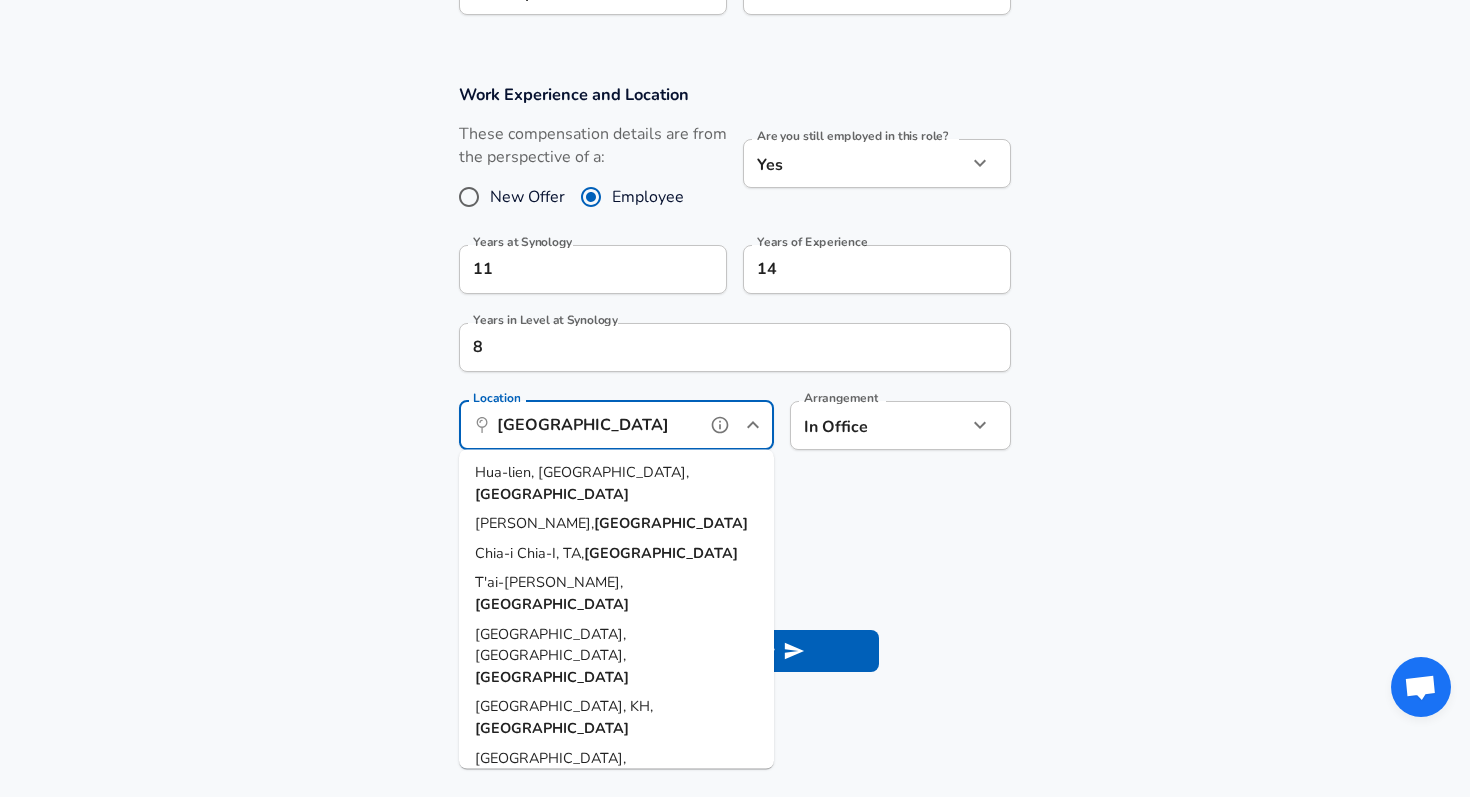 click on "[GEOGRAPHIC_DATA], [GEOGRAPHIC_DATA]," at bounding box center [550, 841] 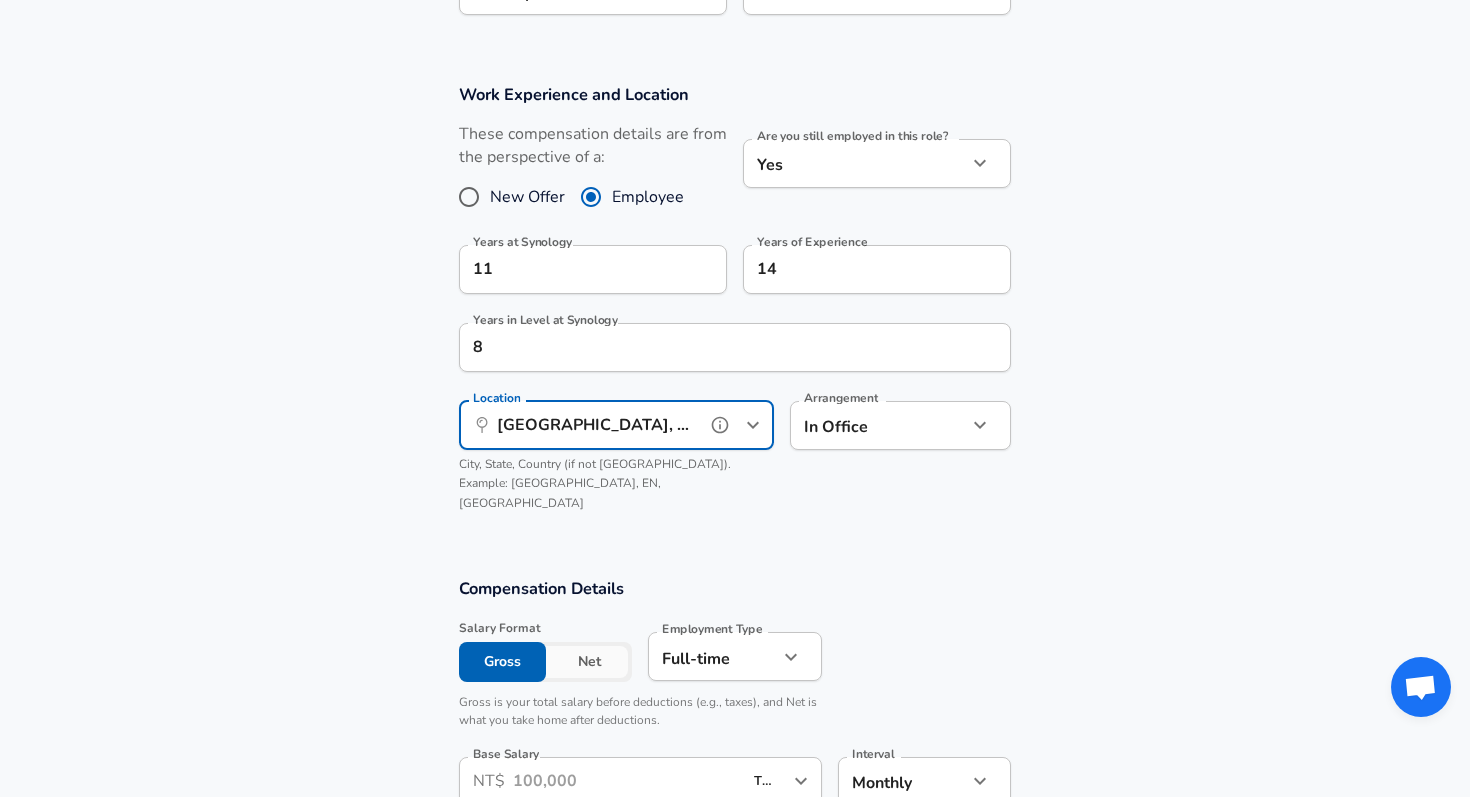type on "[GEOGRAPHIC_DATA], [GEOGRAPHIC_DATA], [GEOGRAPHIC_DATA]" 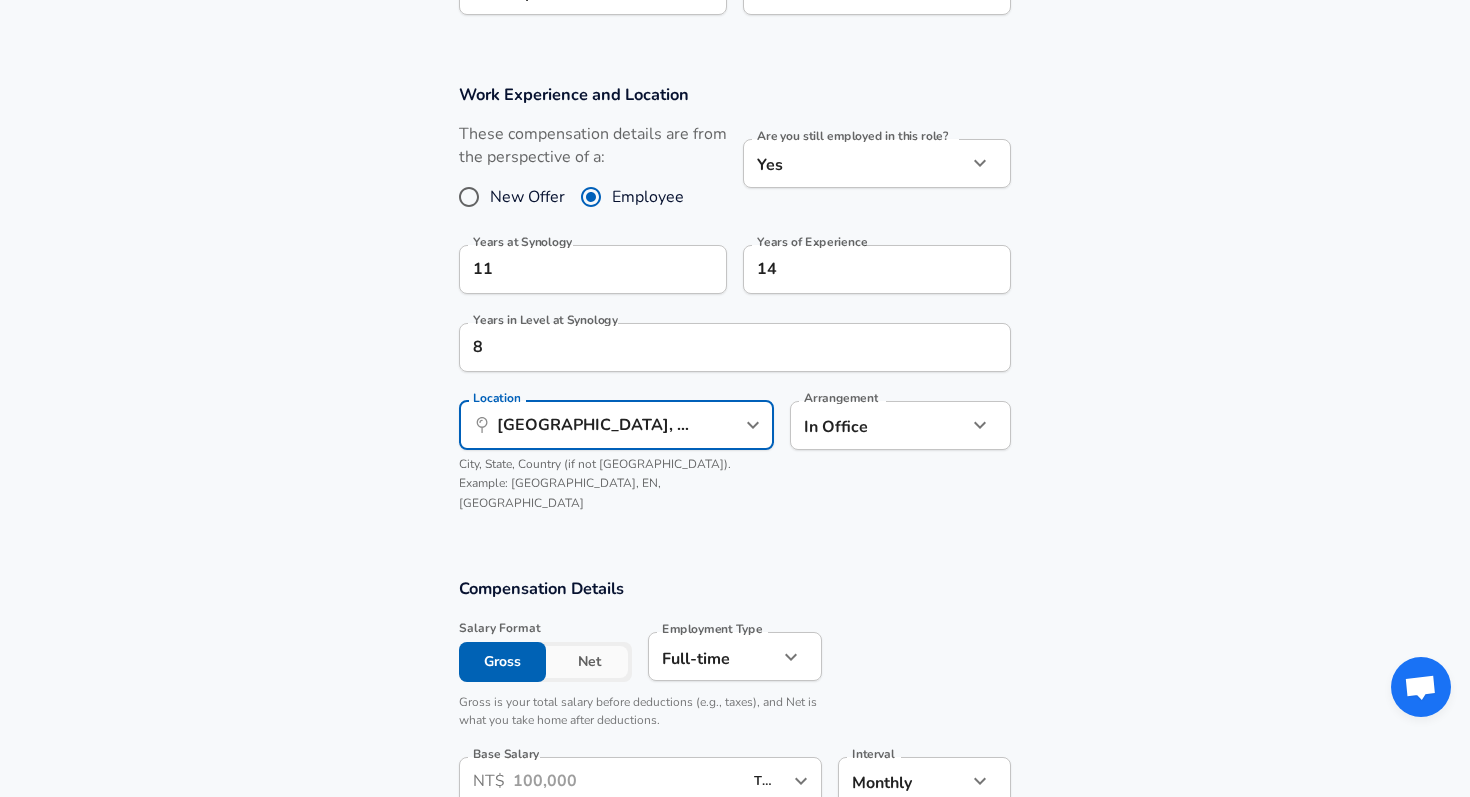 click on "Work Experience and Location These compensation details are from the perspective of a: New Offer Employee Are you still employed in this role? Yes yes Are you still employed in this role? Years at Synology 11 Years at Synology Years of Experience 14 Years of Experience Years in Level at Synology 8 Years in Level at Synology Location ​ [GEOGRAPHIC_DATA], [GEOGRAPHIC_DATA], [GEOGRAPHIC_DATA] Location   City, State, Country (if not [GEOGRAPHIC_DATA]). Example: [GEOGRAPHIC_DATA], EN, [GEOGRAPHIC_DATA] Arrangement In Office office Arrangement" at bounding box center (735, 307) 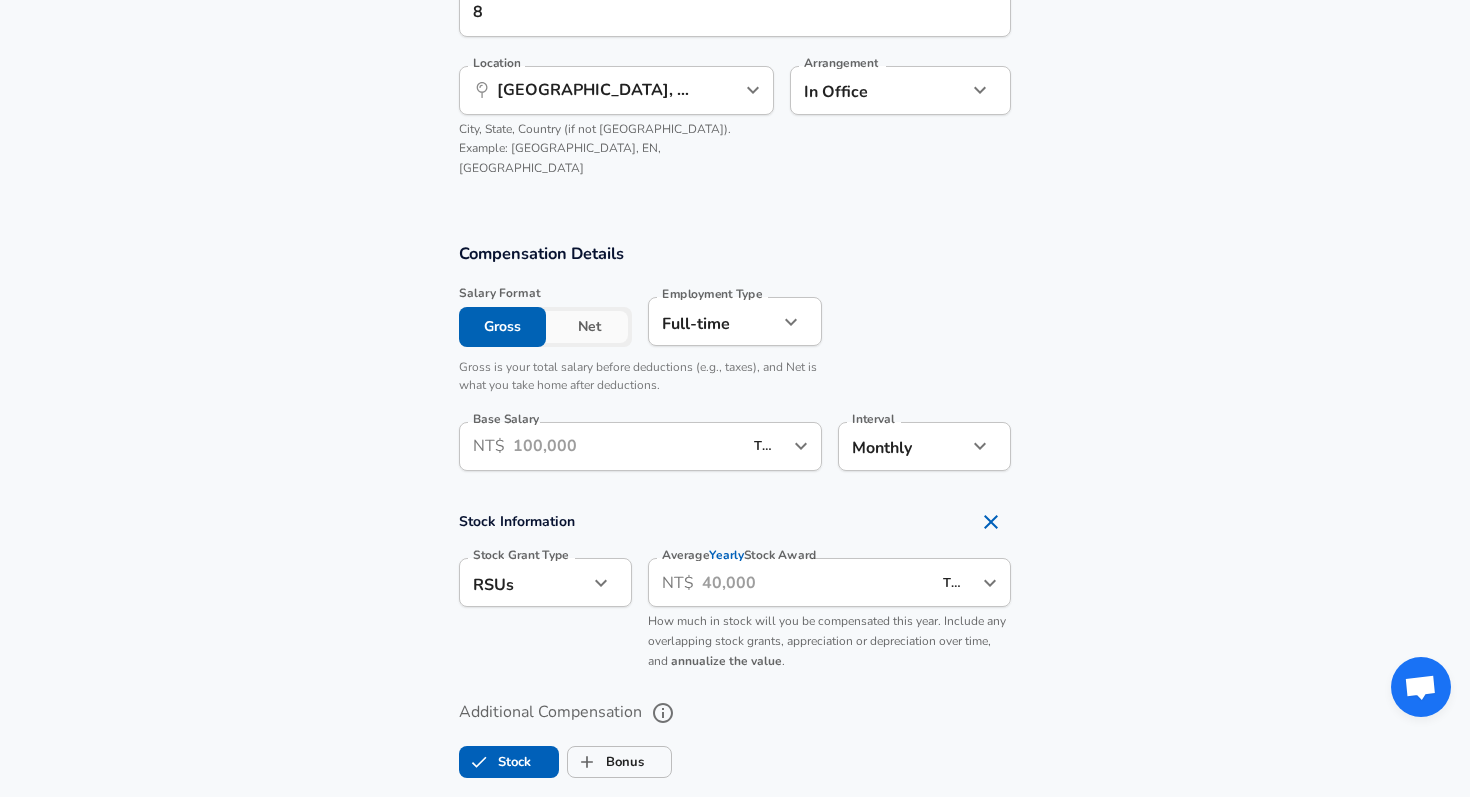 scroll, scrollTop: 1203, scrollLeft: 0, axis: vertical 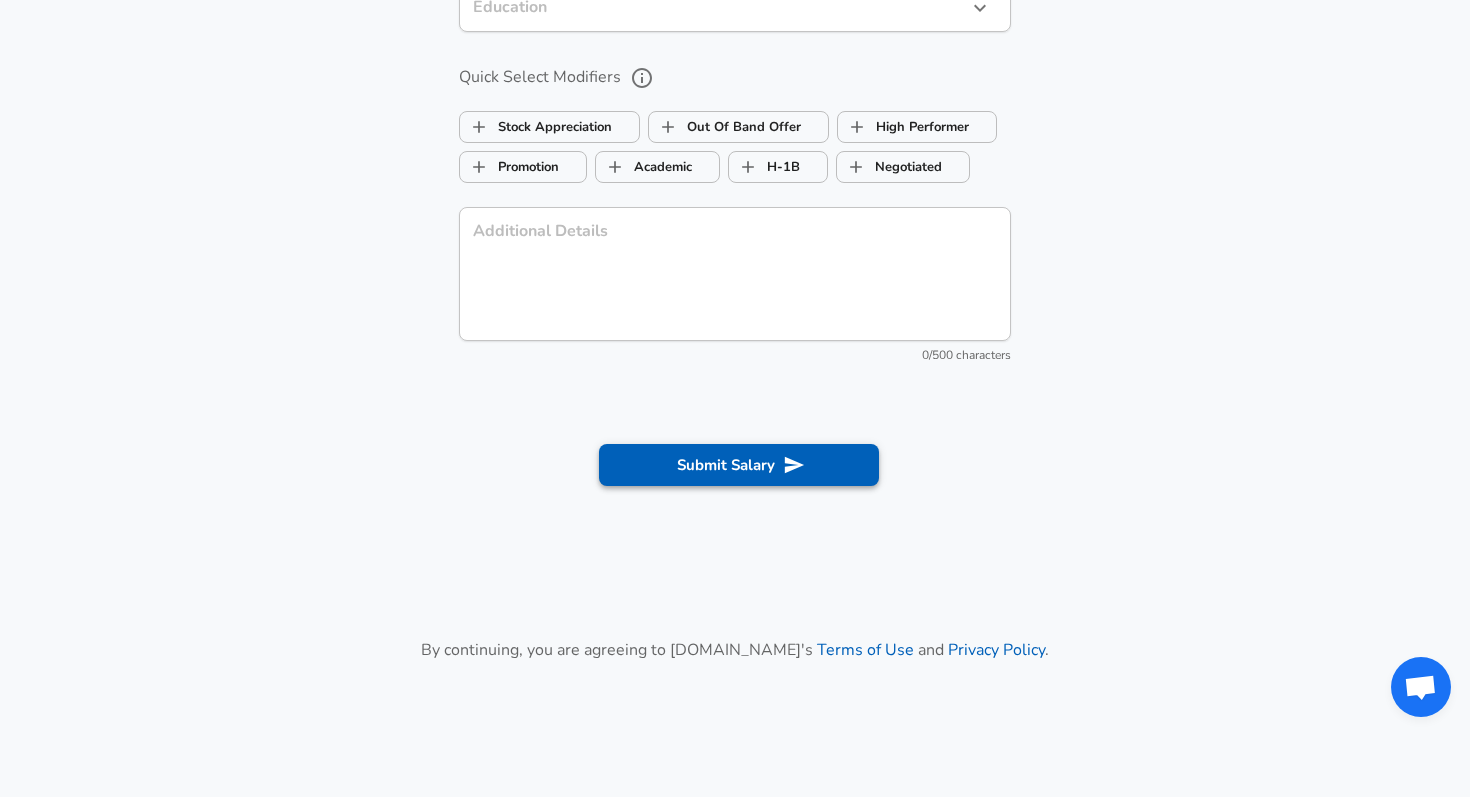click on "Submit Salary" at bounding box center [739, 465] 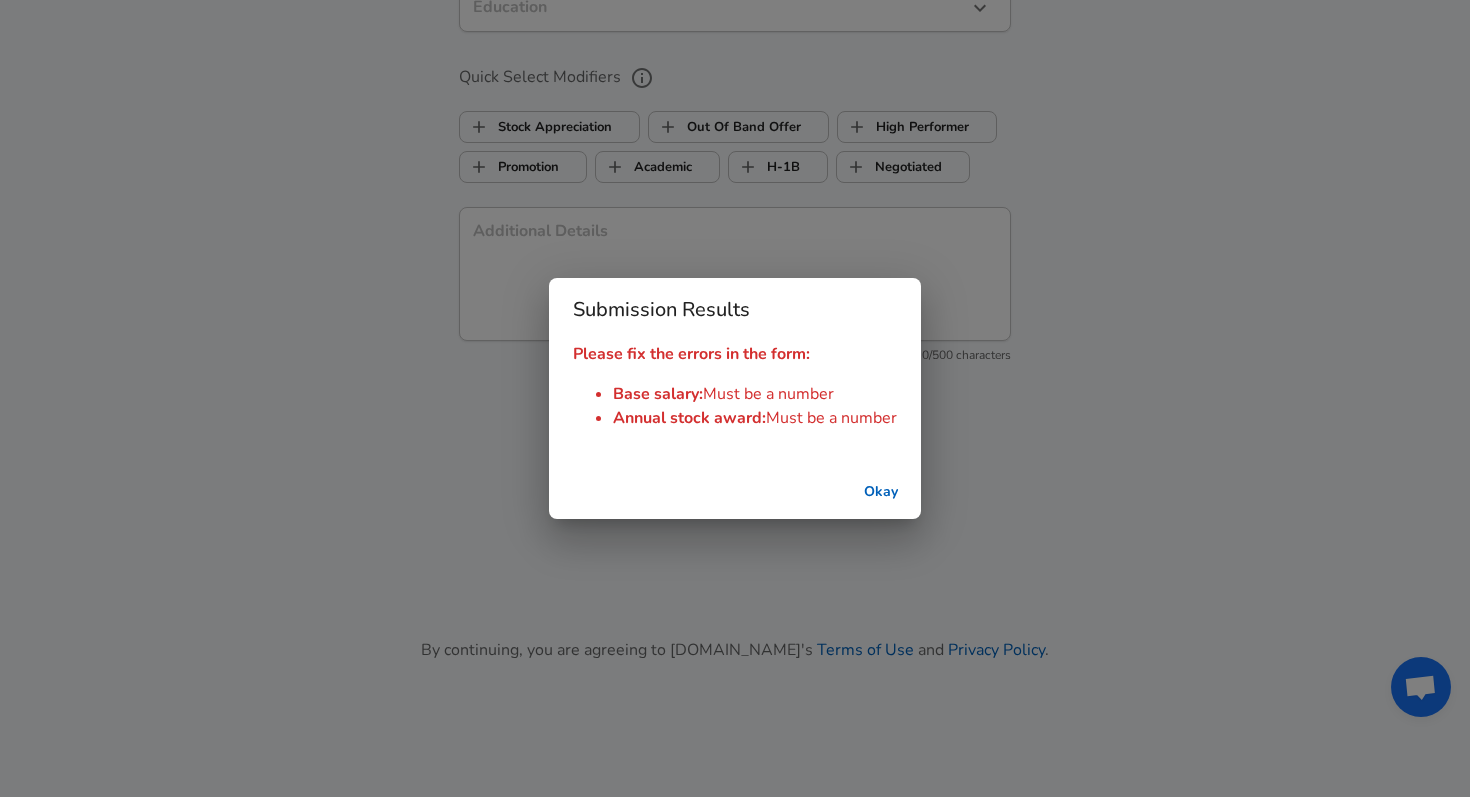 click on "Okay" at bounding box center [881, 492] 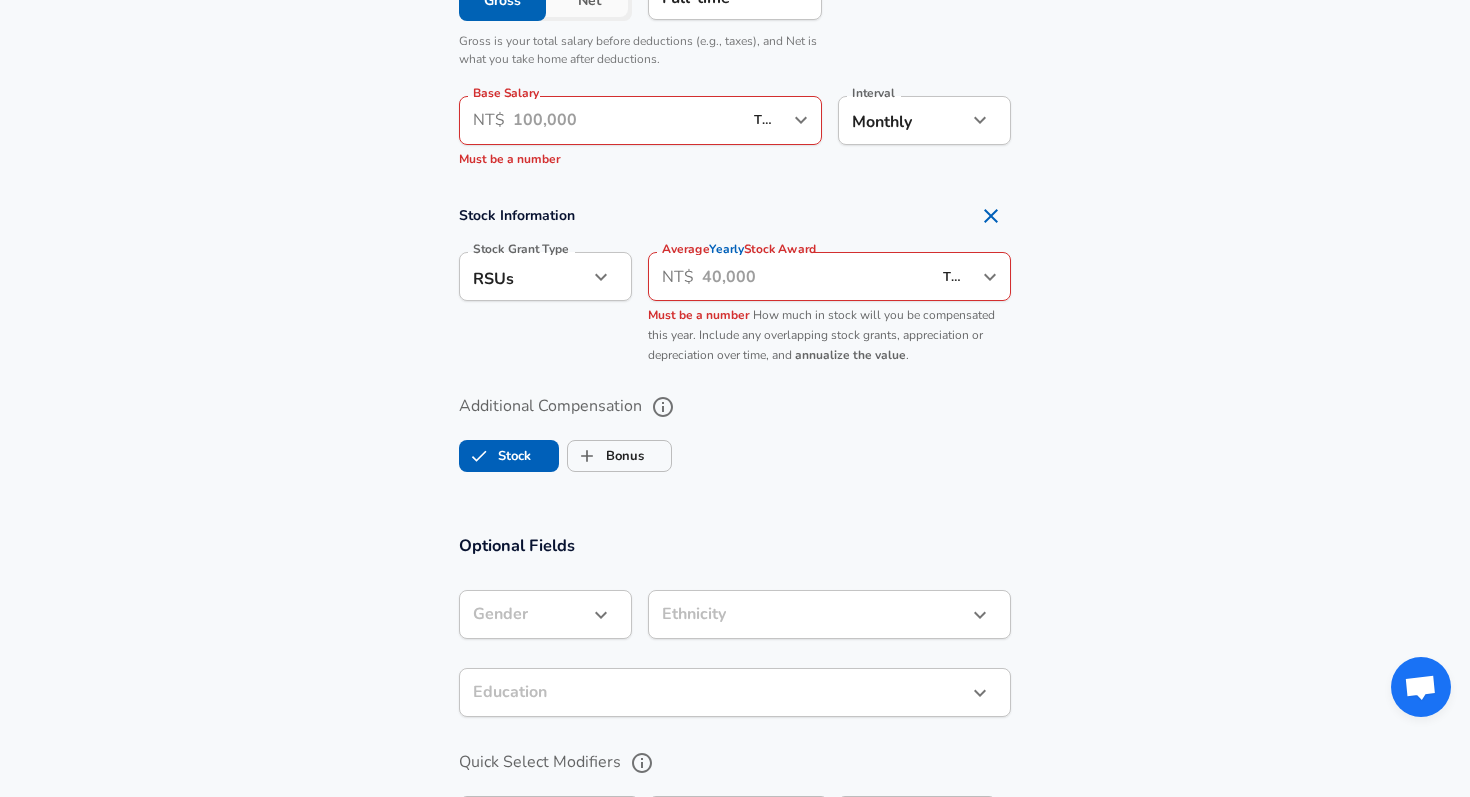 scroll, scrollTop: 1300, scrollLeft: 0, axis: vertical 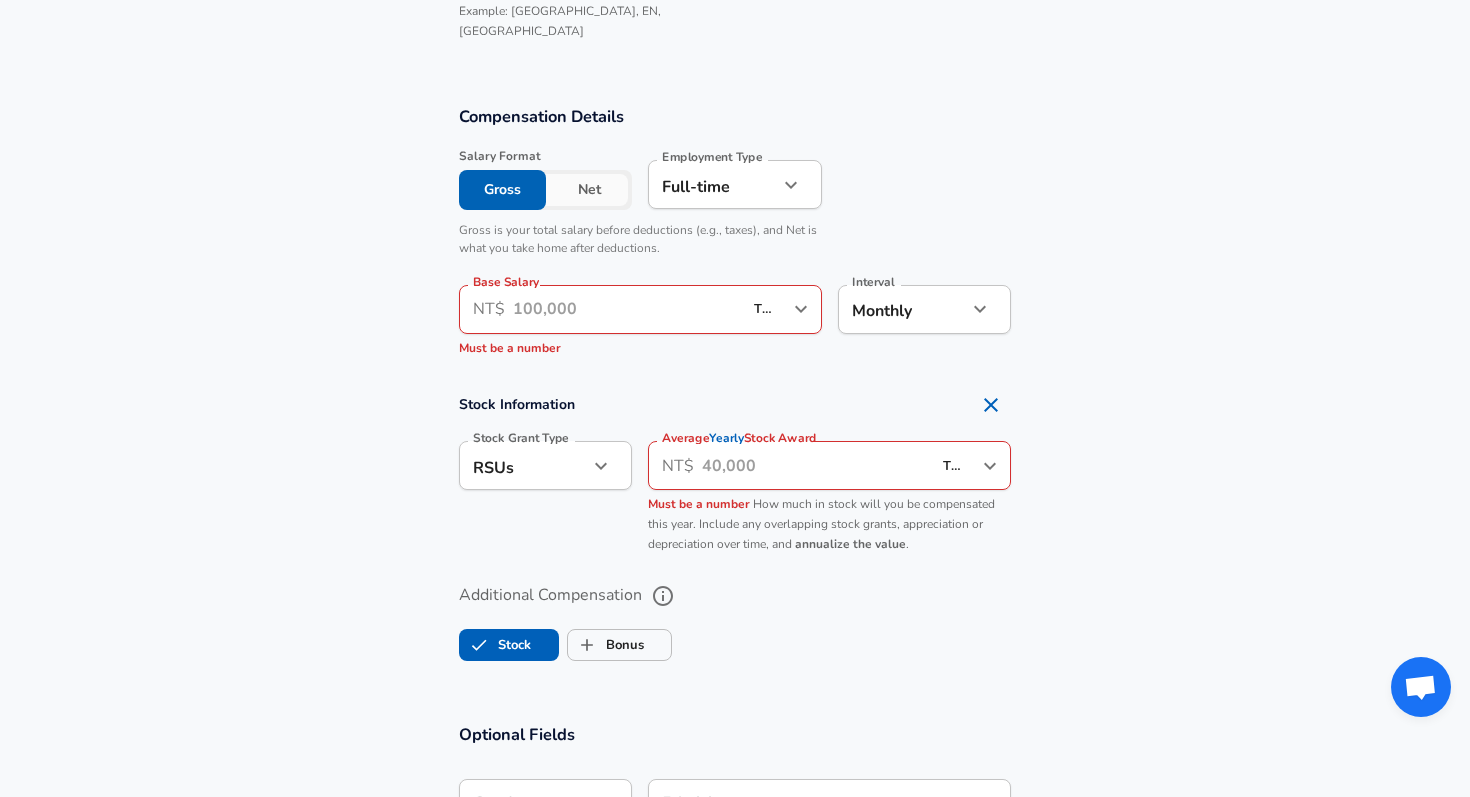 click on "Base Salary" at bounding box center [627, 309] 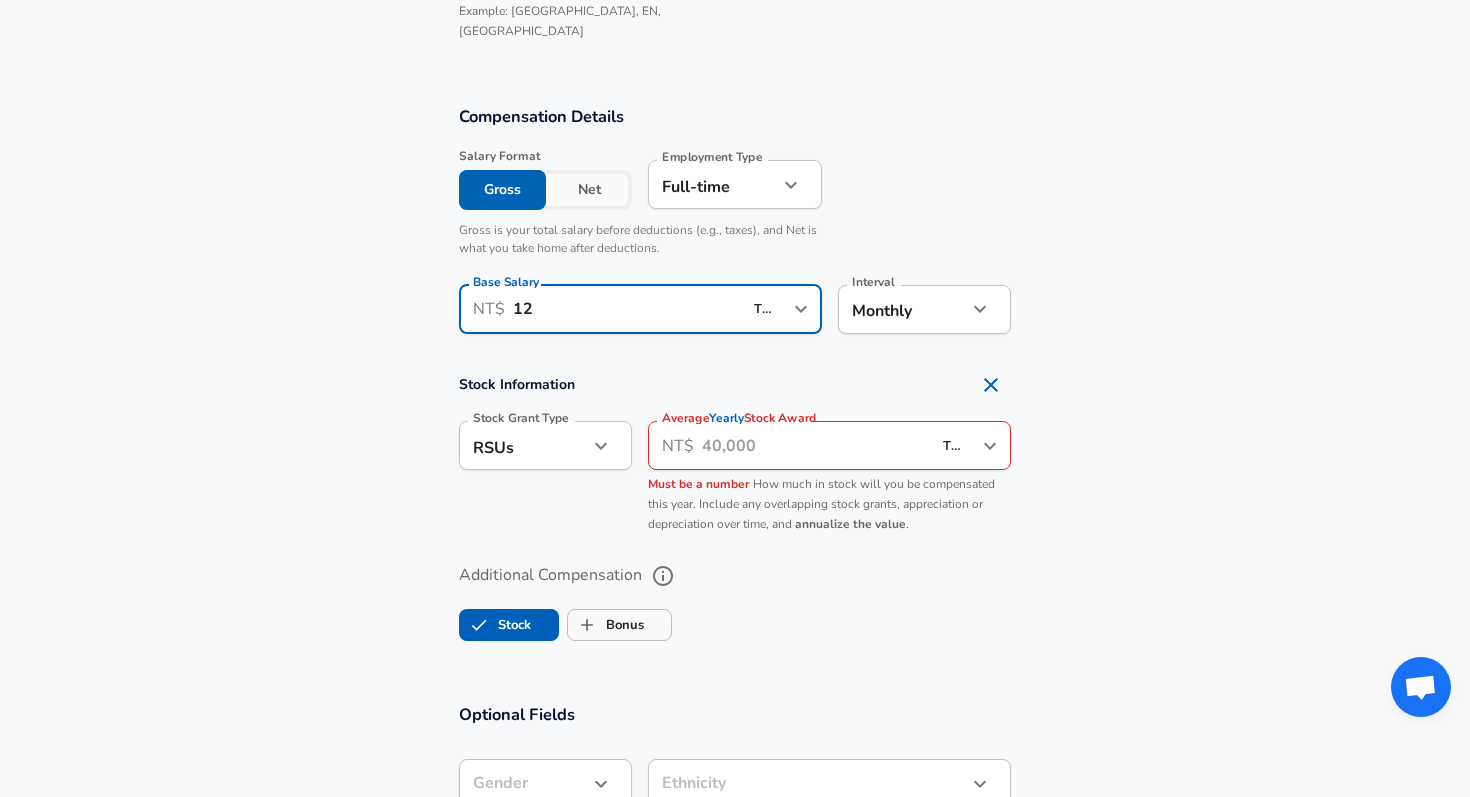 type on "1" 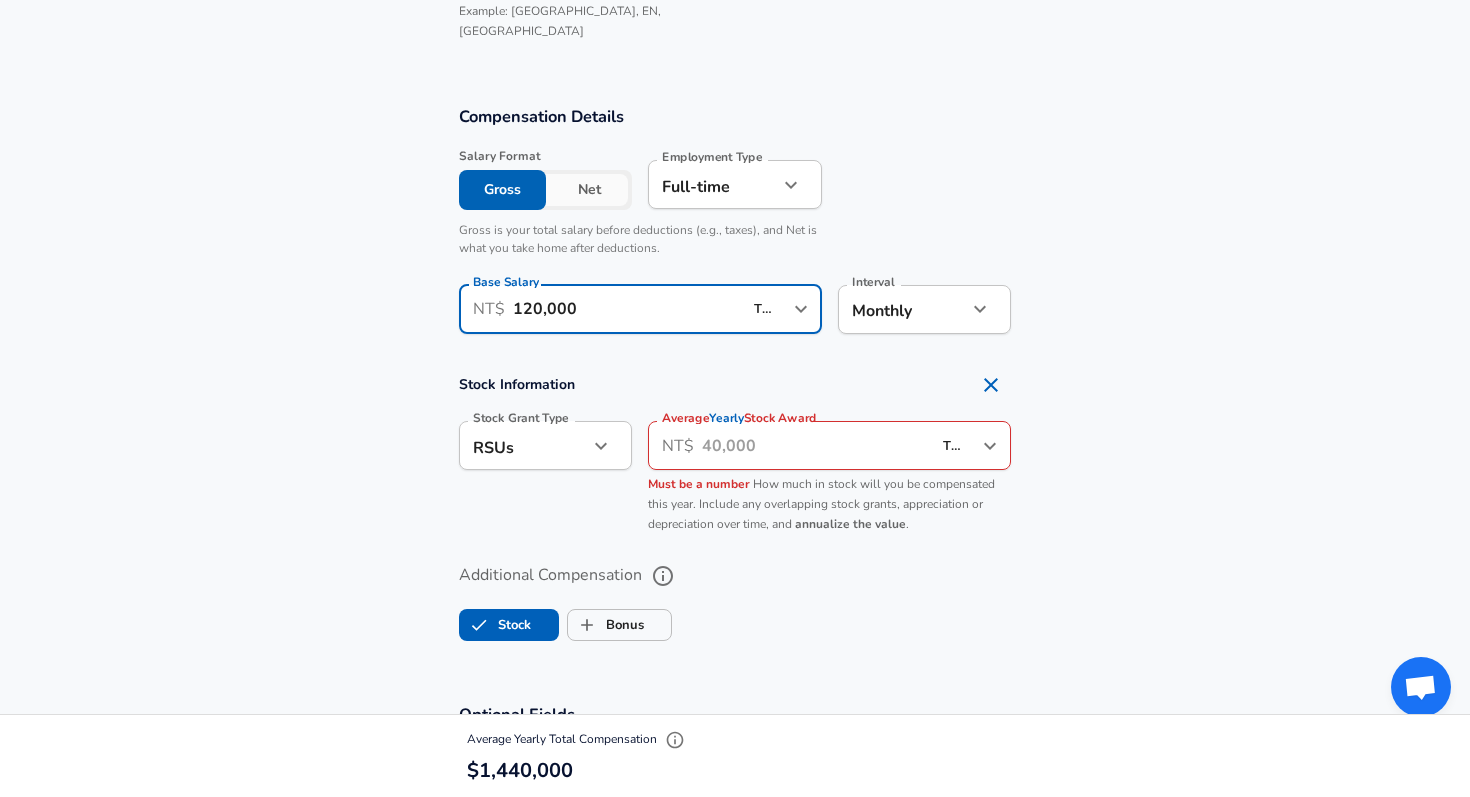 type on "120,000" 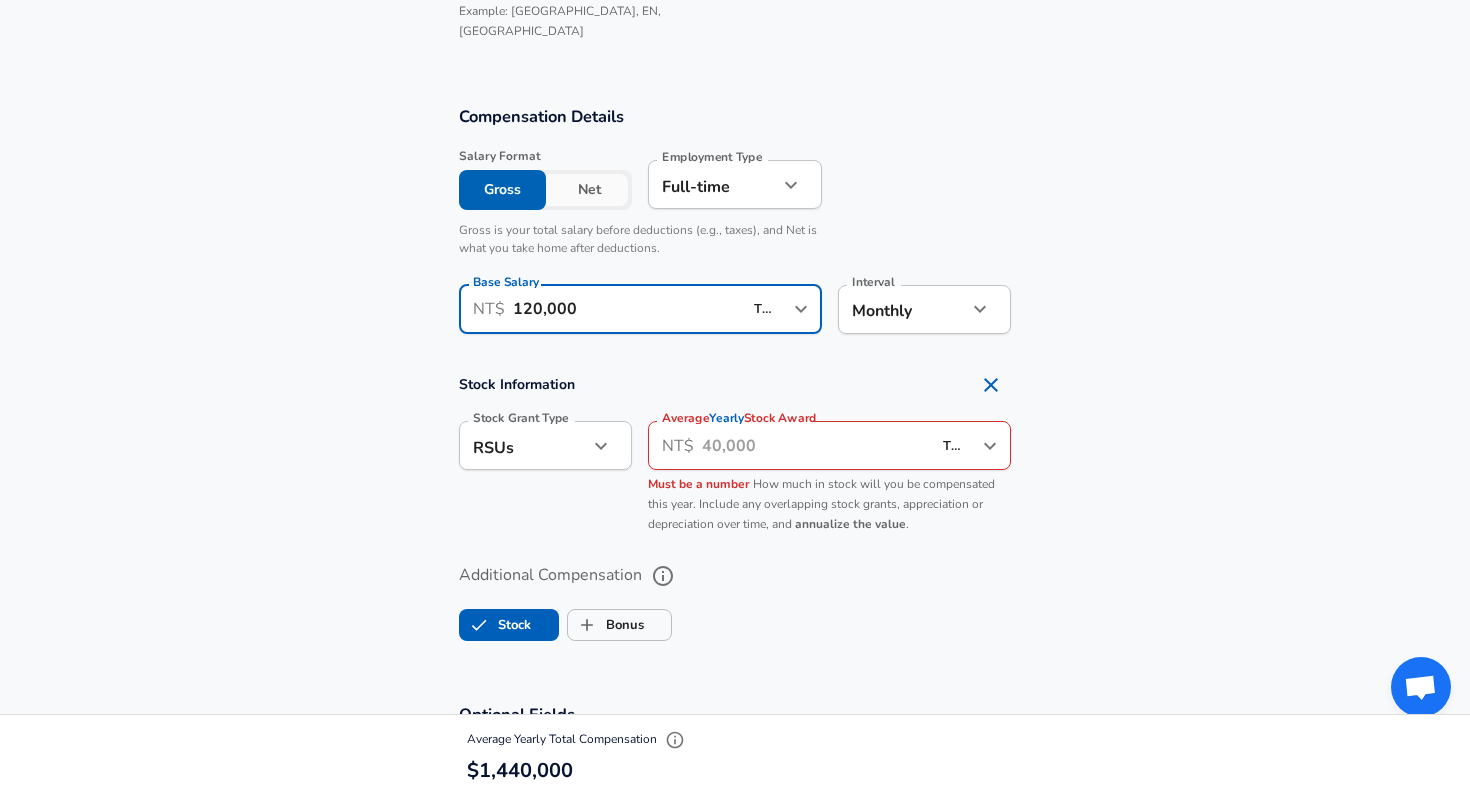 click on "Stock Information  Stock Grant Type RSUs stock Stock Grant Type Average  Yearly  Stock Award ​ NT$ TWD ​ Average  Yearly  Stock Award Must be a number   How much in stock will you be compensated this year. Include any overlapping stock grants, appreciation or depreciation over time, and   annualize the value ." at bounding box center [735, 454] 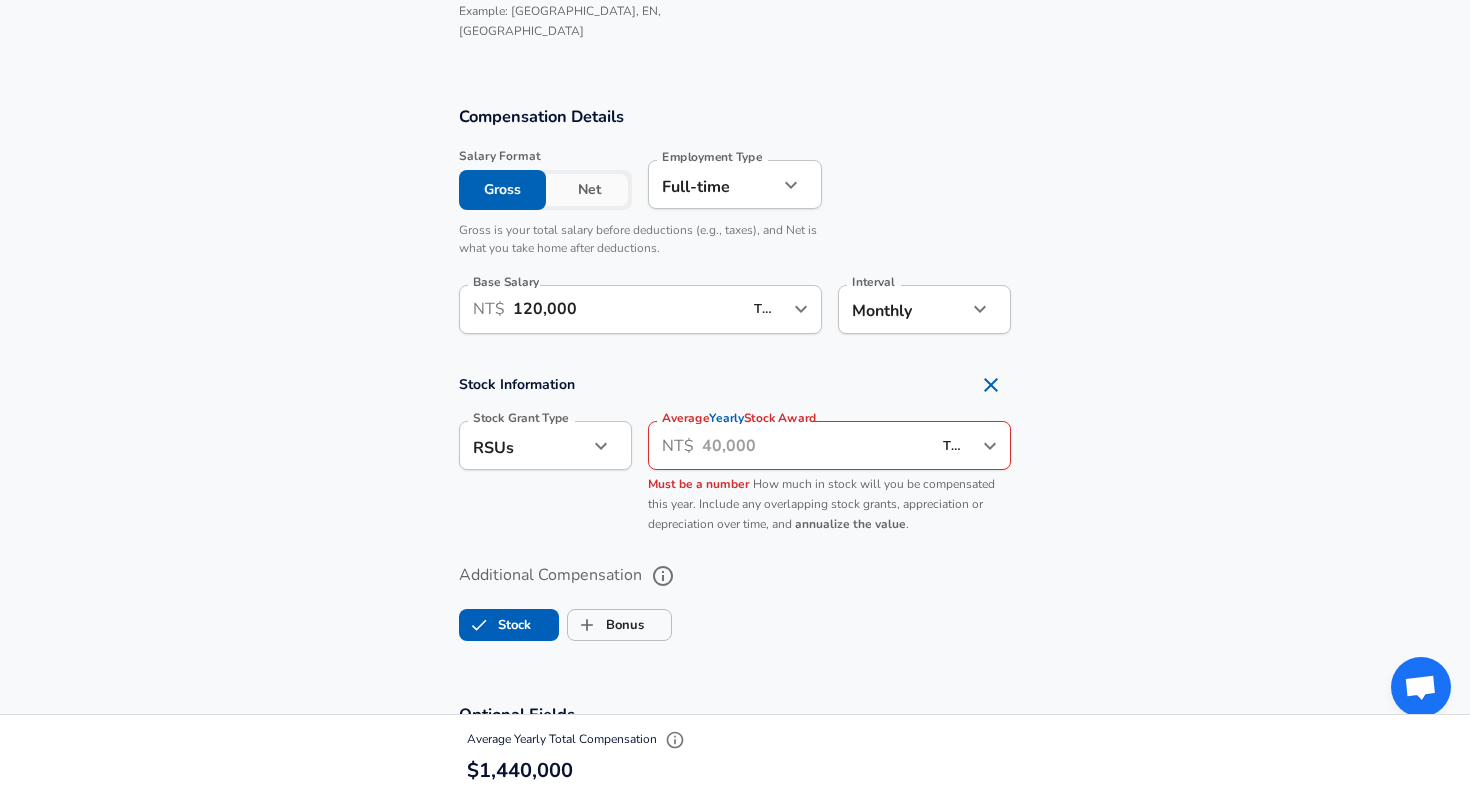click on "Average  Yearly  Stock Award" at bounding box center [816, 445] 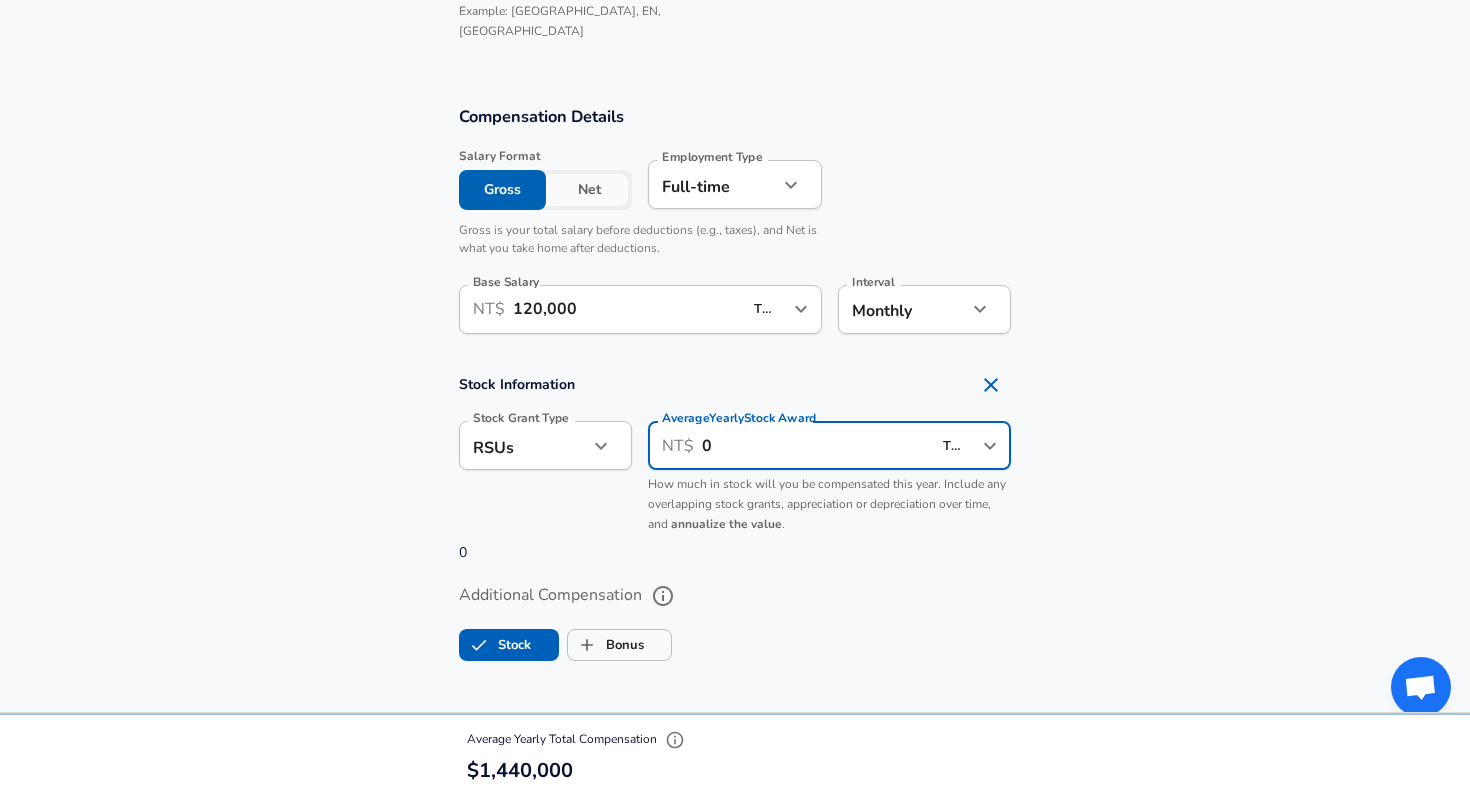 type on "0" 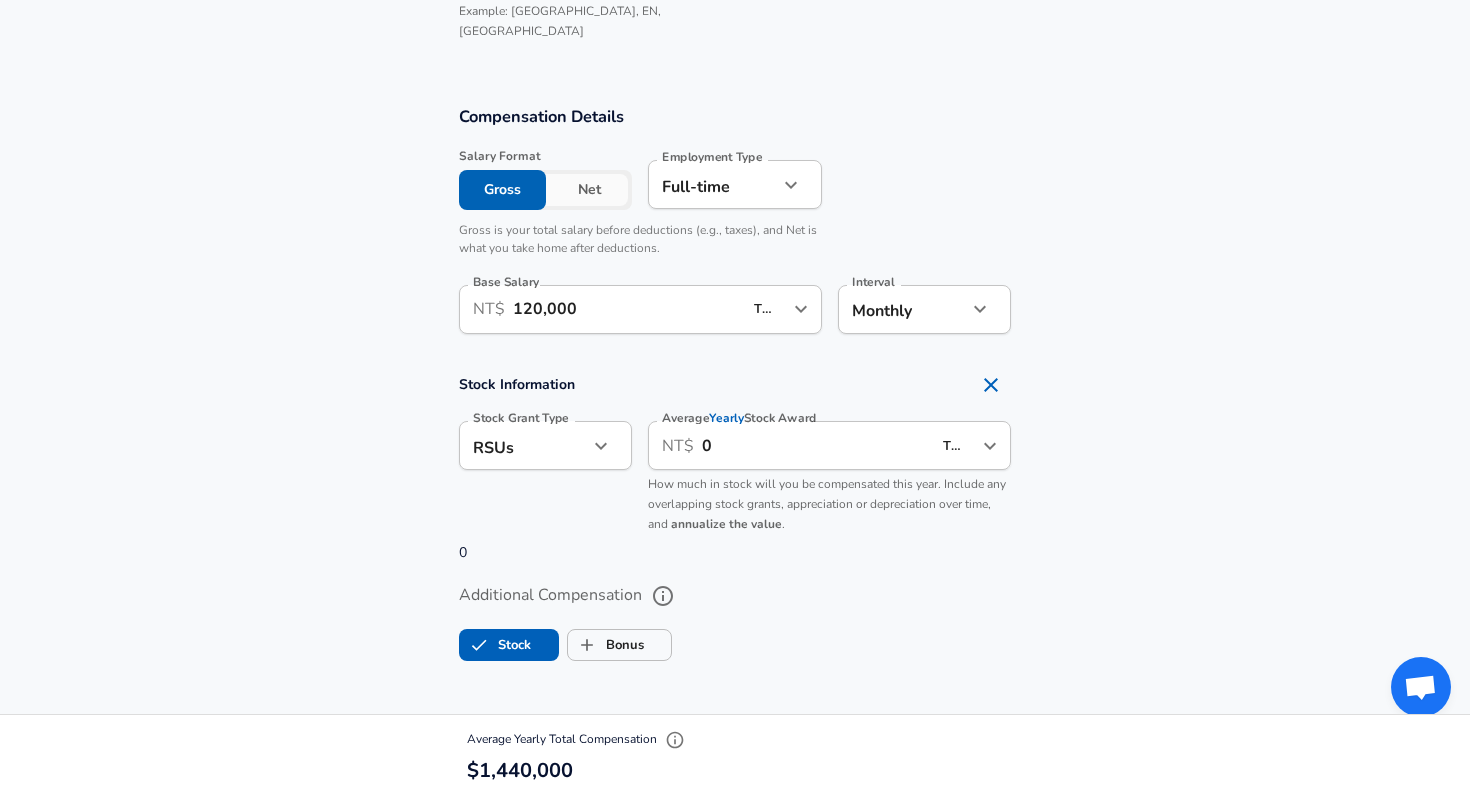 scroll, scrollTop: 1661, scrollLeft: 0, axis: vertical 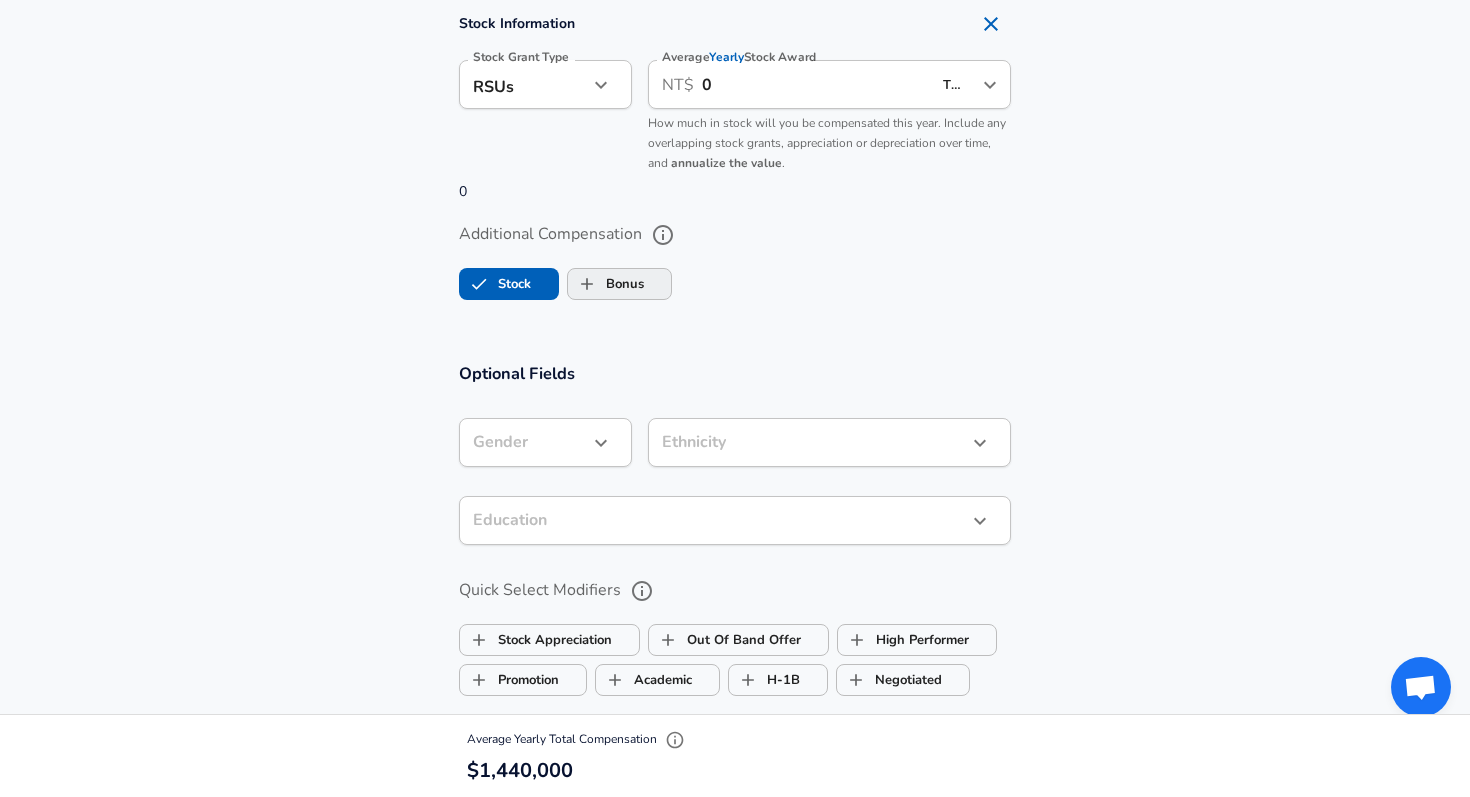 click on "Bonus" at bounding box center [606, 284] 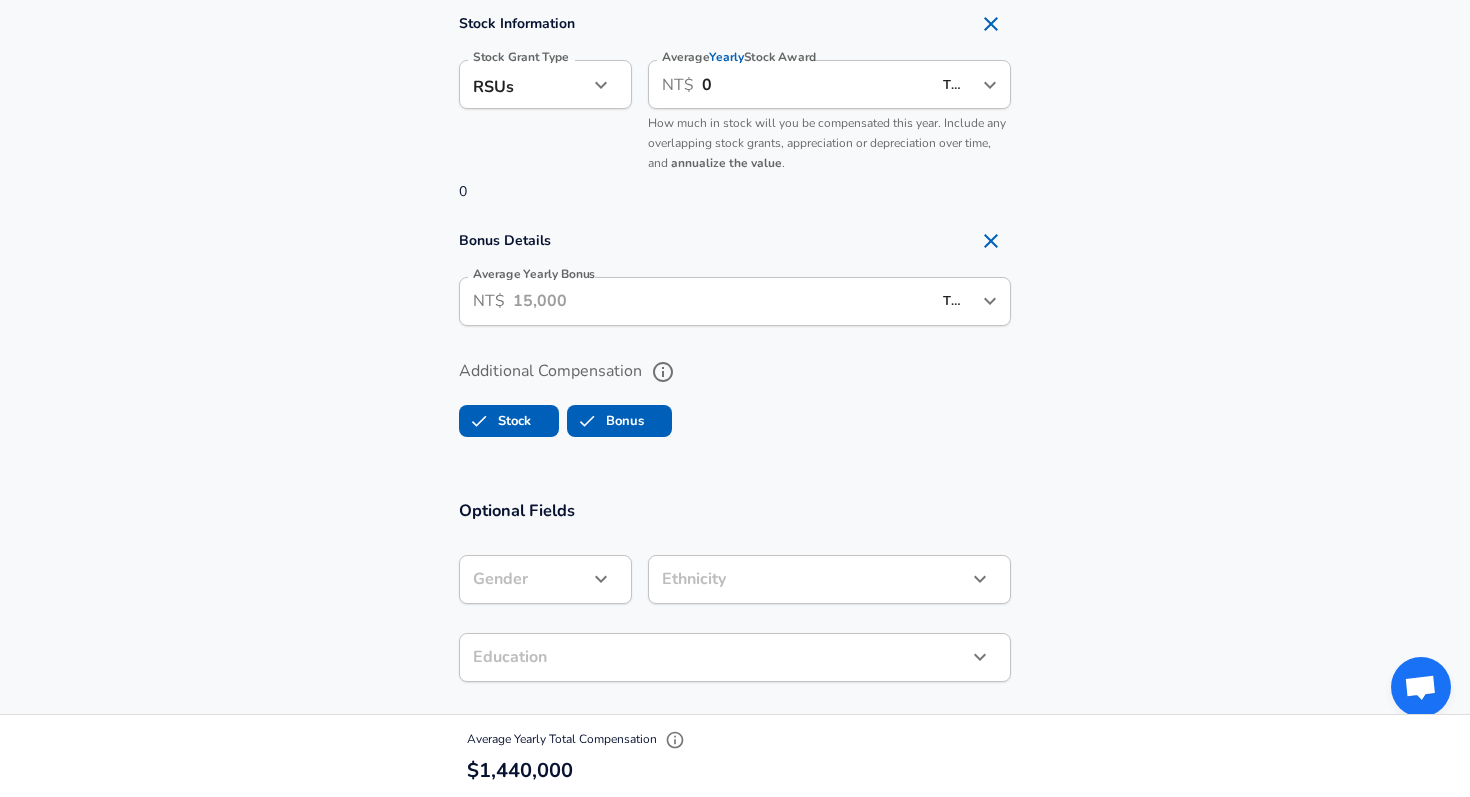 click on "Average Yearly Bonus" at bounding box center [722, 301] 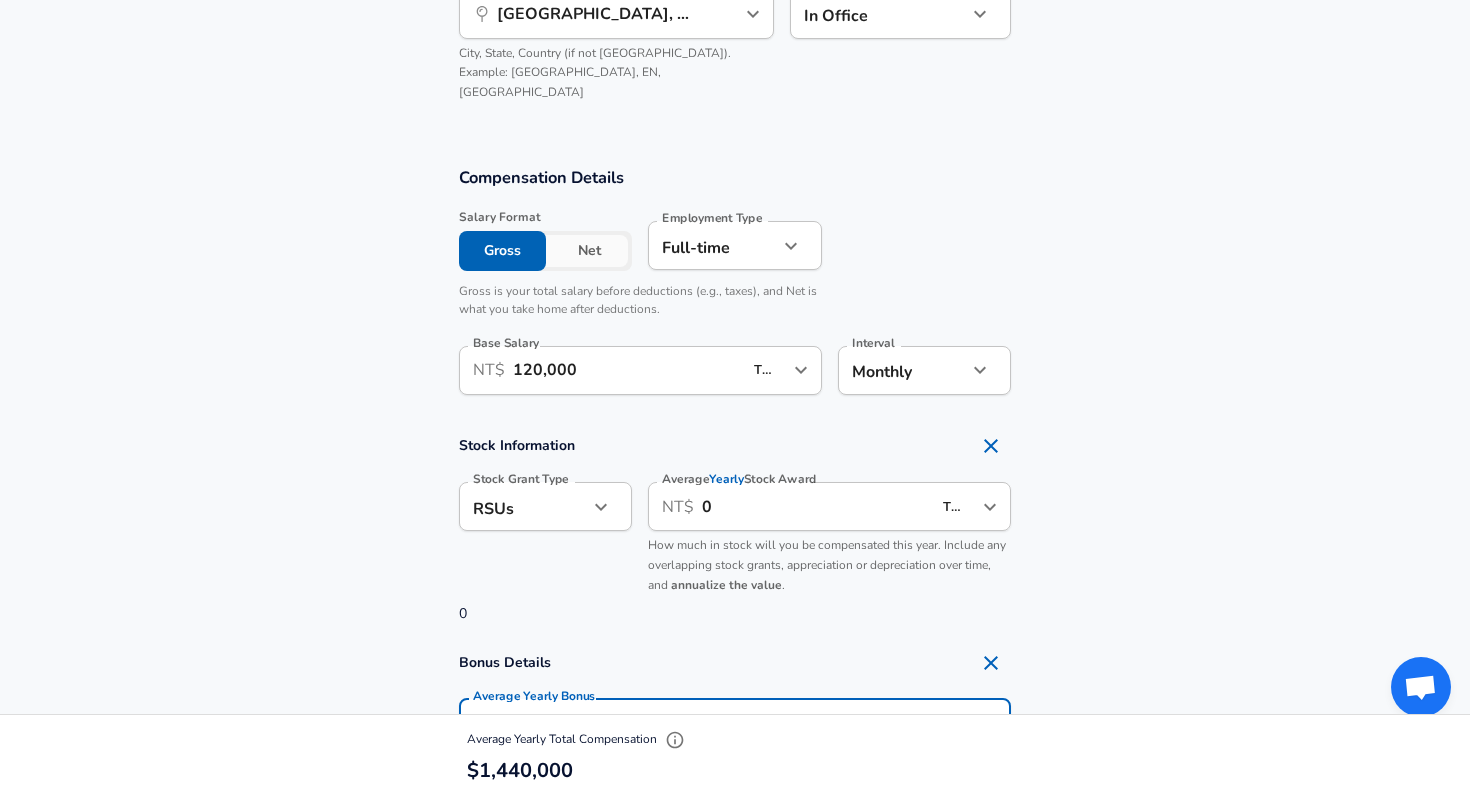 scroll, scrollTop: 1240, scrollLeft: 0, axis: vertical 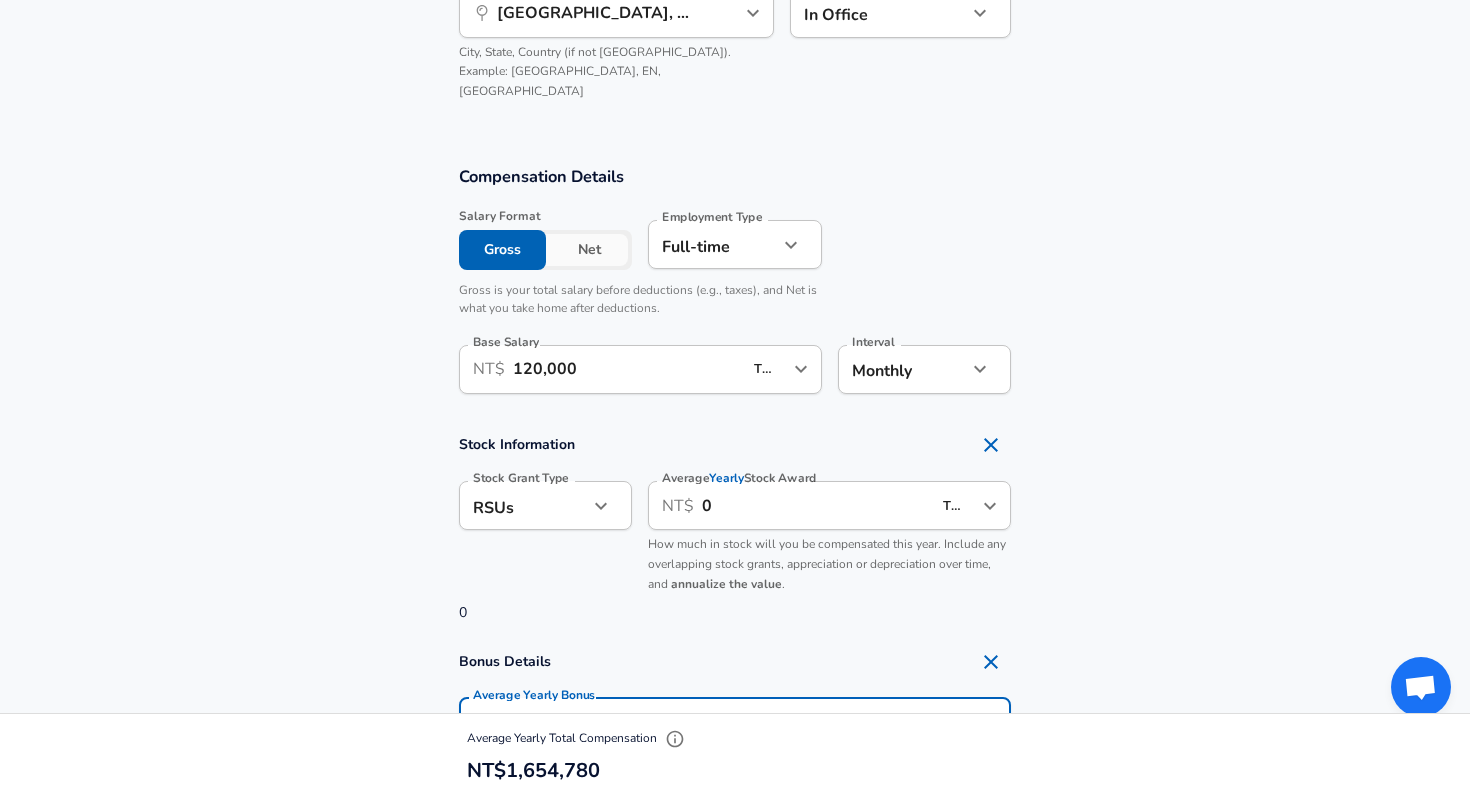type on "300,000" 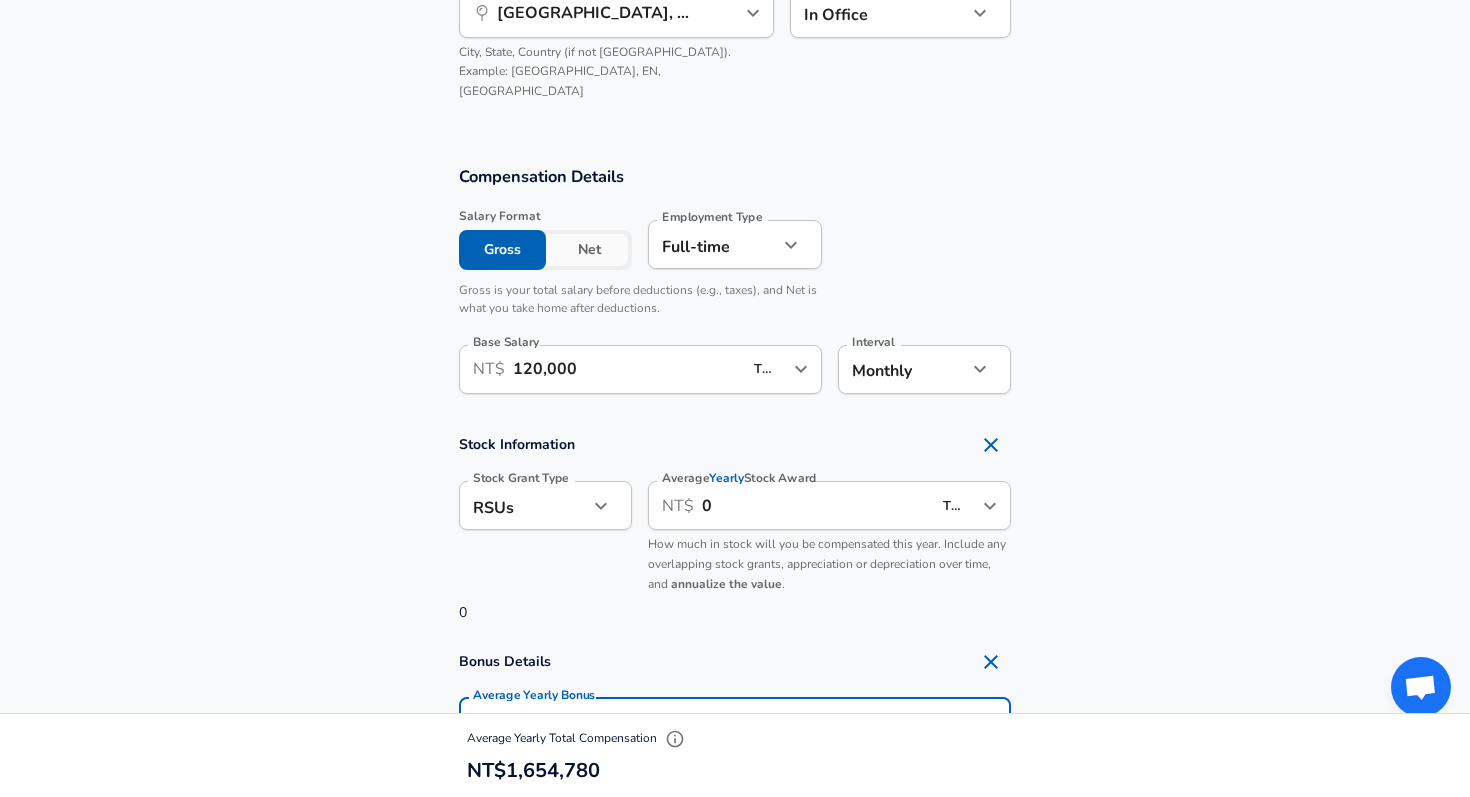 click on "Stock Information  Stock Grant Type RSUs stock Stock Grant Type Average  Yearly  Stock Award ​ NT$ 0 TWD ​ Average  Yearly  Stock Award   How much in stock will you be compensated this year. Include any overlapping stock grants, appreciation or depreciation over time, and   annualize the value . 0" at bounding box center [735, 524] 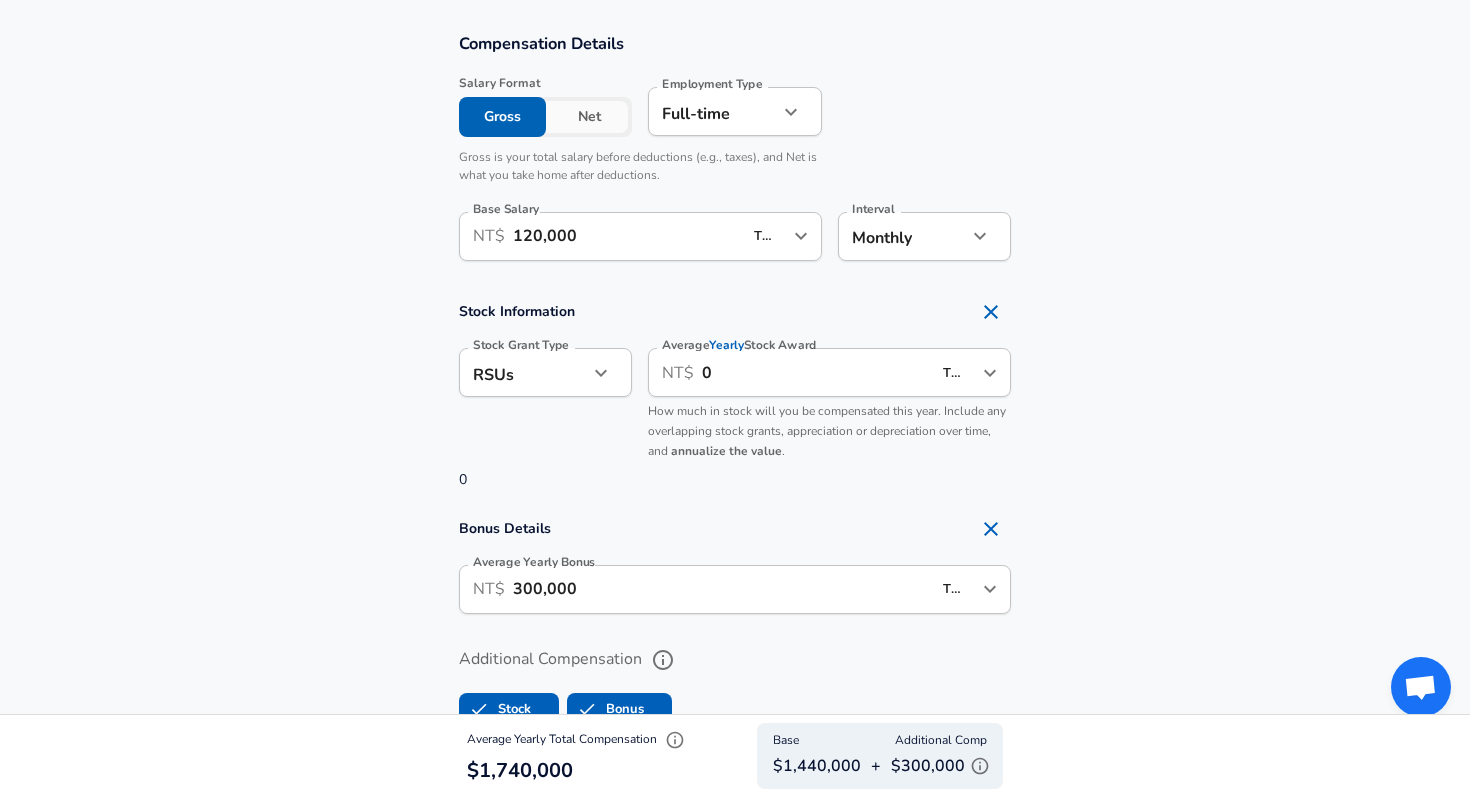 scroll, scrollTop: 1369, scrollLeft: 0, axis: vertical 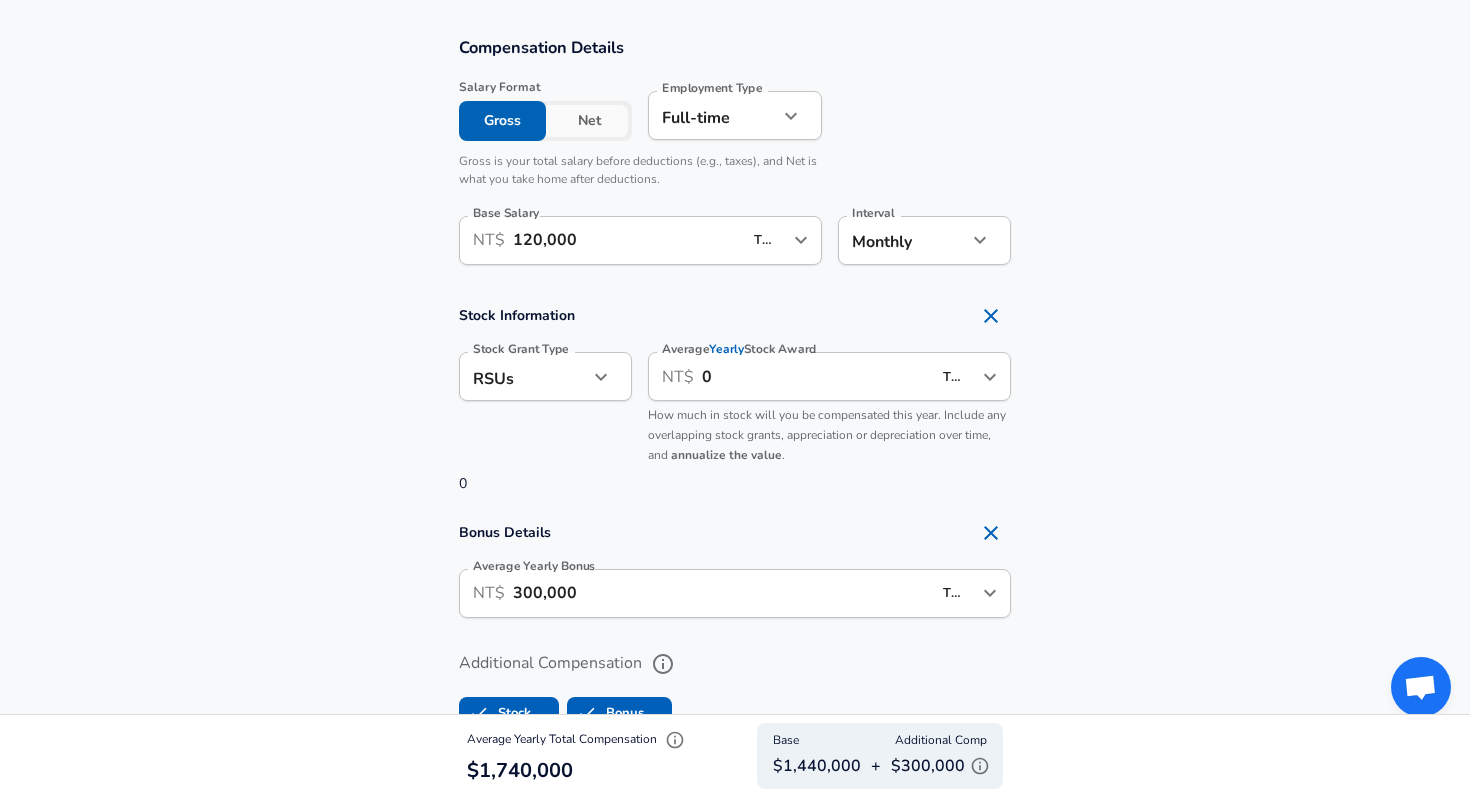 click on "TWD" at bounding box center (768, 240) 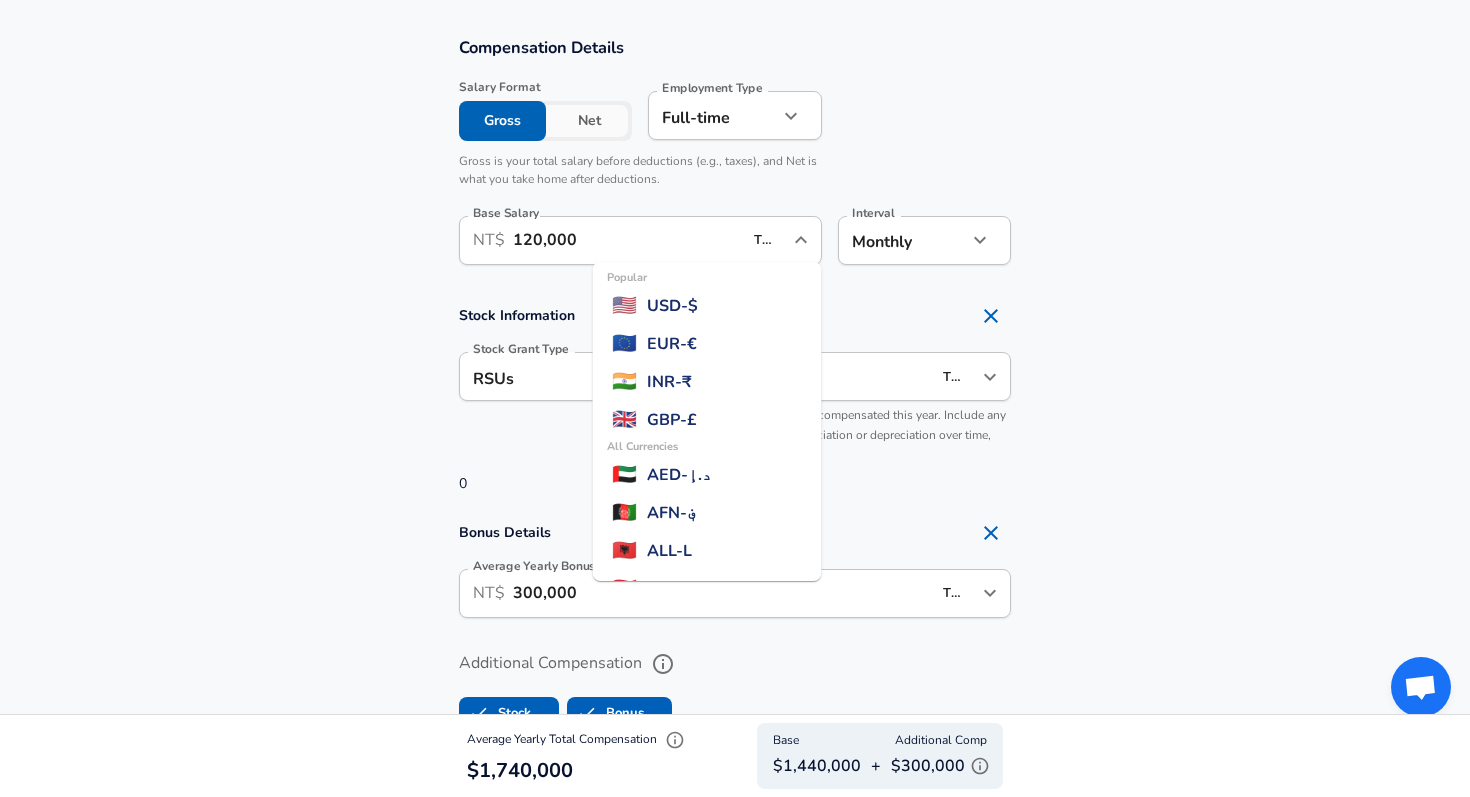 scroll, scrollTop: 5189, scrollLeft: 0, axis: vertical 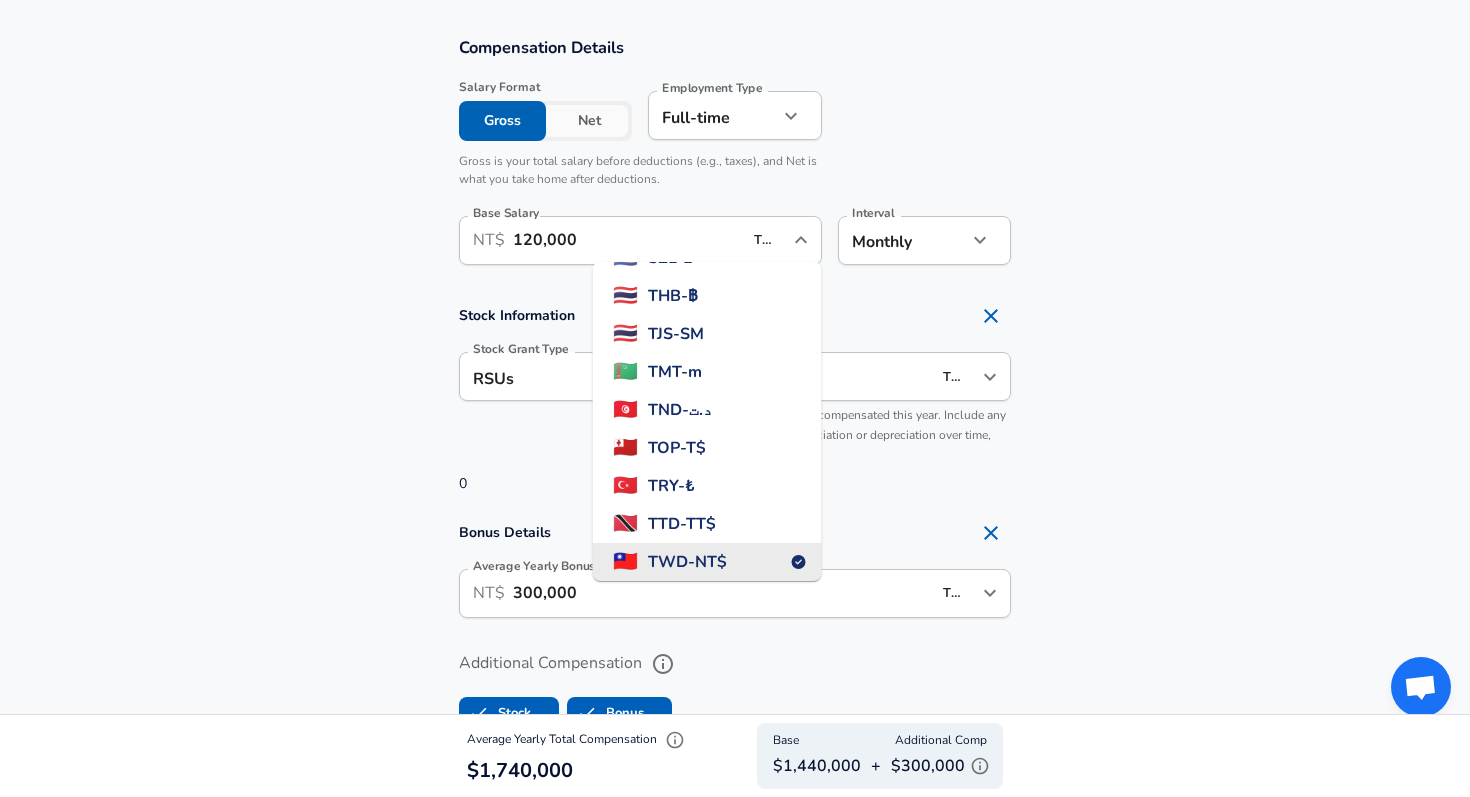 click on "Stock Information  Stock Grant Type RSUs stock Stock Grant Type Average  Yearly  Stock Award ​ NT$ 0 TWD ​ Average  Yearly  Stock Award   How much in stock will you be compensated this year. Include any overlapping stock grants, appreciation or depreciation over time, and   annualize the value . 0" at bounding box center (735, 395) 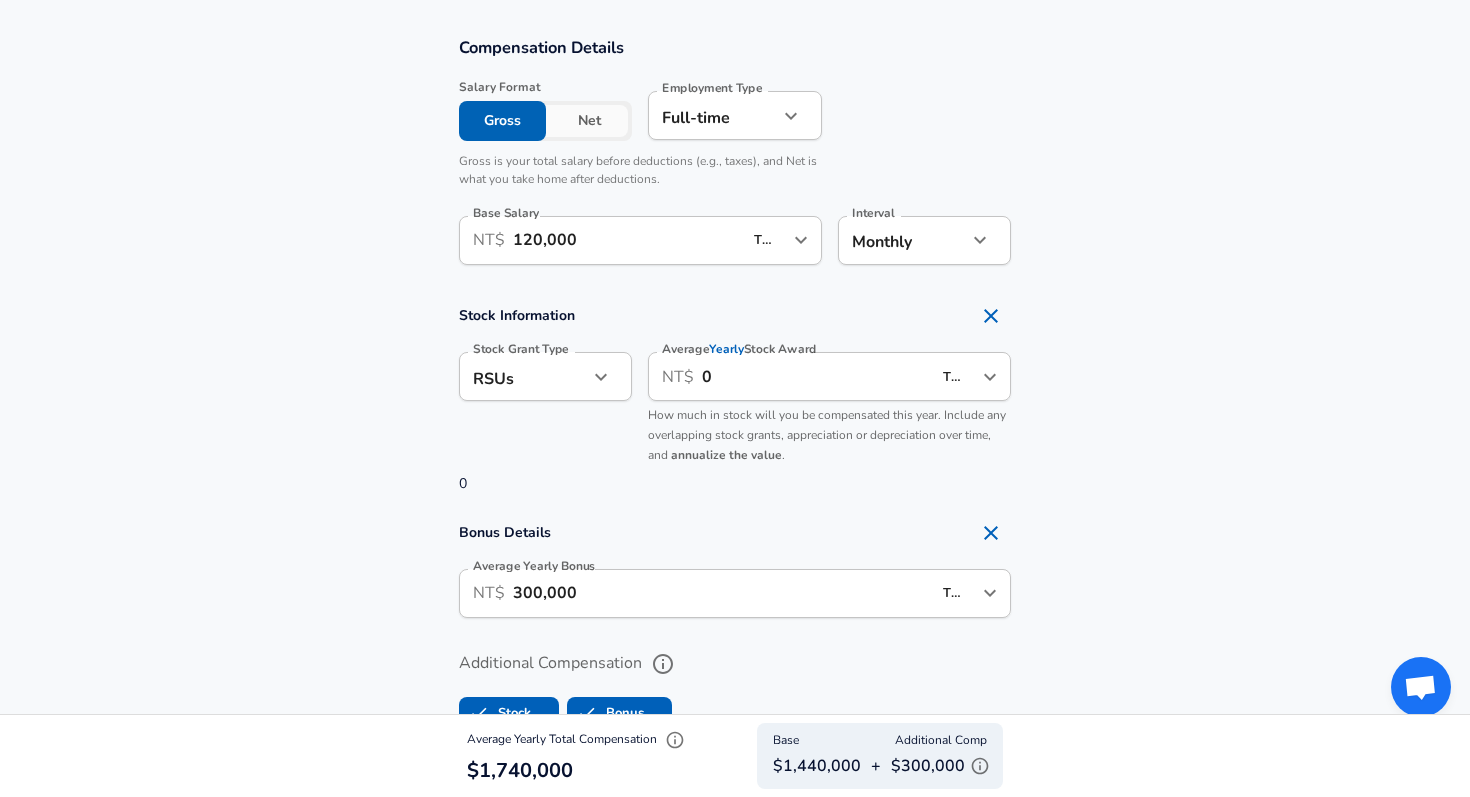 click on "Restart Add Your Salary Upload your offer letter   to verify your submission Enhance Privacy and Anonymity No Automatically hides specific fields until there are enough submissions to safely display the full details.   More Details Based on your submission and the data points that we have already collected, we will automatically hide and anonymize specific fields if there aren't enough data points to remain sufficiently anonymous. Company & Title Information   Enter the company you received your offer from Company Synology Company   Select the title that closest resembles your official title. This should be similar to the title that was present on your offer letter. Title Senior Software Engineer Title   Select a job family that best fits your role. If you can't find one, select 'Other' to enter a custom job family Job Family Software Engineer Job Family   Select a Specialization that best fits your role. If you can't find one, select 'Other' to enter a custom specialization Select Specialization   Level Yes" at bounding box center (735, -971) 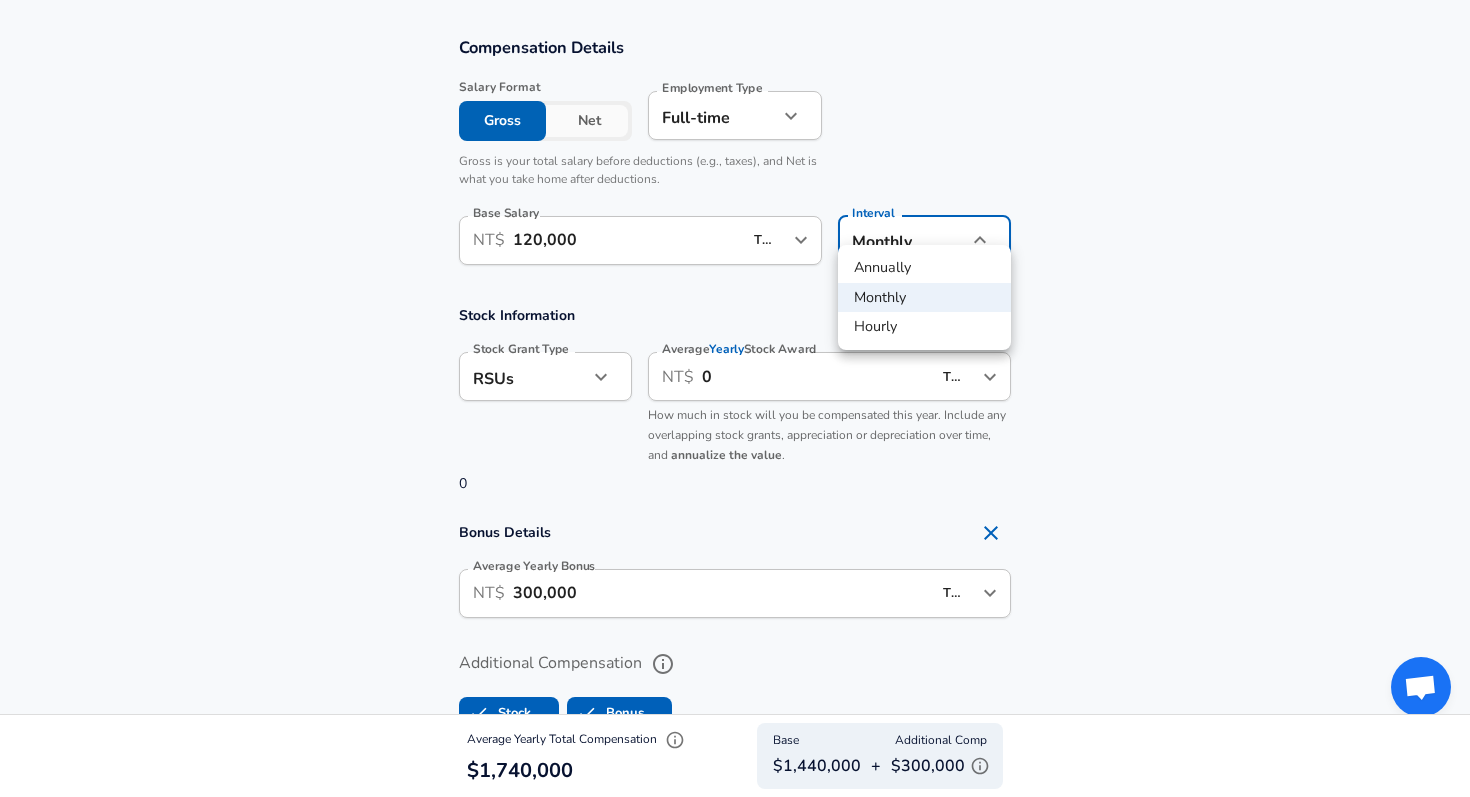 click at bounding box center [735, 398] 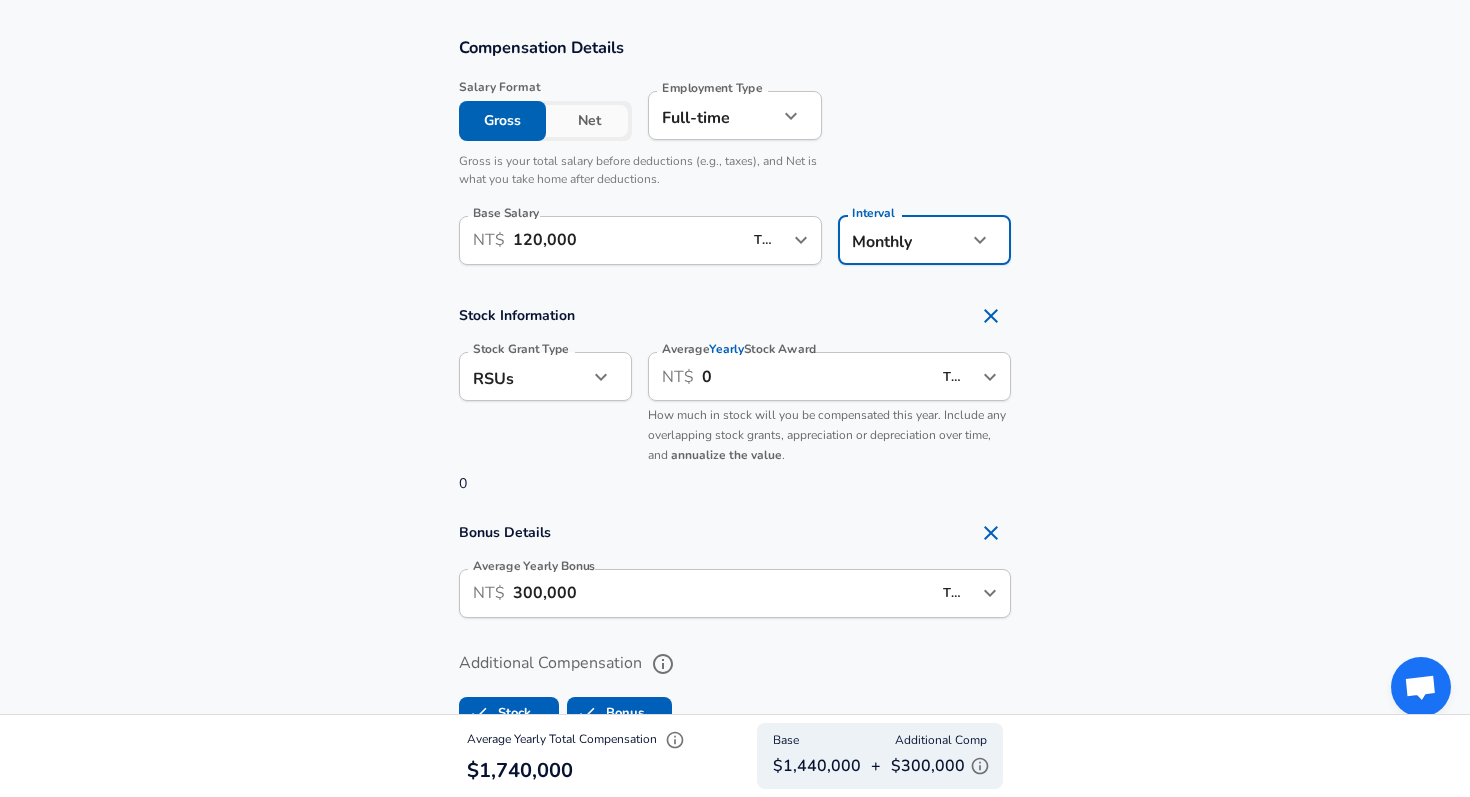 click on "120,000" at bounding box center (627, 240) 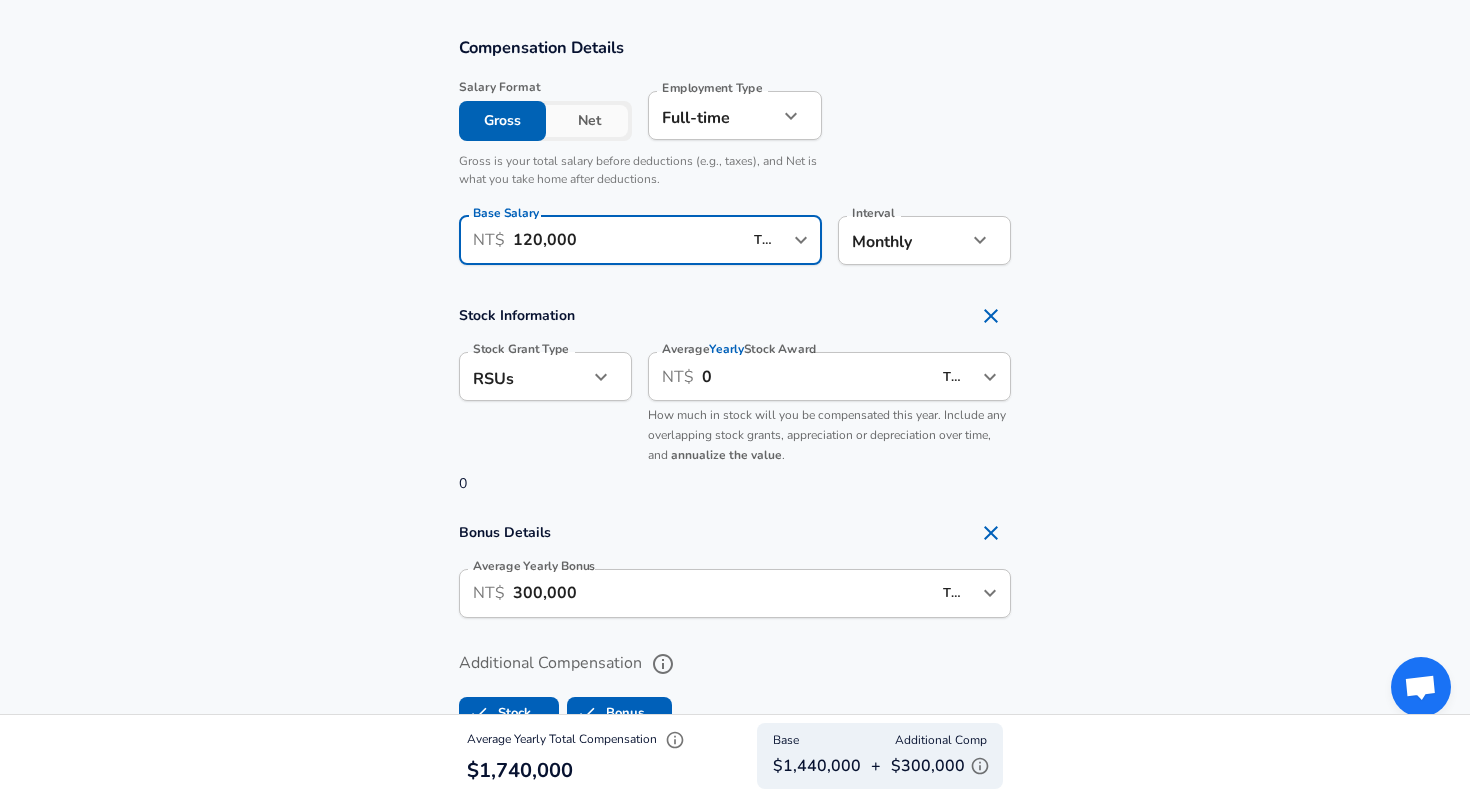 click on "120,000" at bounding box center [627, 240] 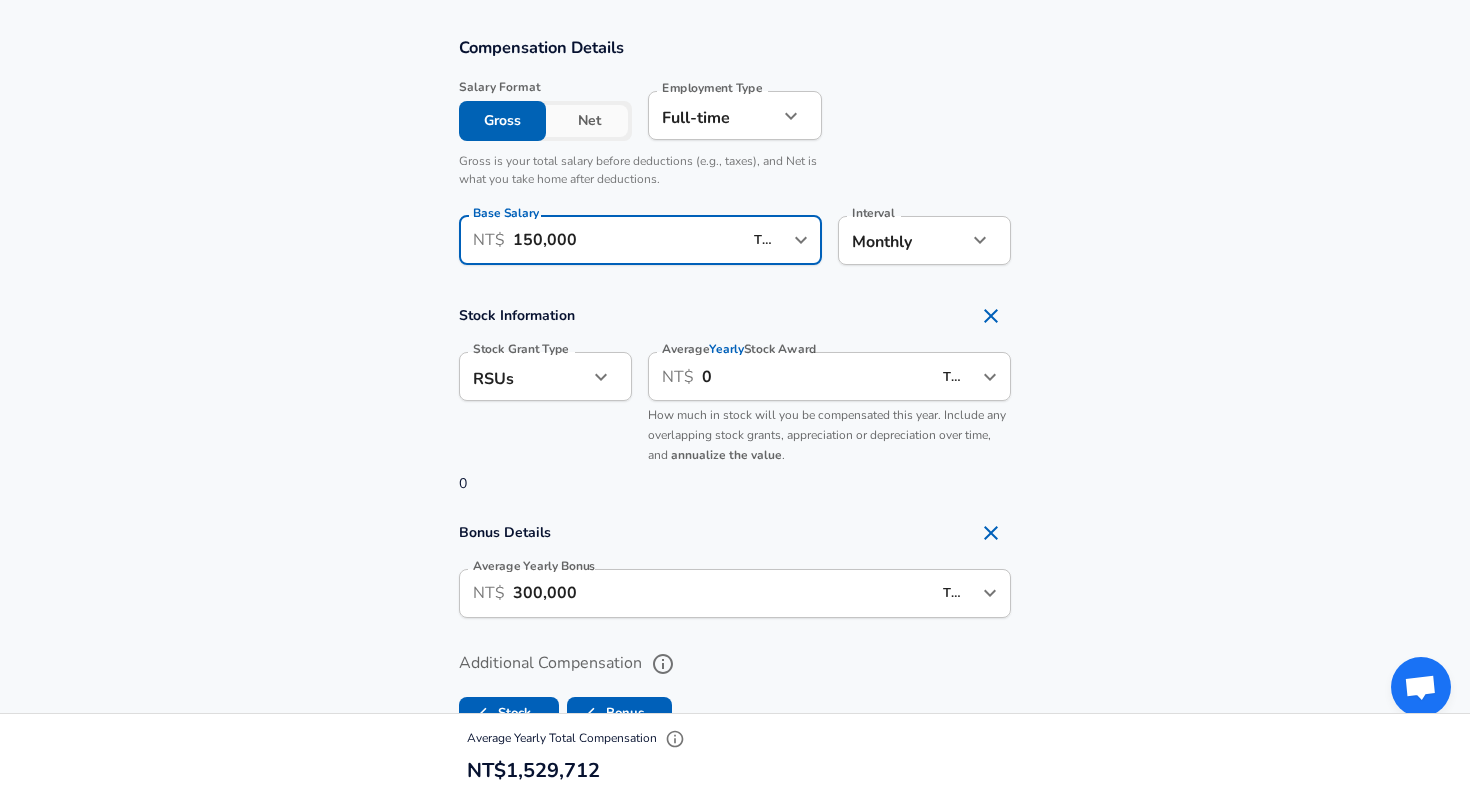 click on "Stock Information  Stock Grant Type RSUs stock Stock Grant Type Average  Yearly  Stock Award ​ NT$ 0 TWD ​ Average  Yearly  Stock Award   How much in stock will you be compensated this year. Include any overlapping stock grants, appreciation or depreciation over time, and   annualize the value . 0" at bounding box center [735, 395] 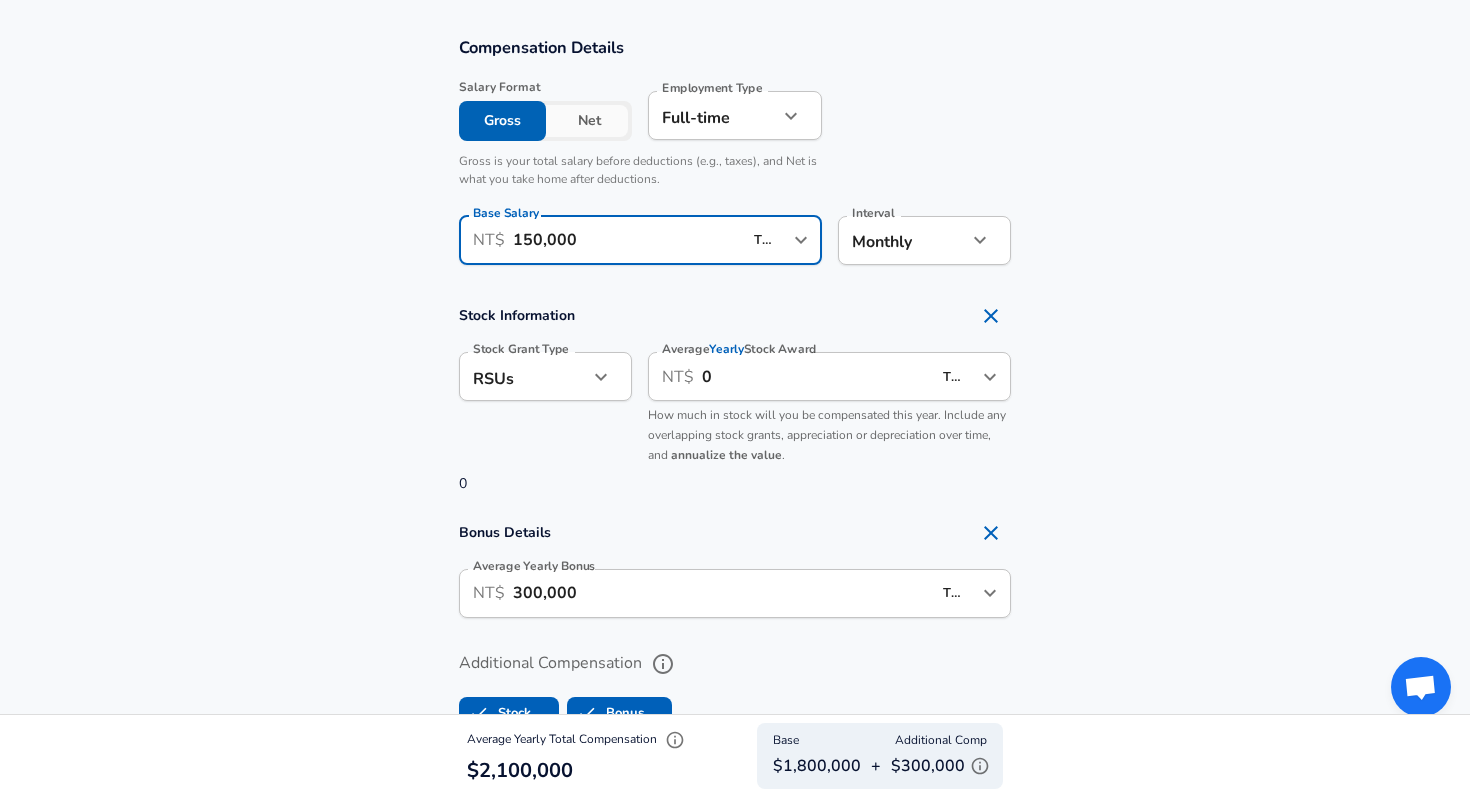 scroll, scrollTop: 0, scrollLeft: 0, axis: both 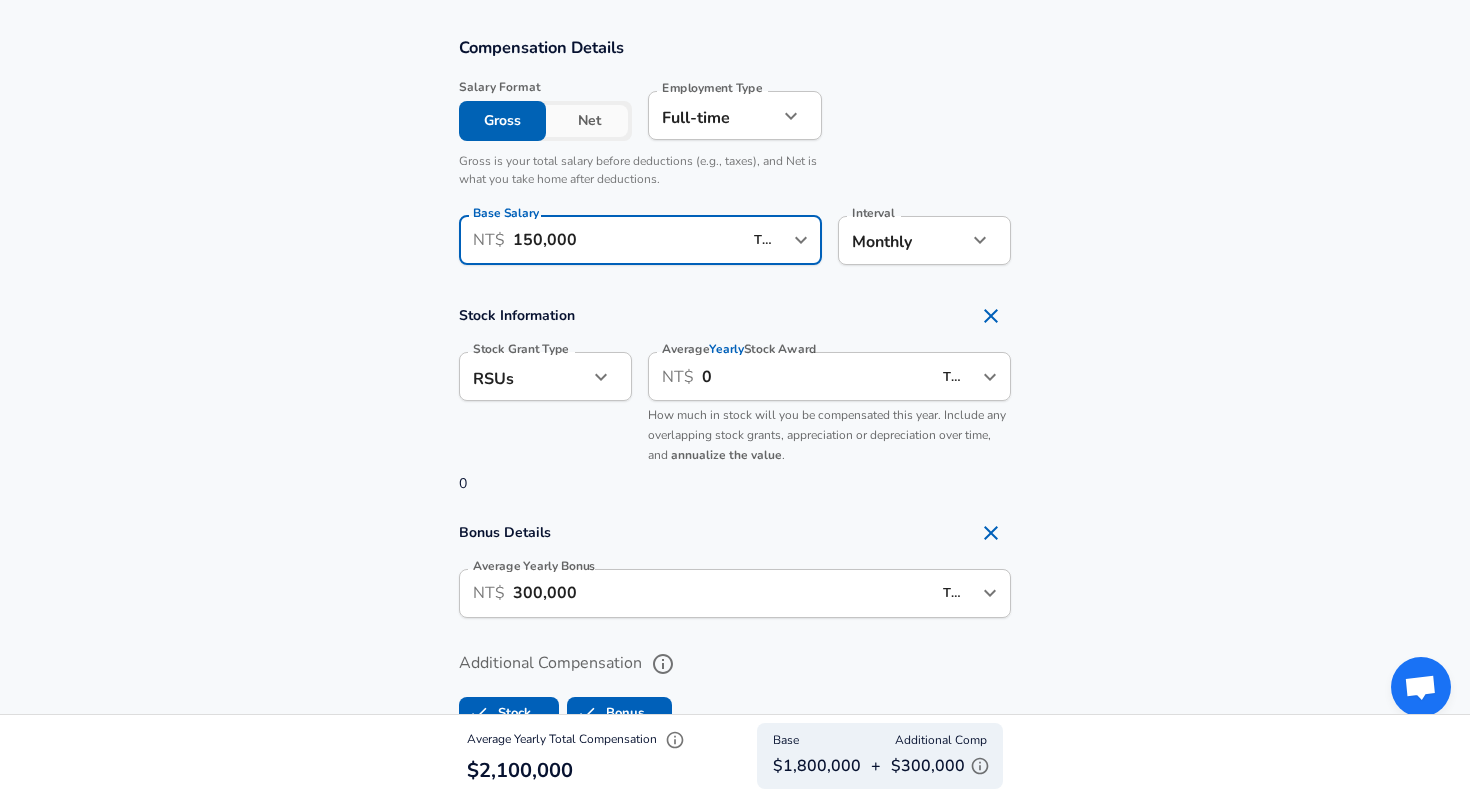 drag, startPoint x: 526, startPoint y: 225, endPoint x: 636, endPoint y: 209, distance: 111.15755 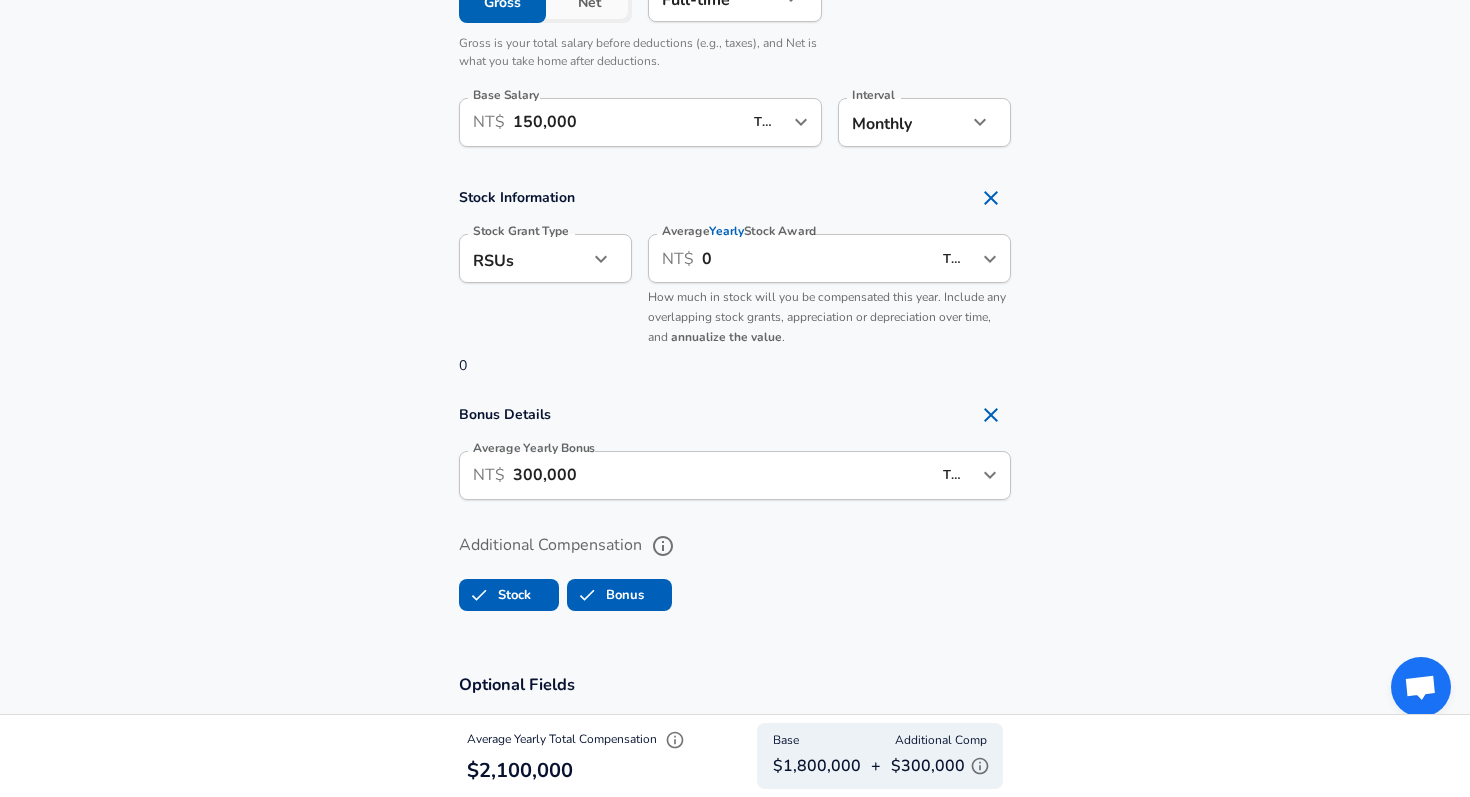scroll, scrollTop: 1479, scrollLeft: 0, axis: vertical 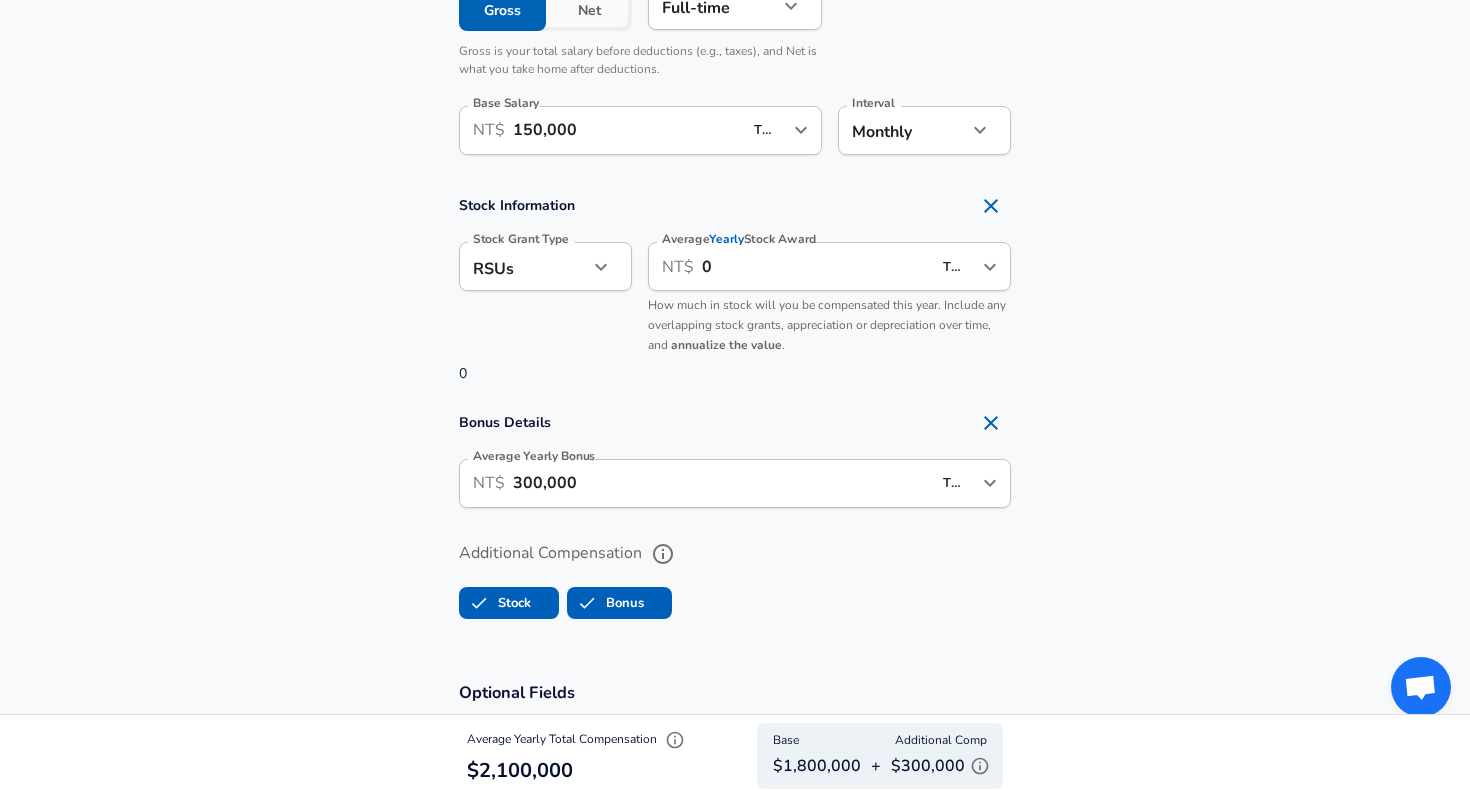 click on "150,000" at bounding box center (627, 130) 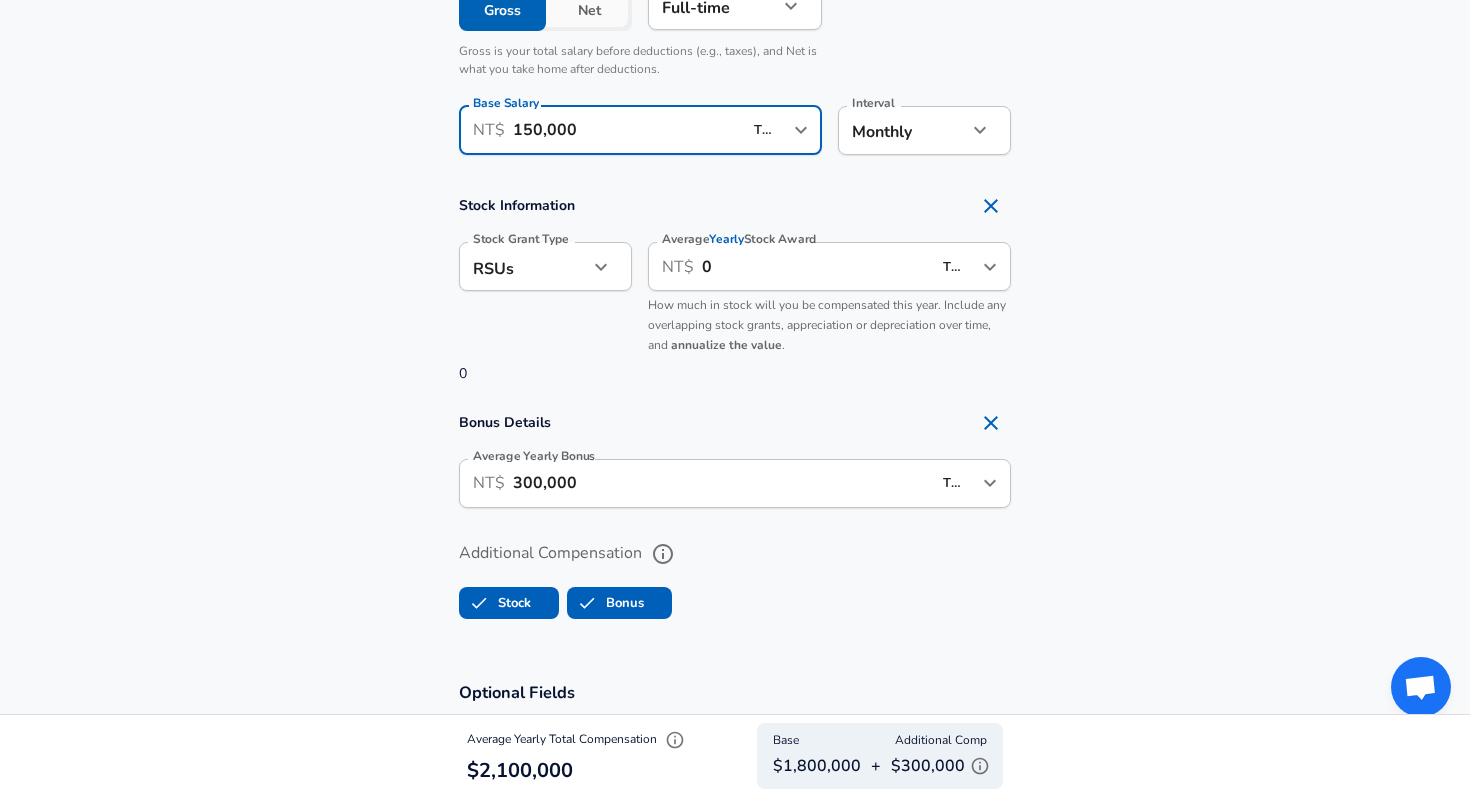 click on "150,000" at bounding box center (627, 130) 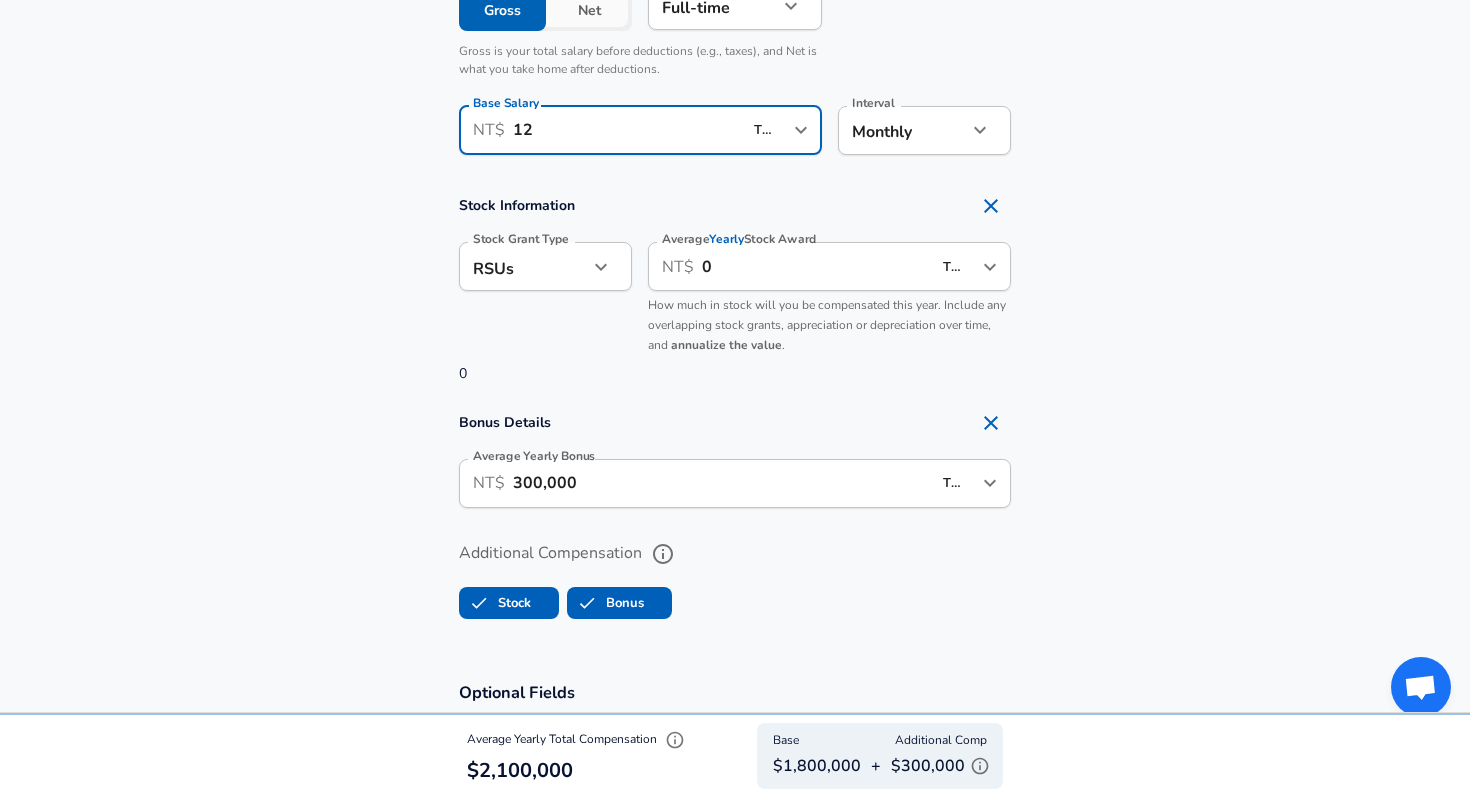 type on "1" 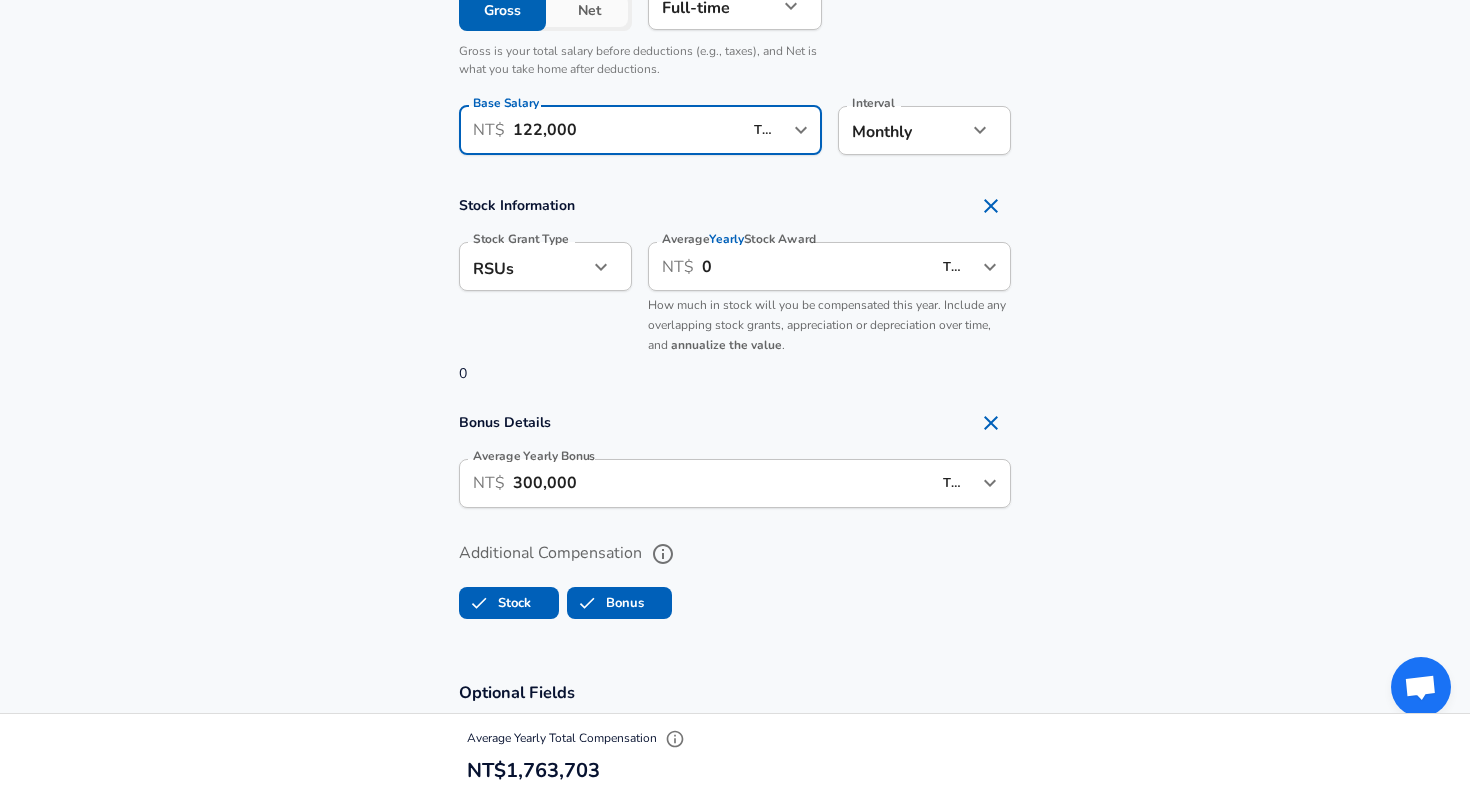 type on "122,000" 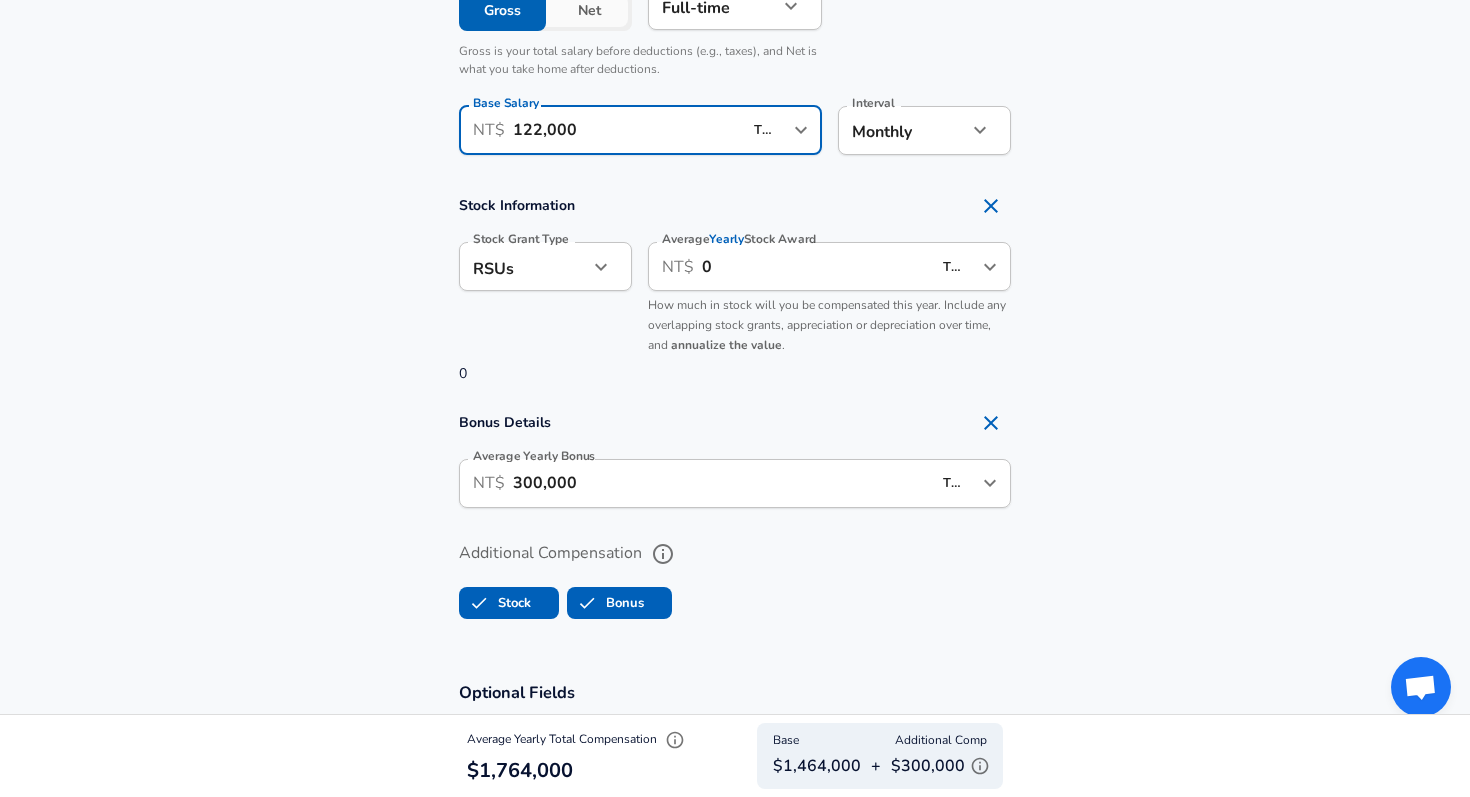 click on "300,000" at bounding box center (722, 483) 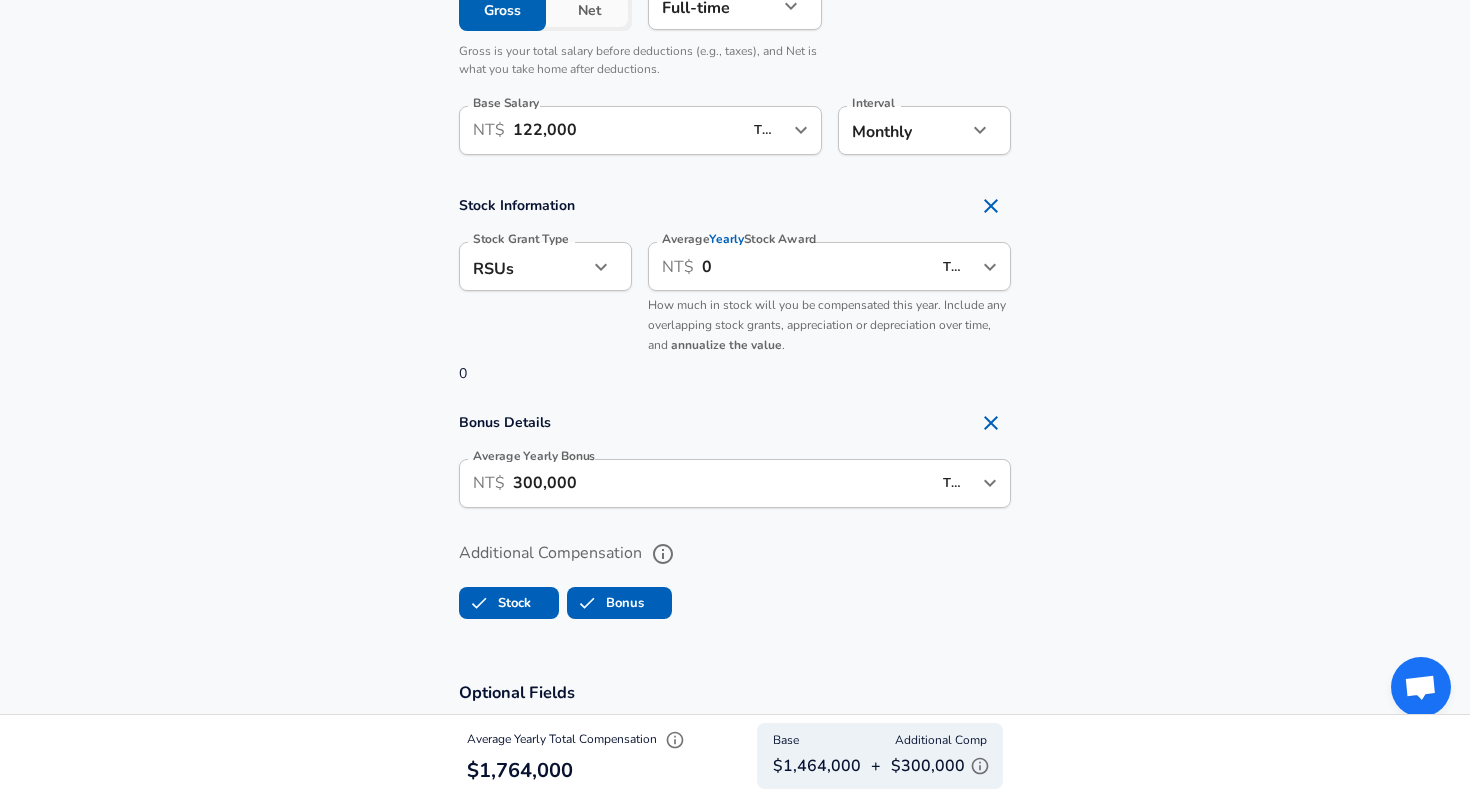 click on "300,000" at bounding box center (722, 483) 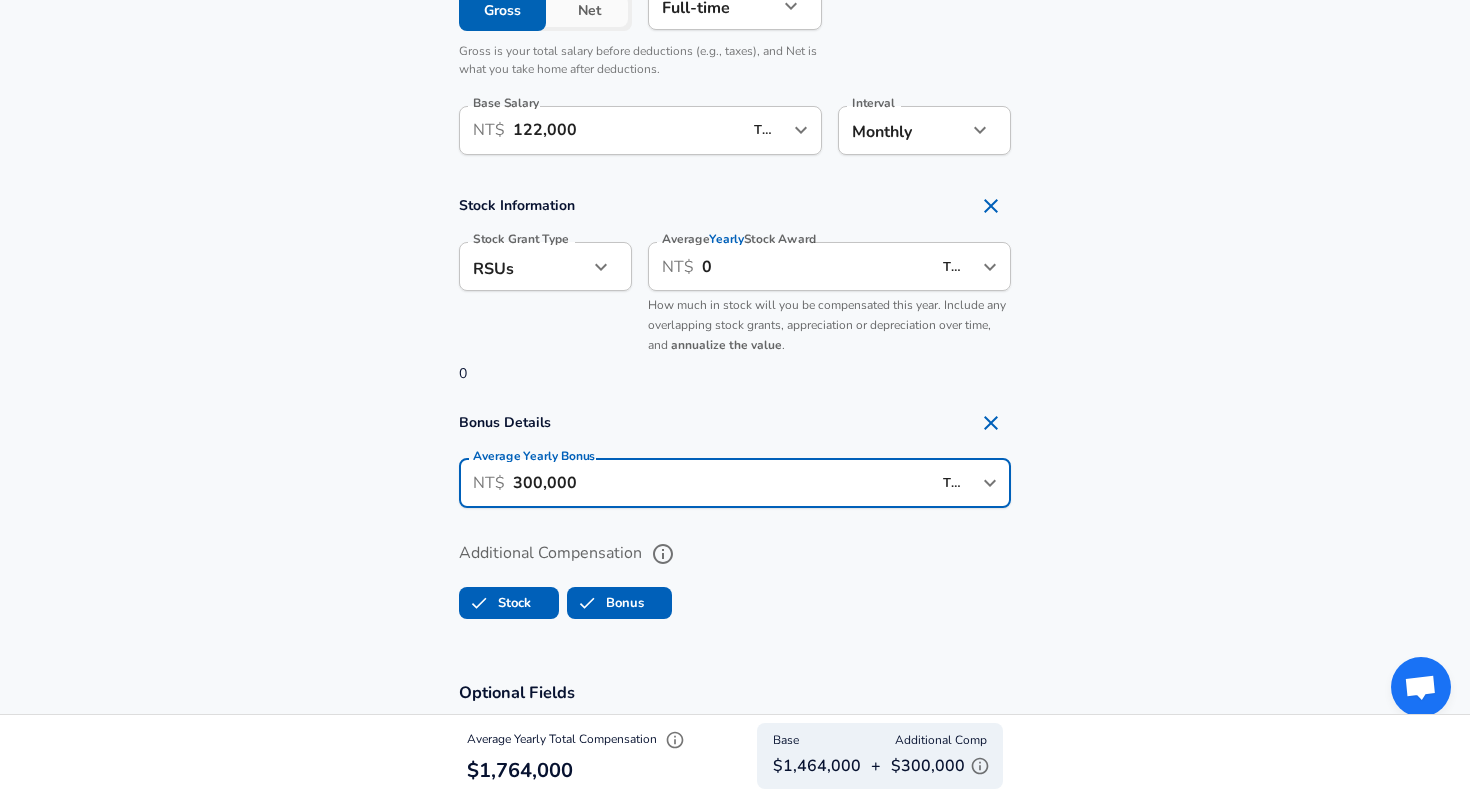 click on "300,000" at bounding box center [722, 483] 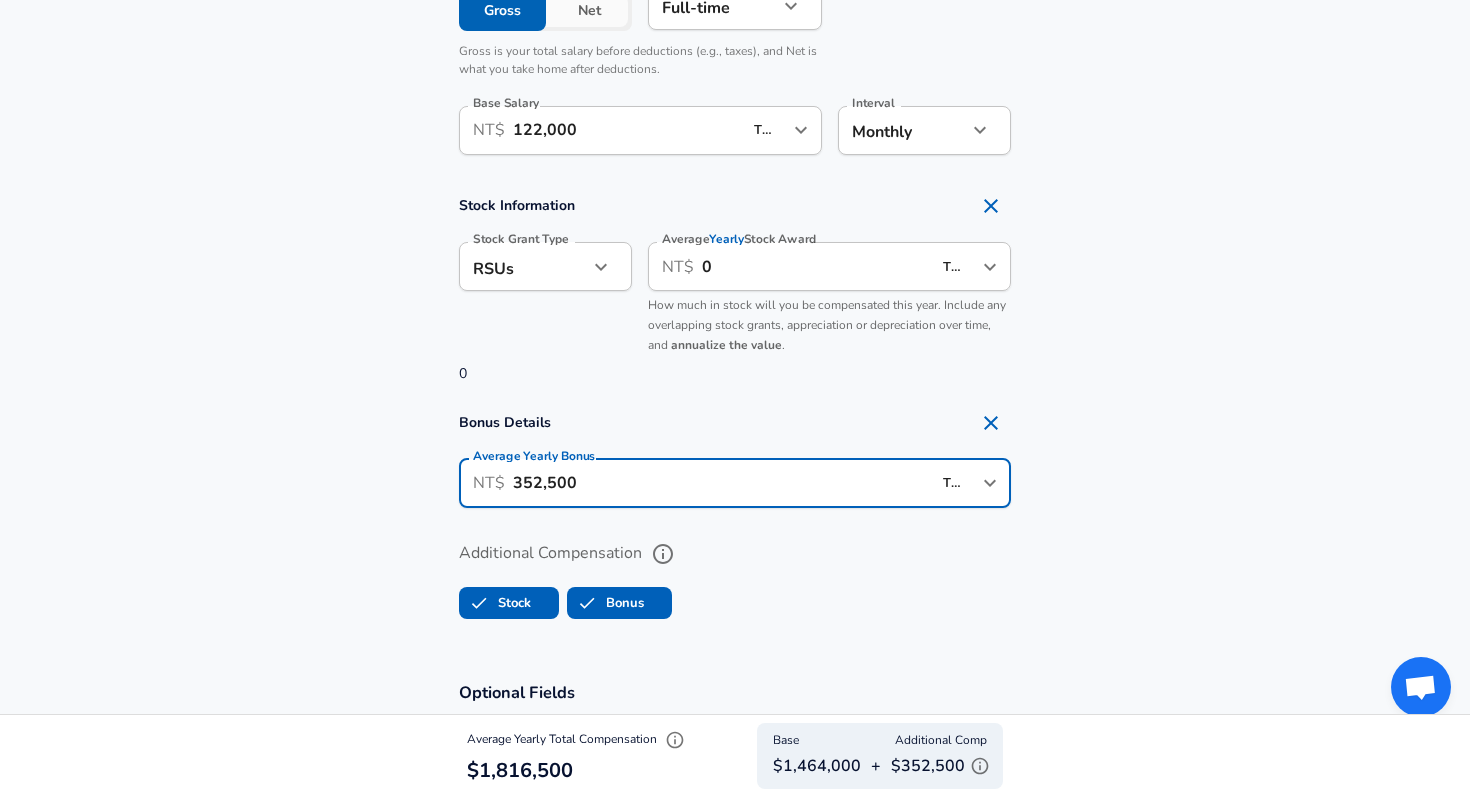 click on "Additional Compensation   Stock Bonus" at bounding box center (735, 574) 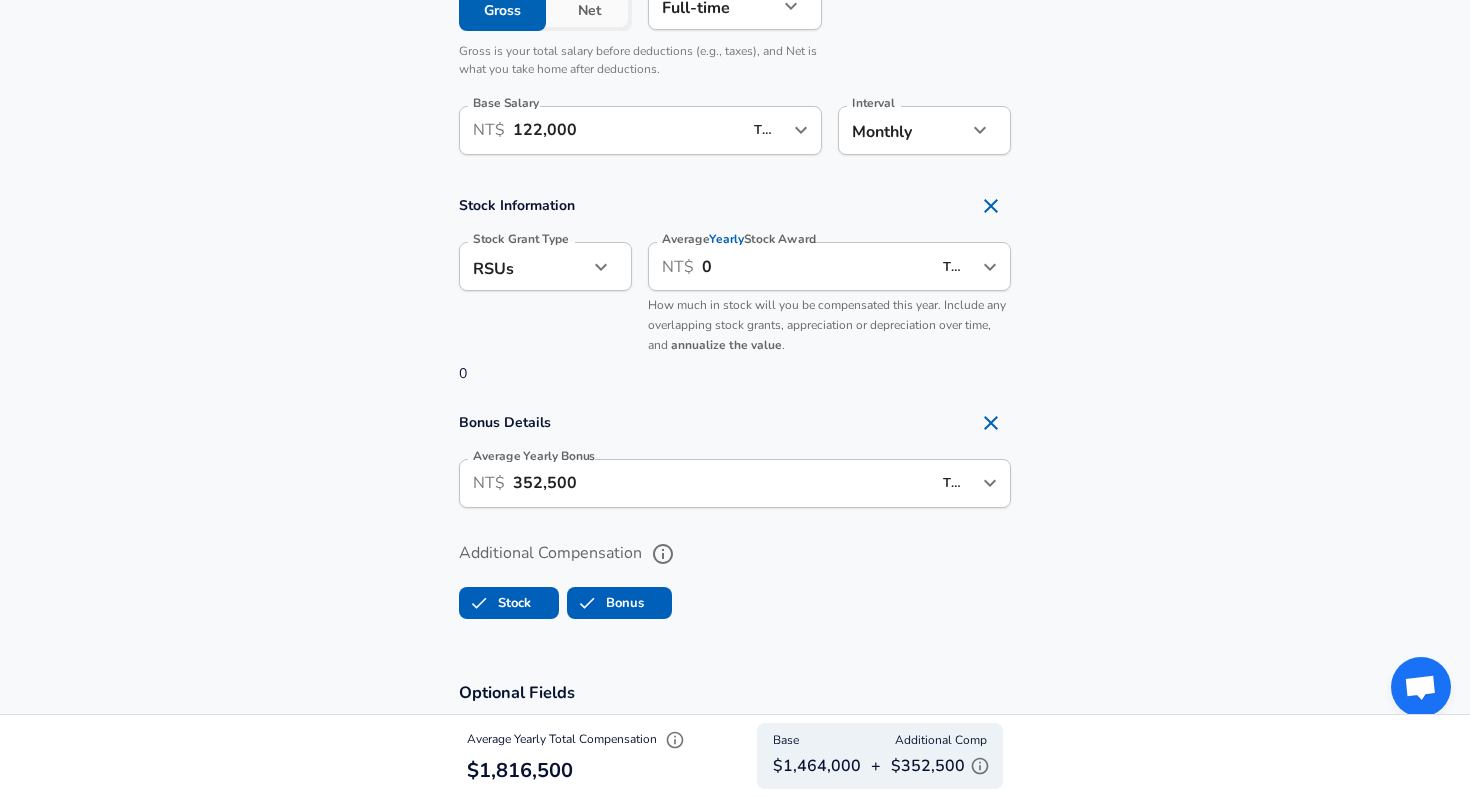 click on "352,500" at bounding box center [722, 483] 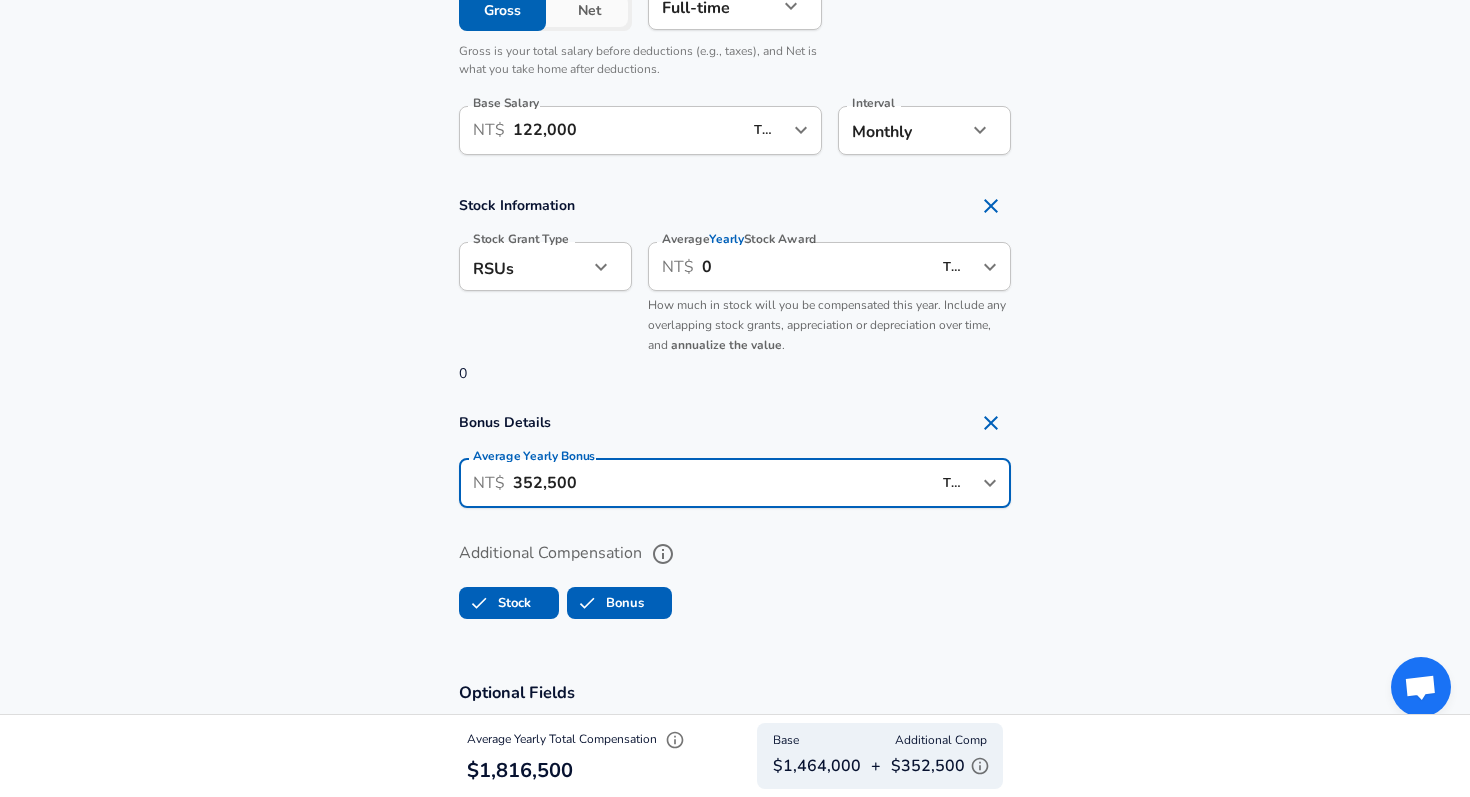 click on "352,500" at bounding box center (722, 483) 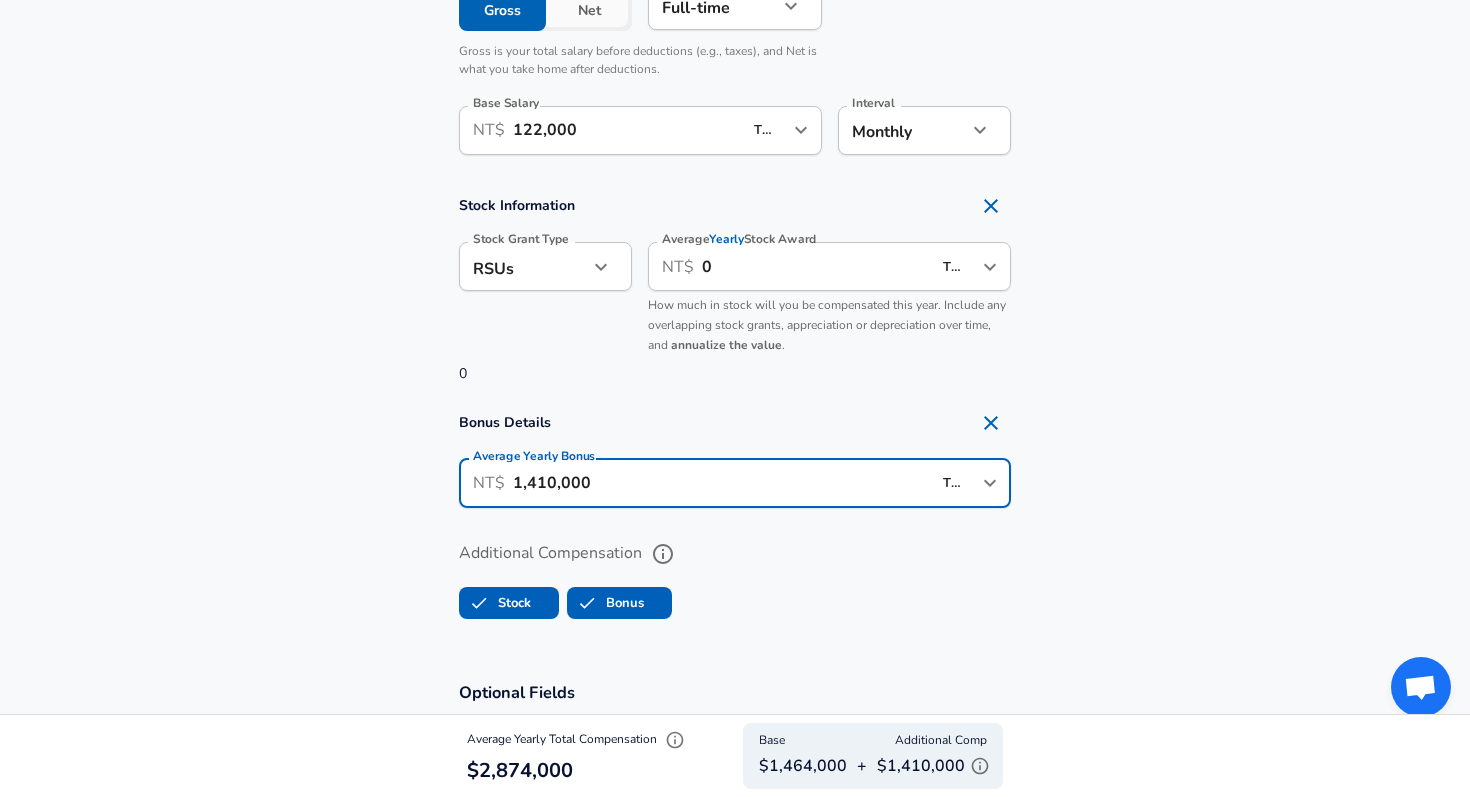 type on "1,410,000" 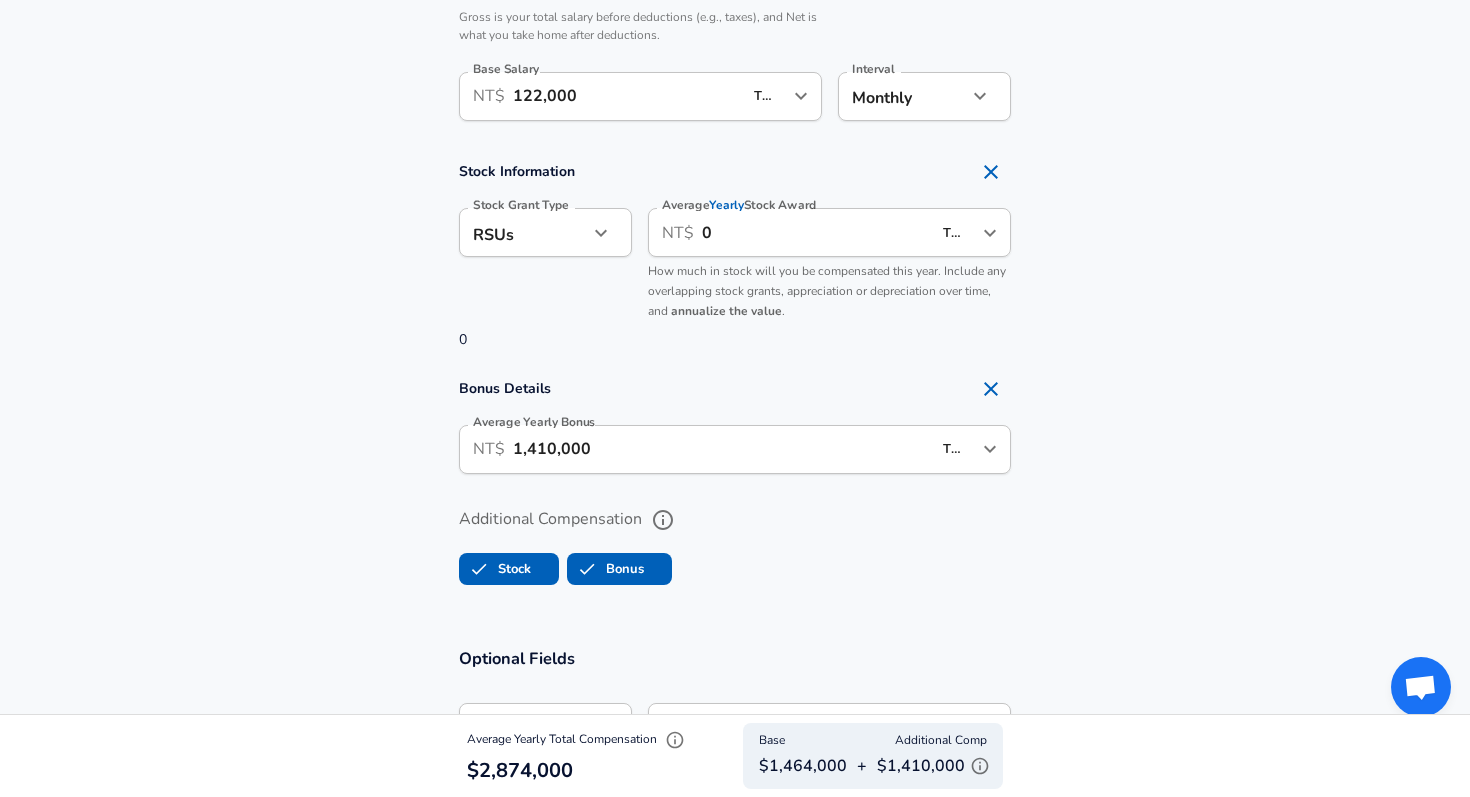 scroll, scrollTop: 1373, scrollLeft: 0, axis: vertical 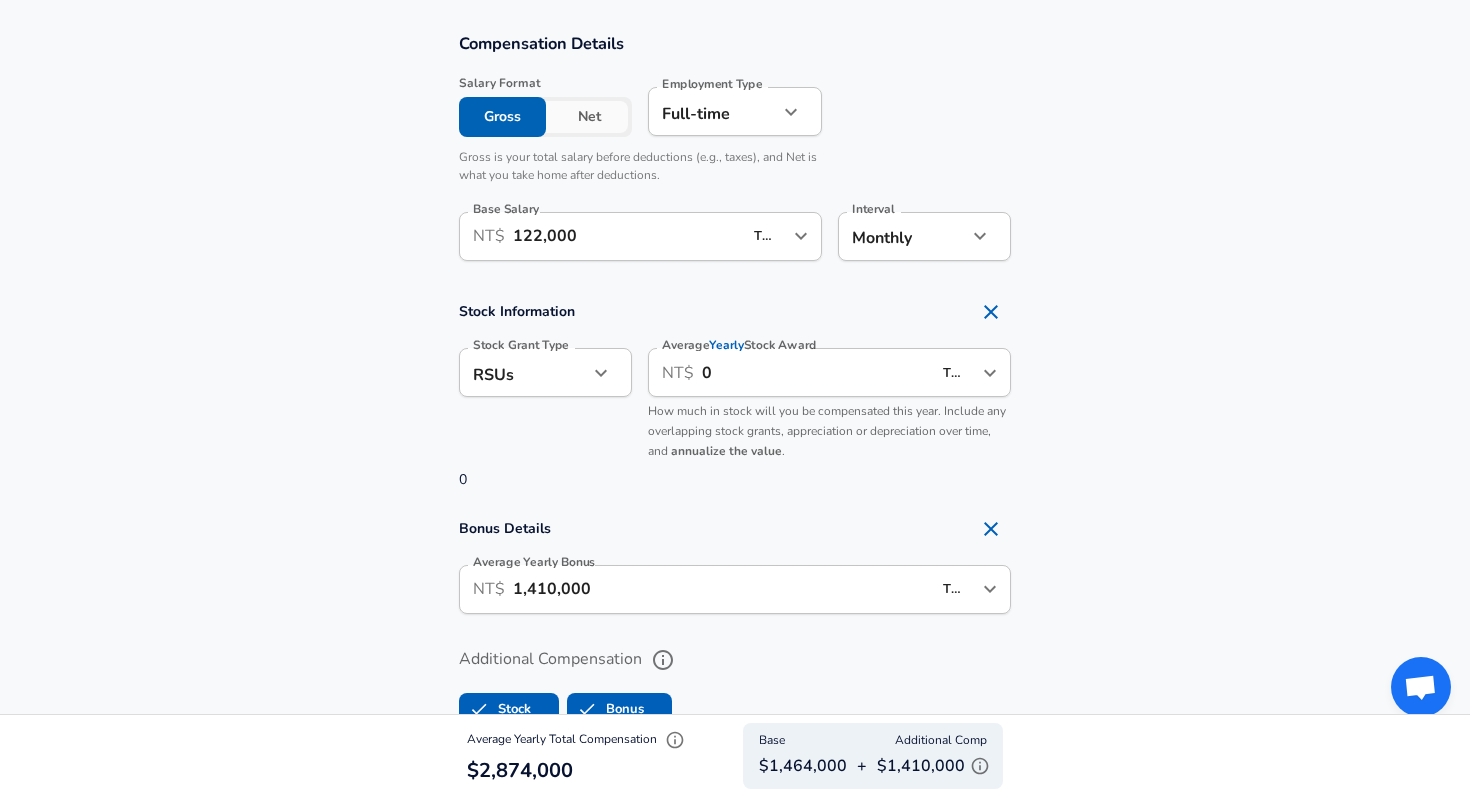click on "122,000" at bounding box center [627, 236] 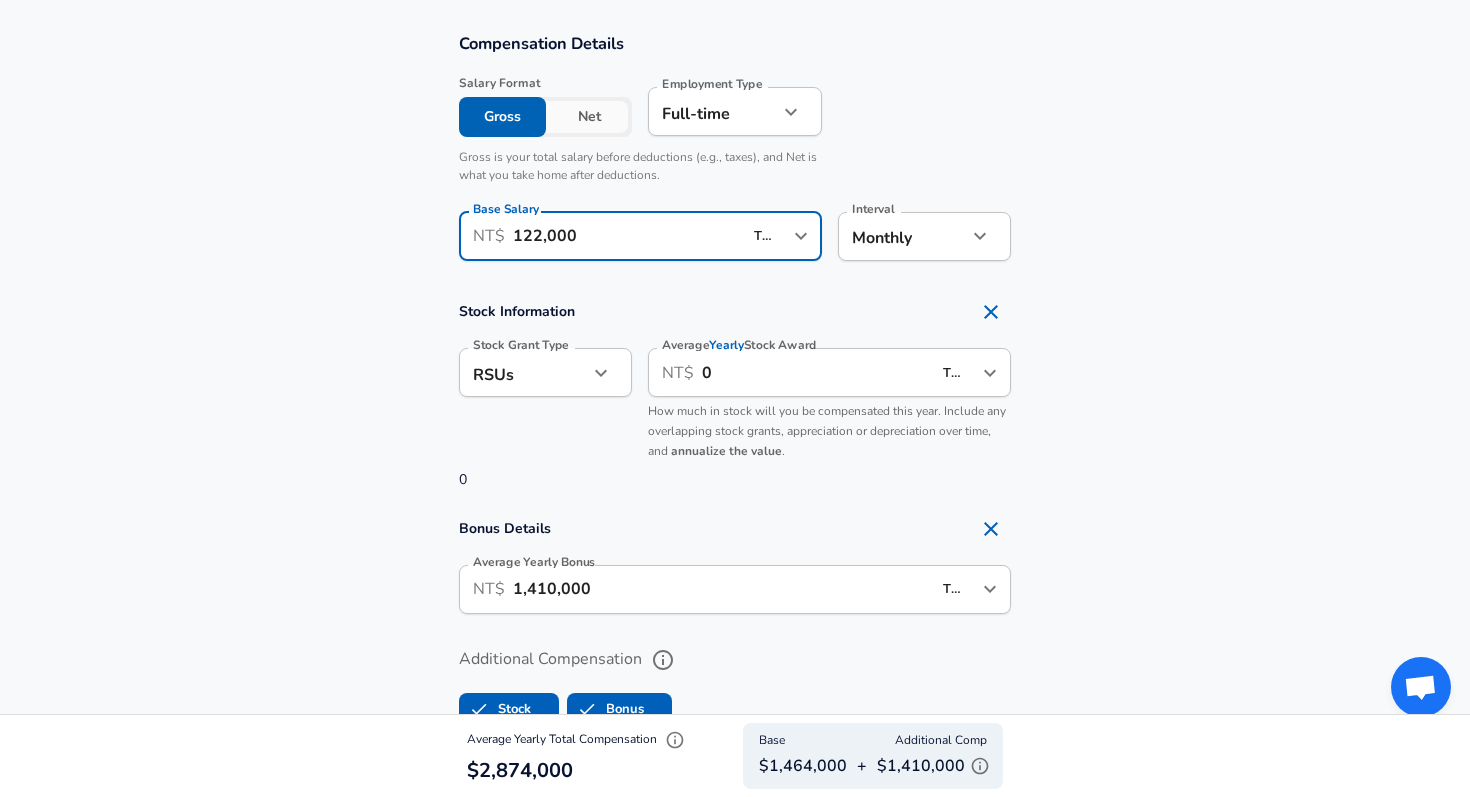 click on "122,000" at bounding box center [627, 236] 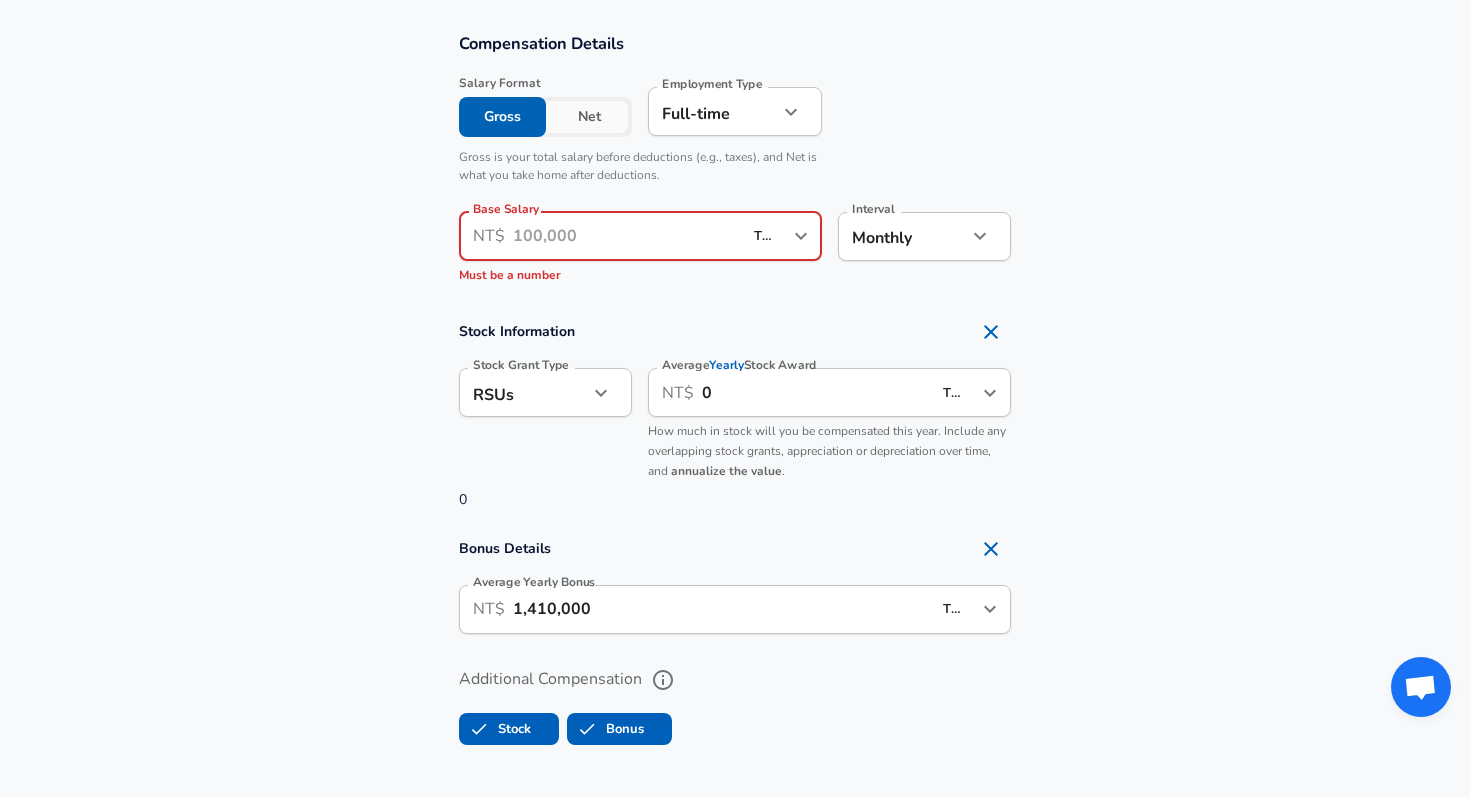 type on "3" 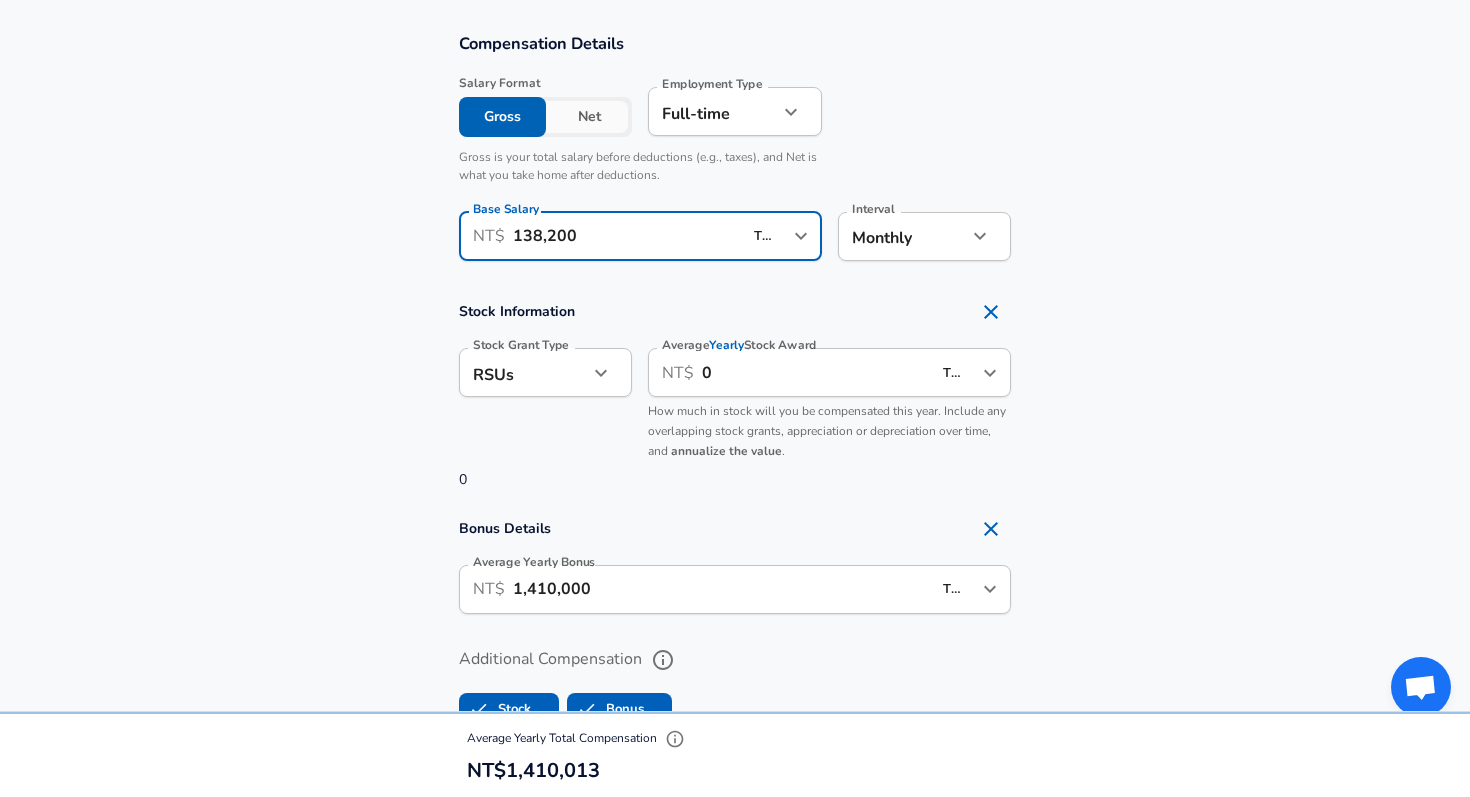 type on "138,200" 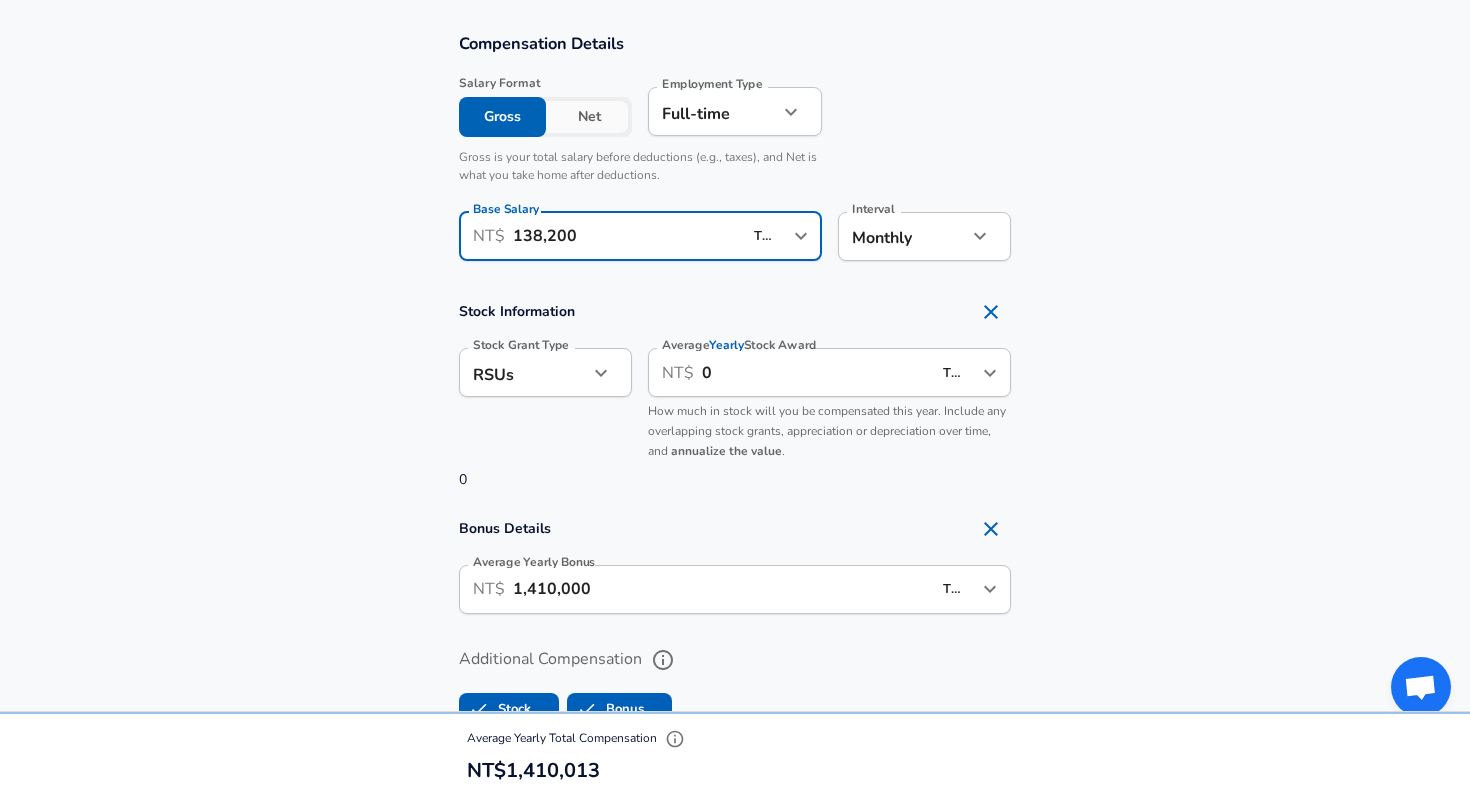 click on "Submit Salary" at bounding box center (739, 1489) 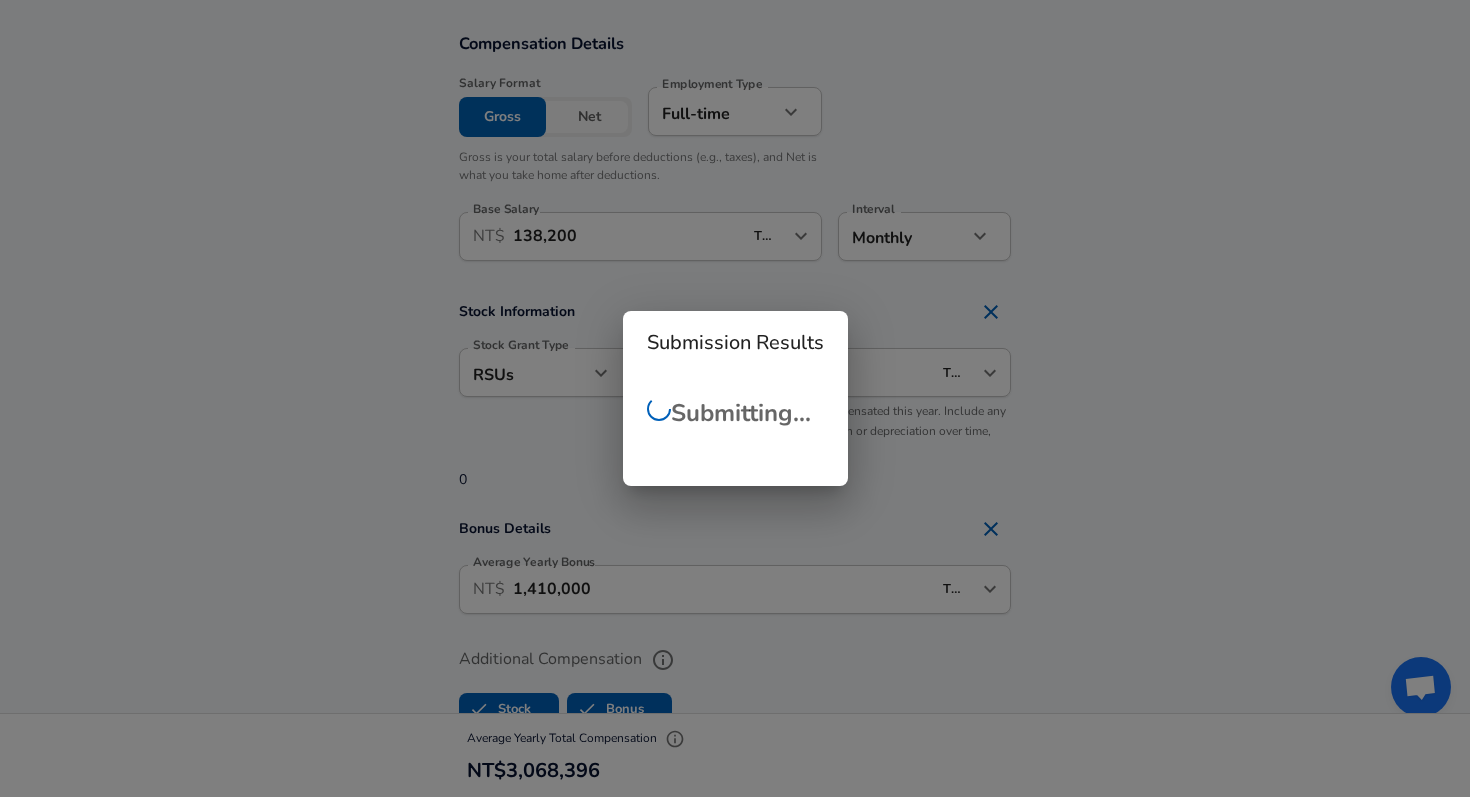 scroll, scrollTop: 728, scrollLeft: 0, axis: vertical 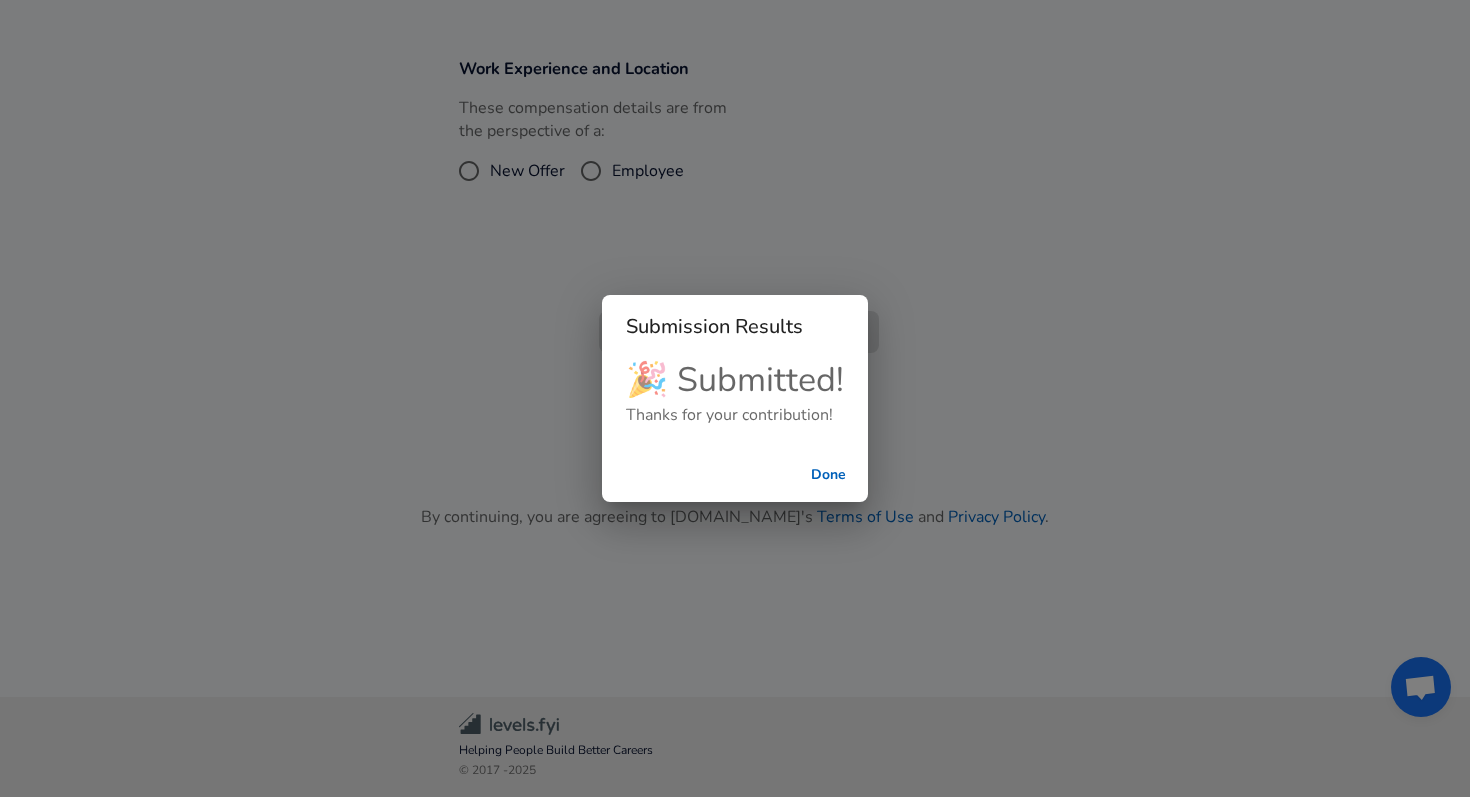 click on "Done" at bounding box center (828, 475) 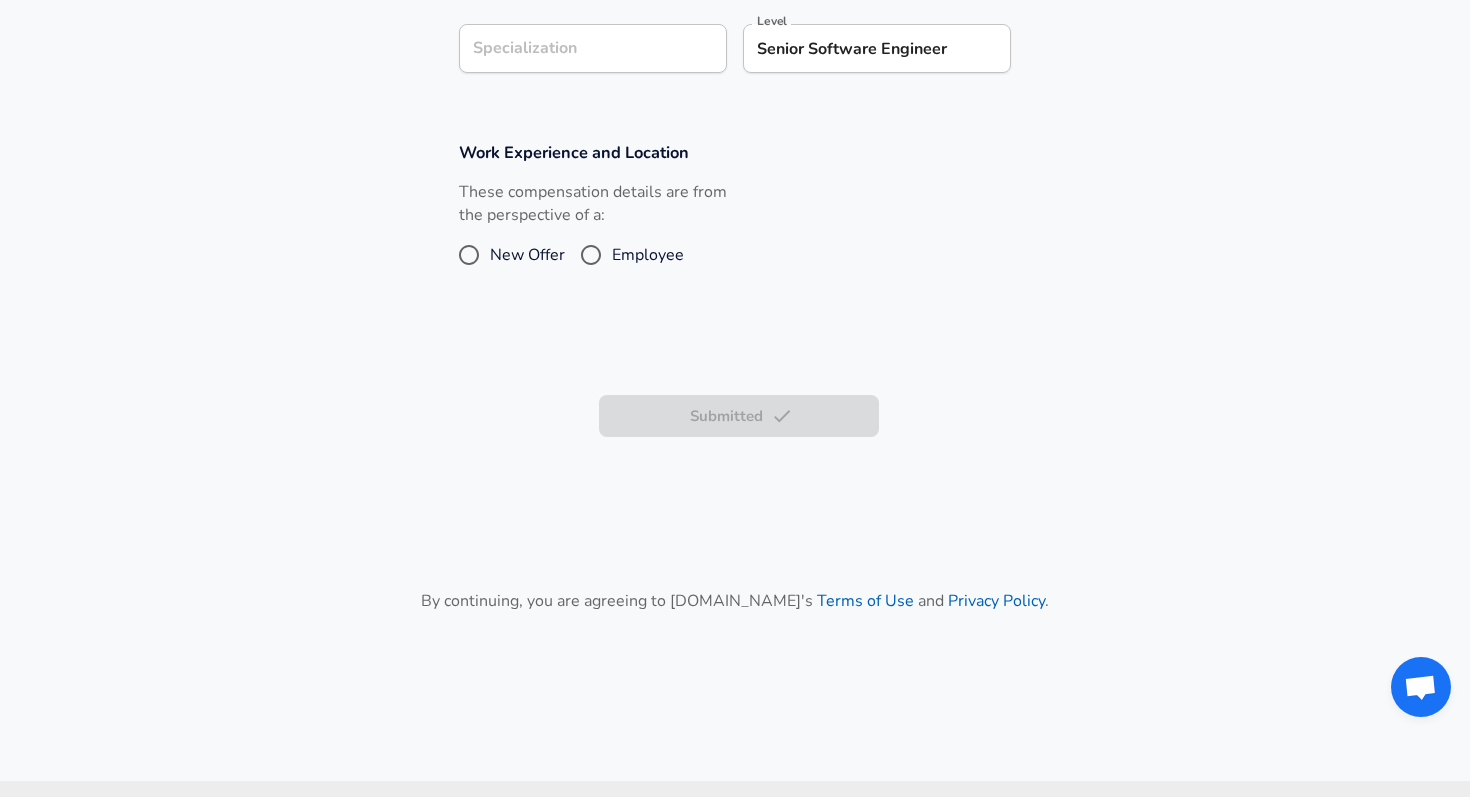 scroll, scrollTop: 728, scrollLeft: 0, axis: vertical 